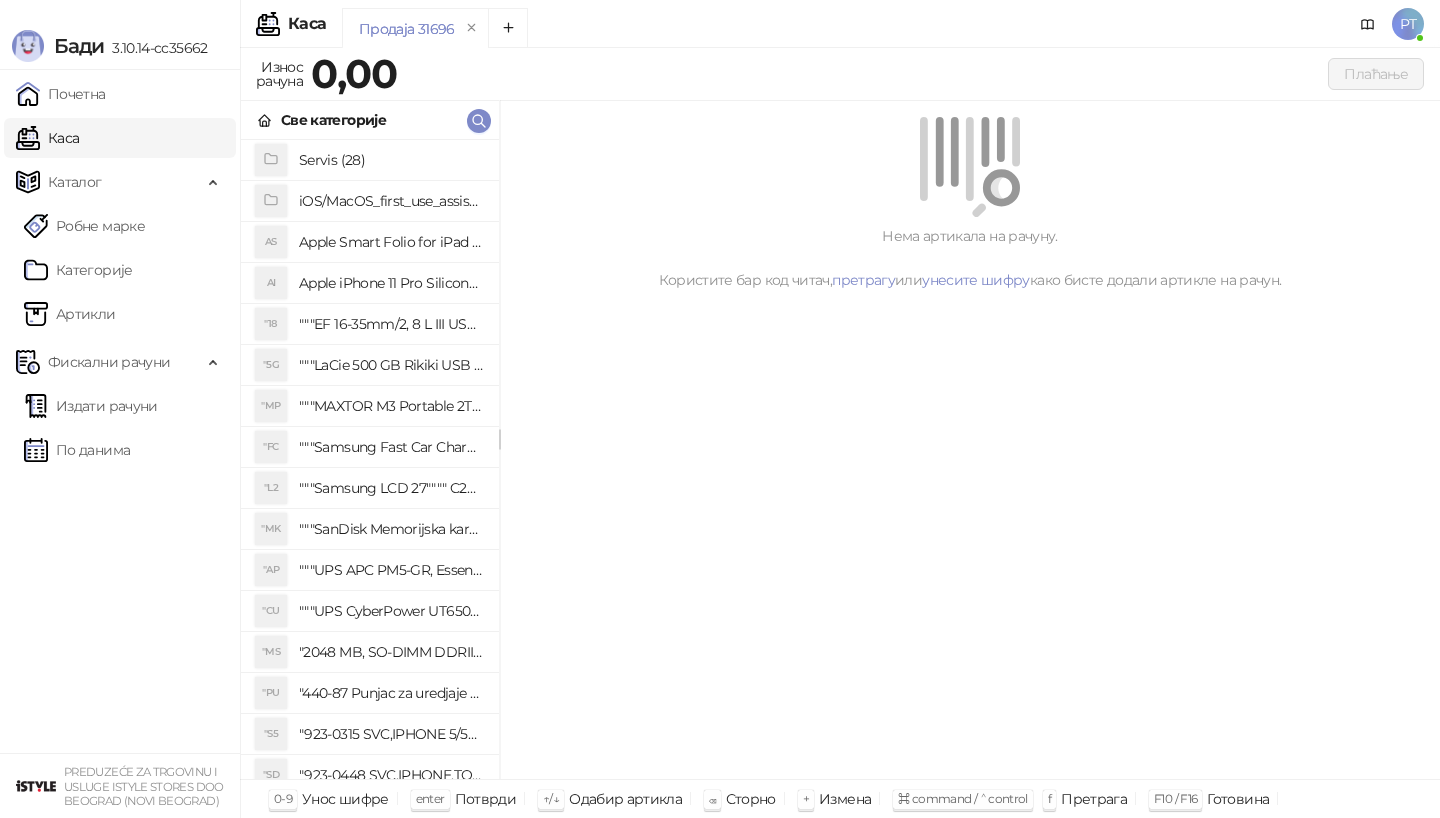 scroll, scrollTop: 0, scrollLeft: 0, axis: both 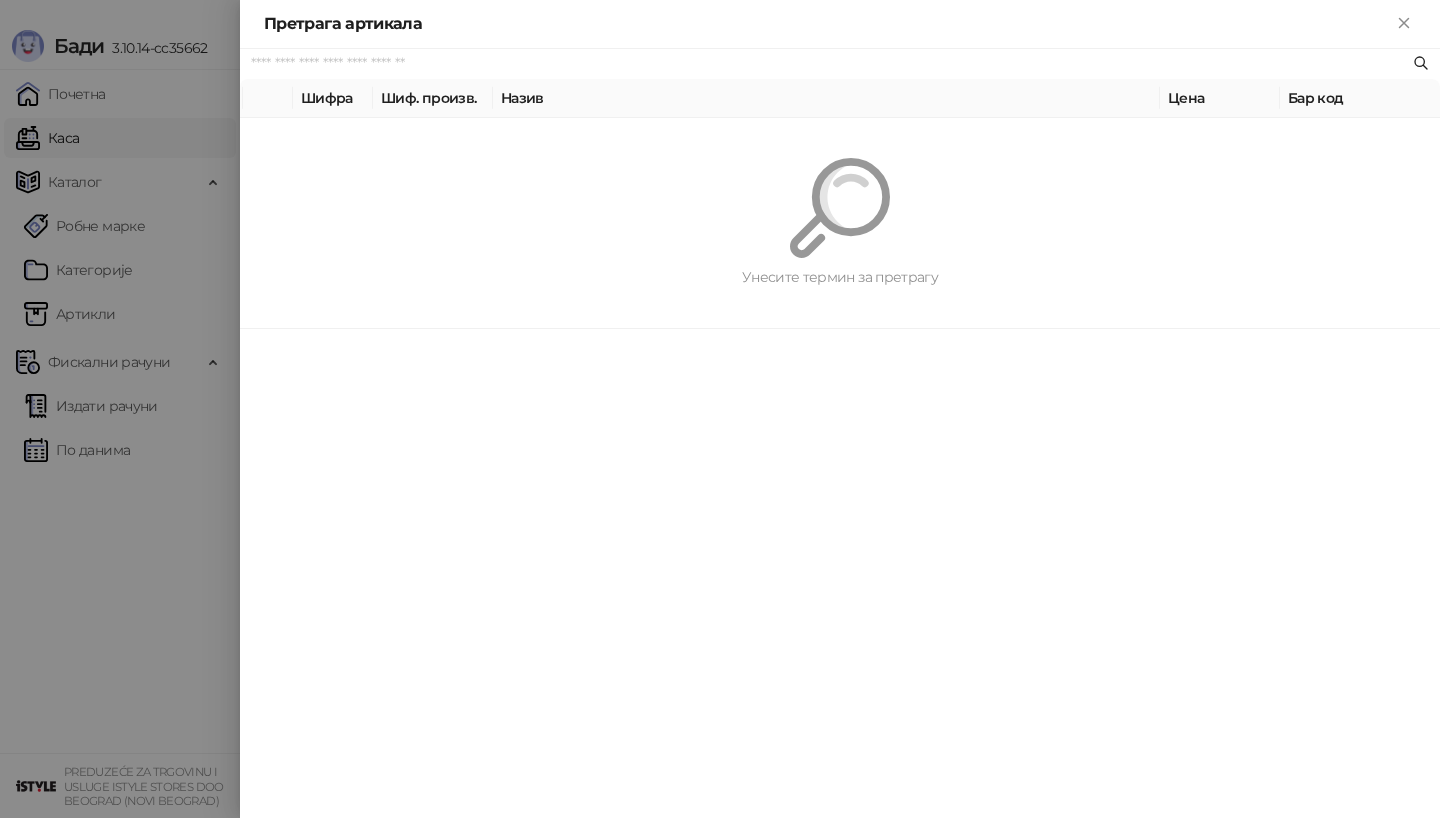paste on "*********" 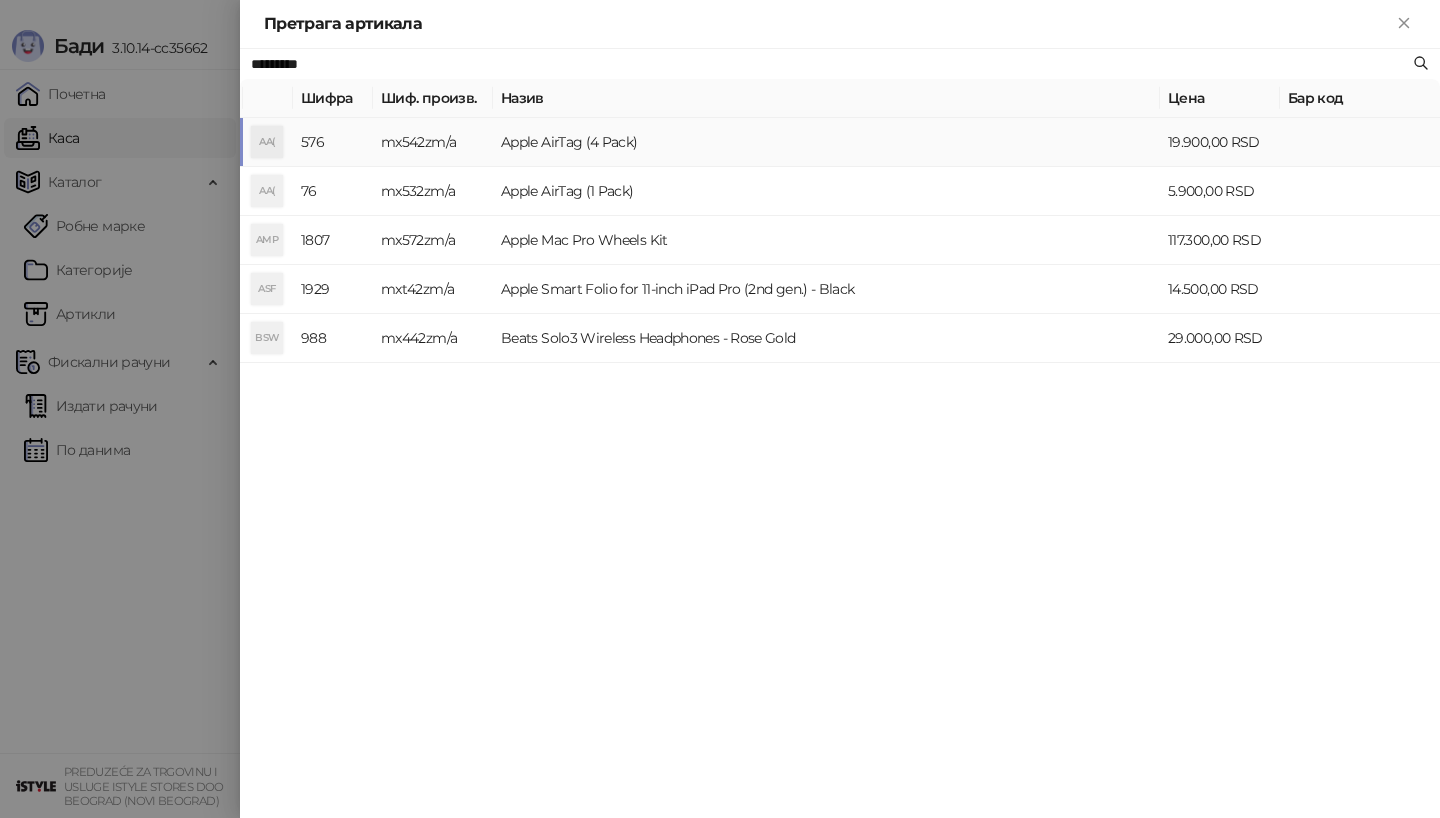 click on "AA(" at bounding box center [267, 142] 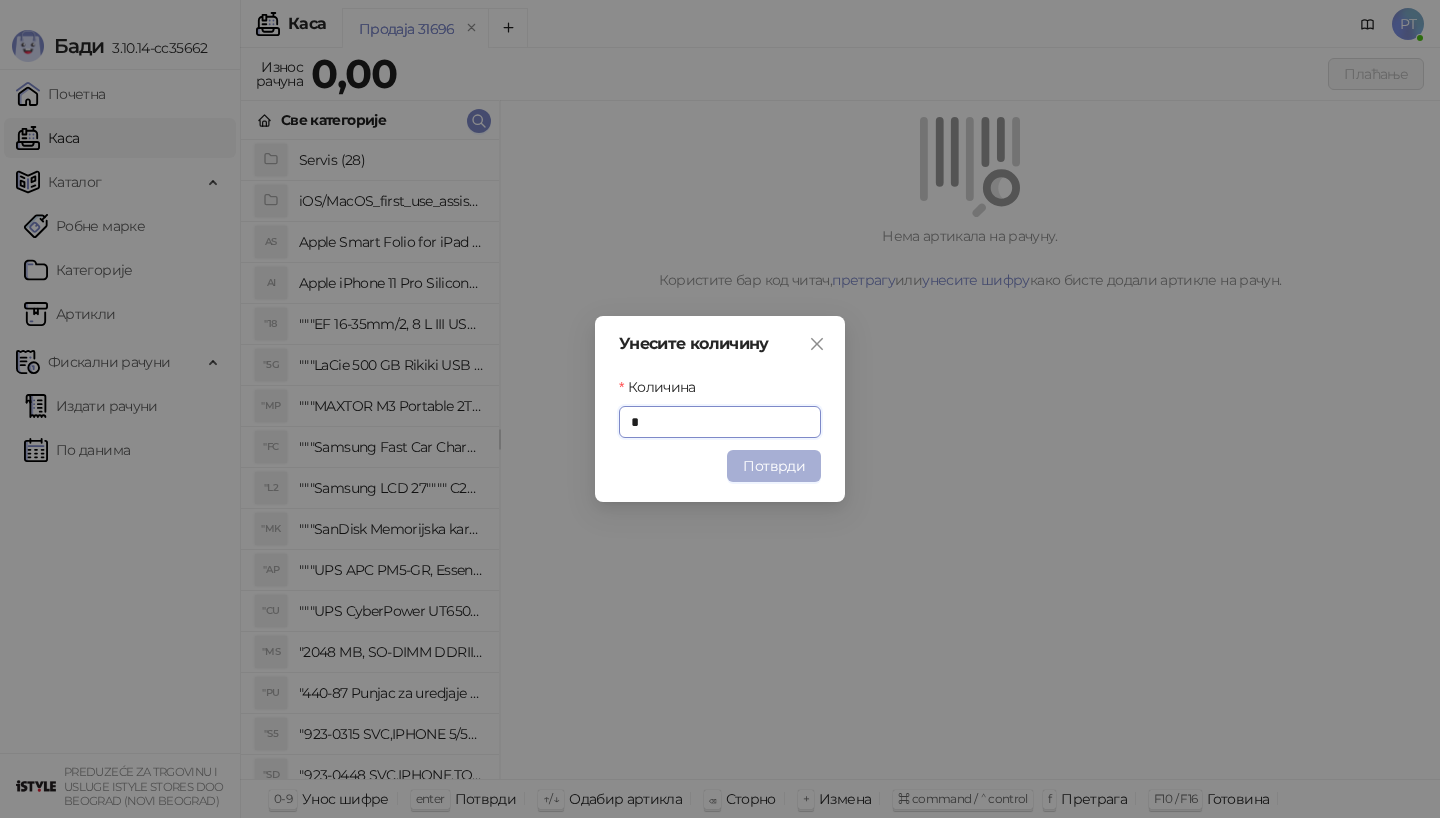 click on "Потврди" at bounding box center (774, 466) 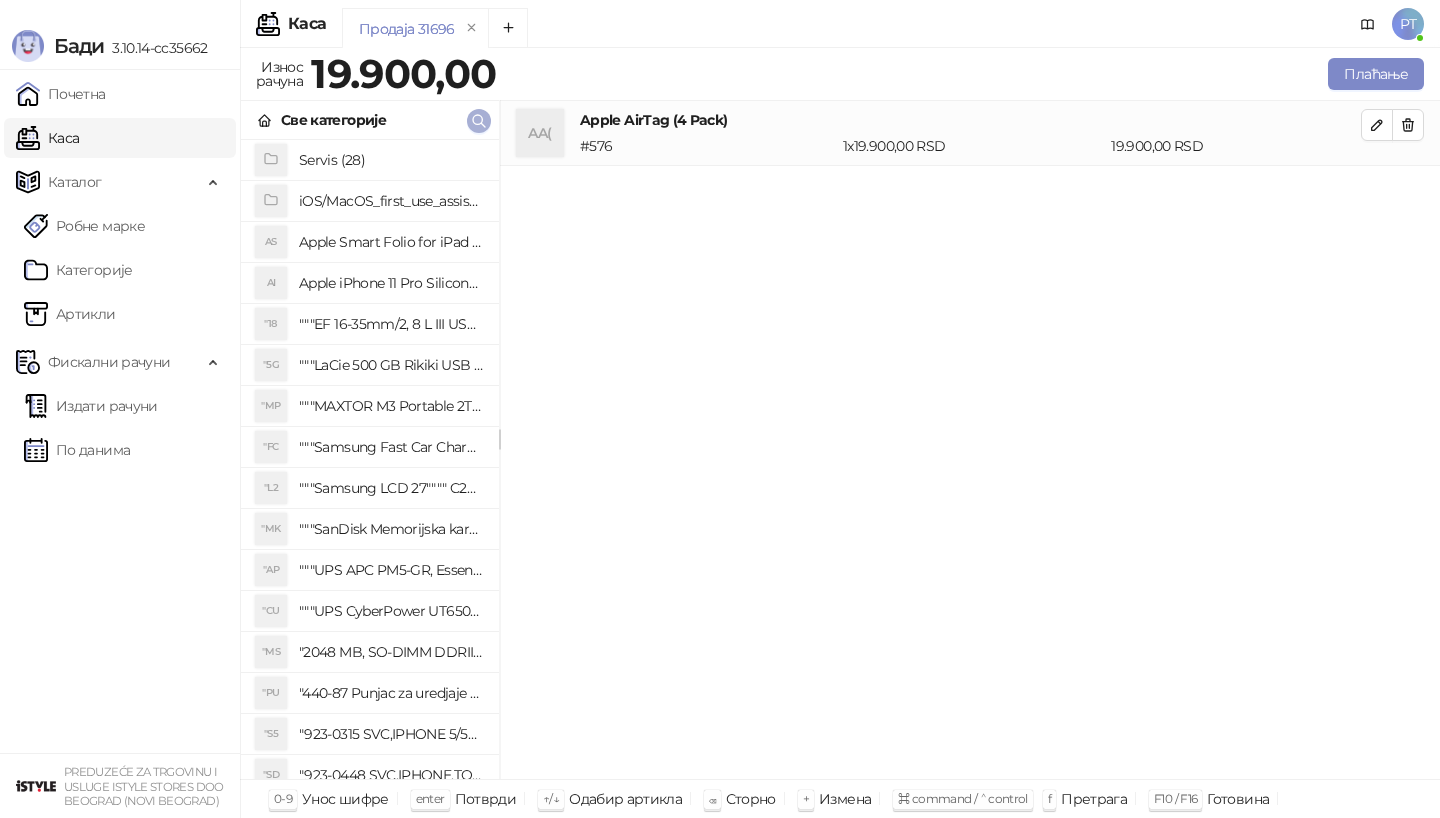 click at bounding box center [479, 121] 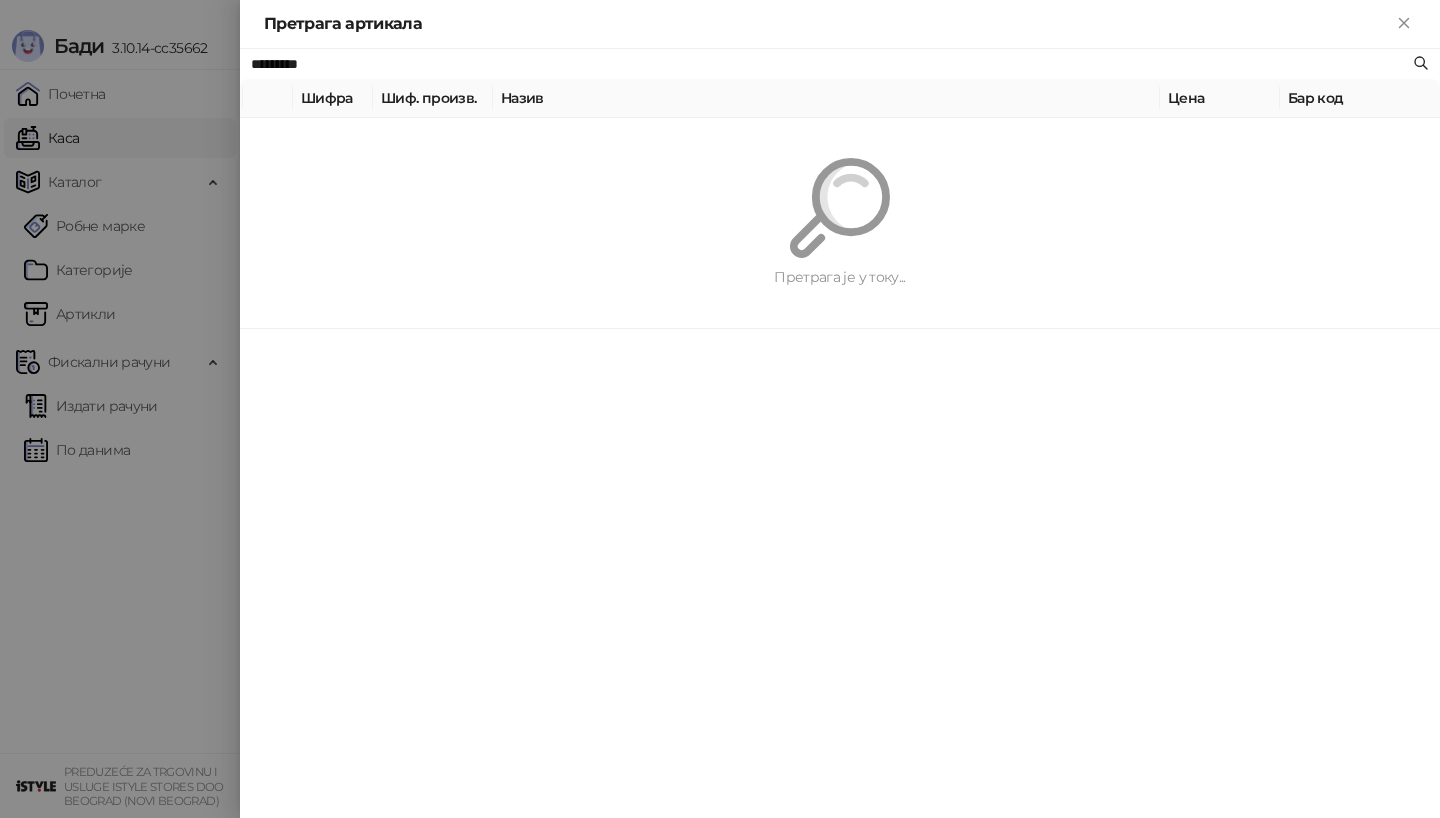 paste on "****" 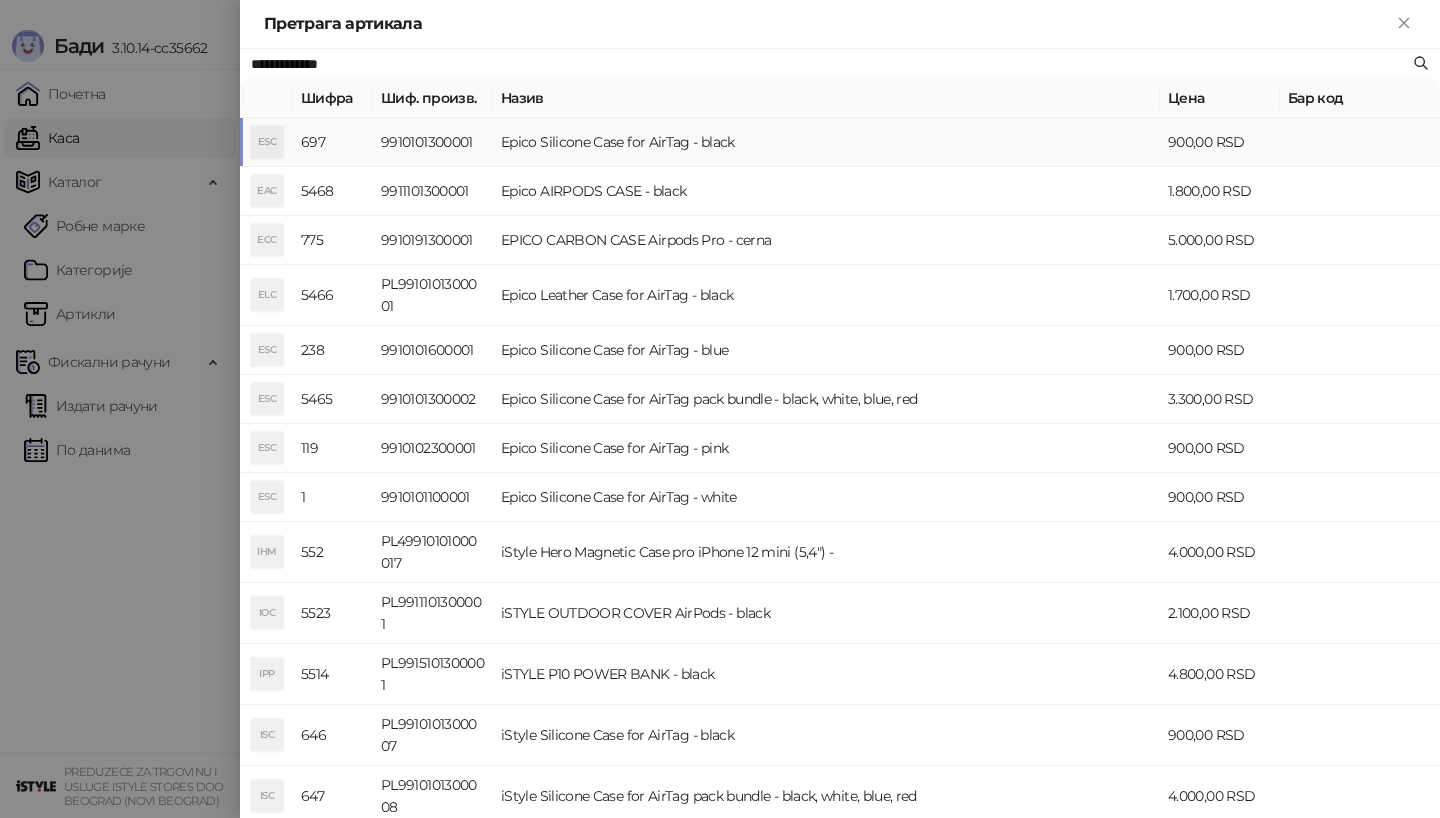 type on "**********" 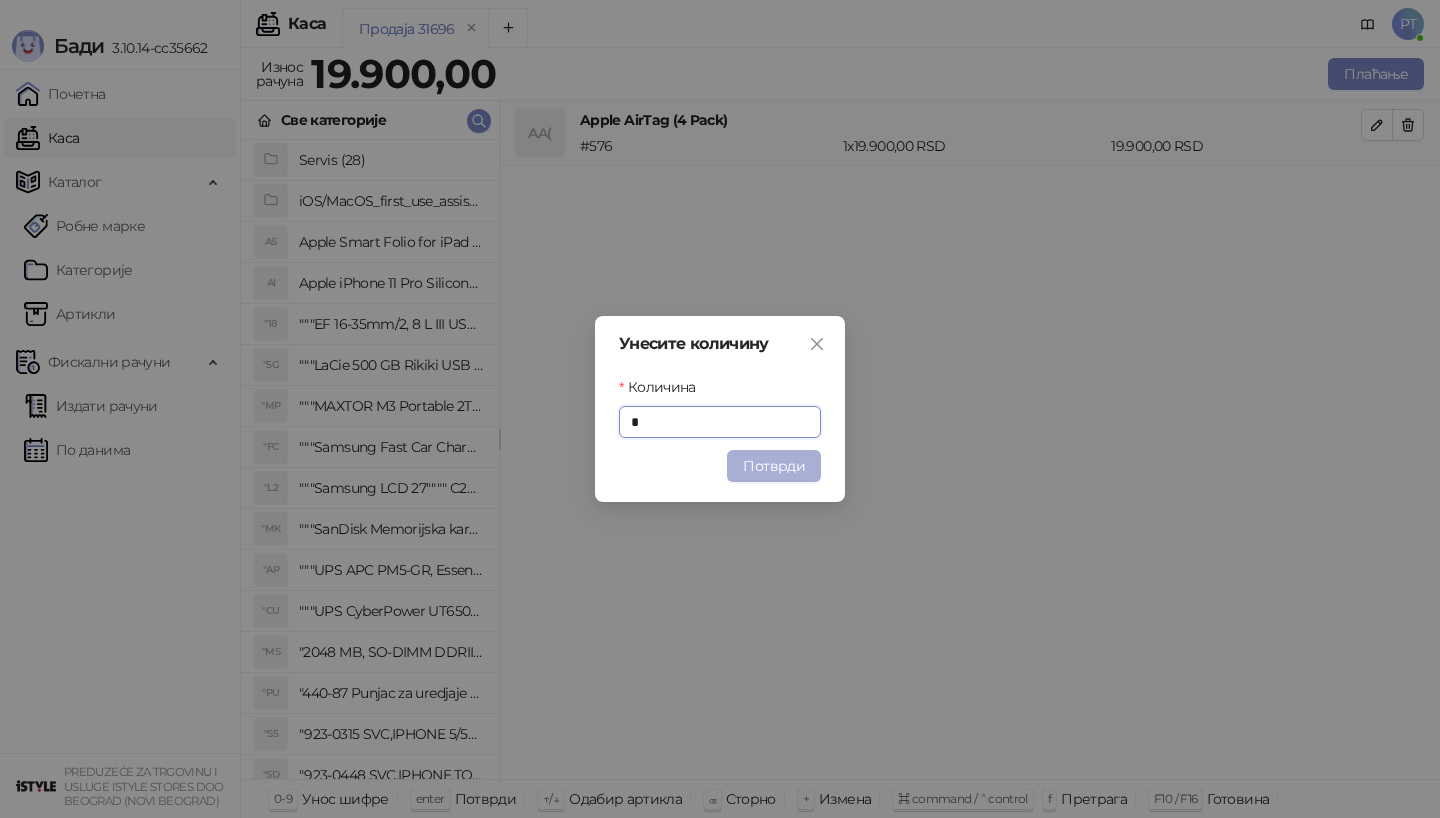 type on "*" 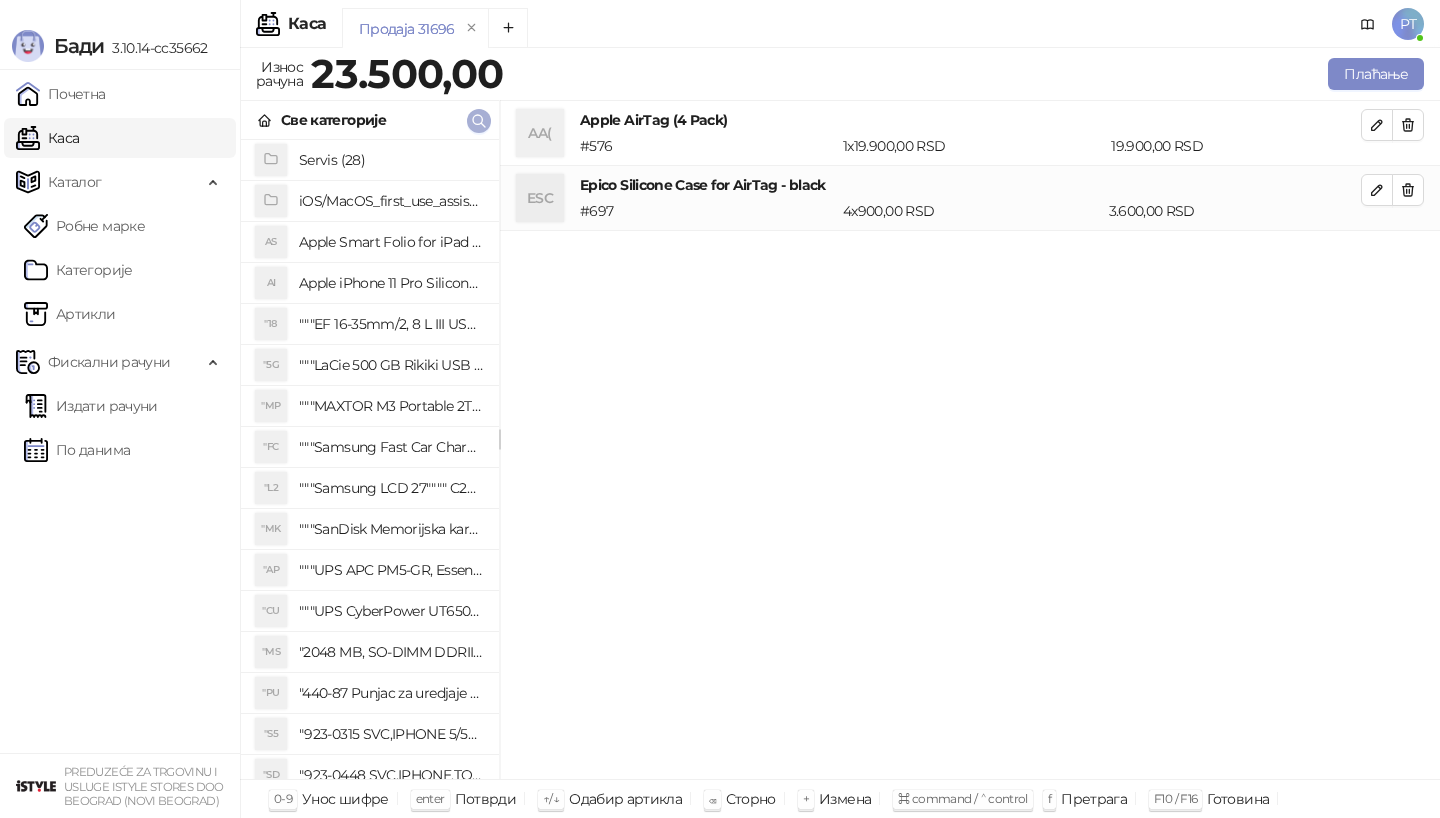 click 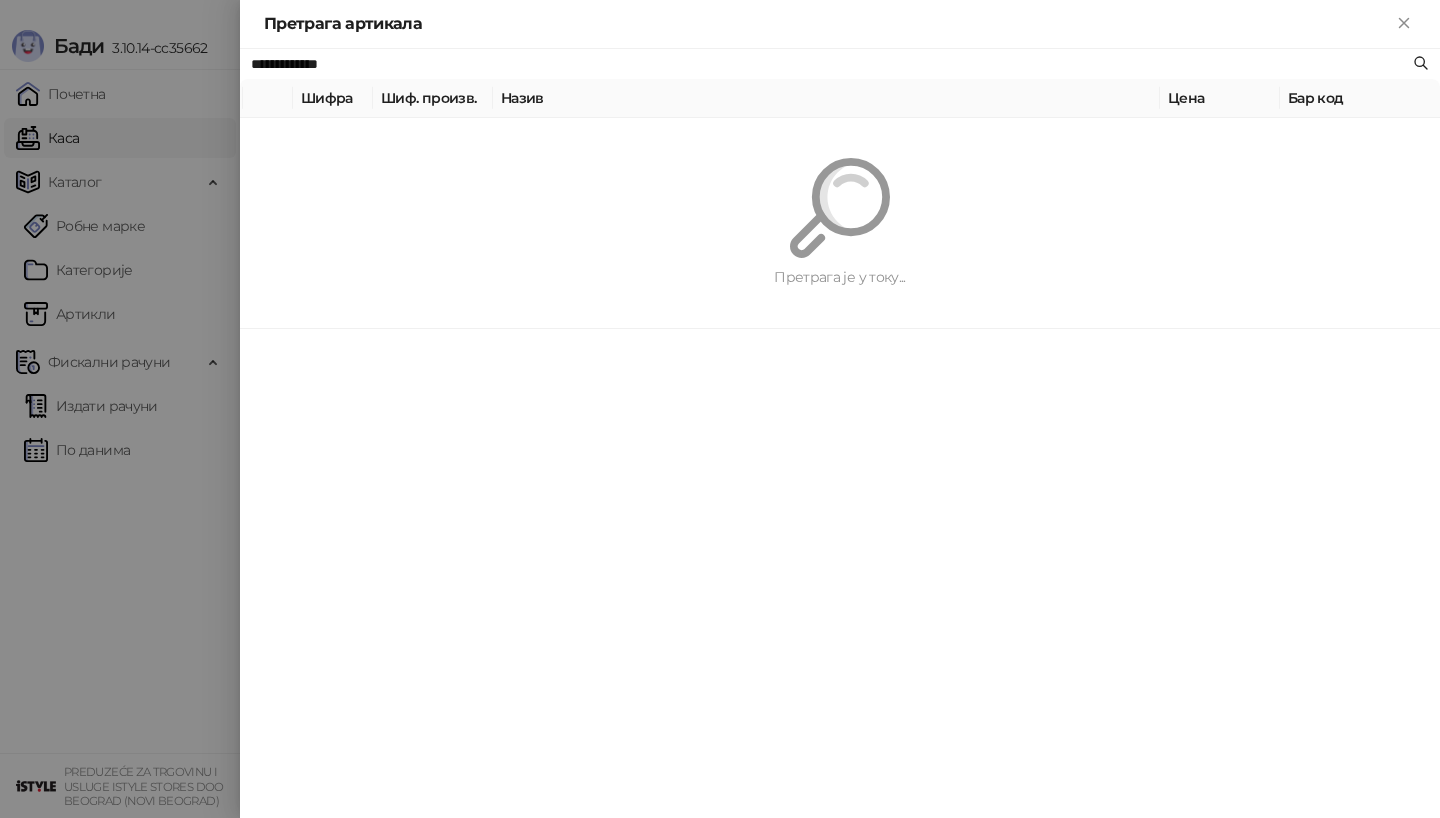 paste on "******" 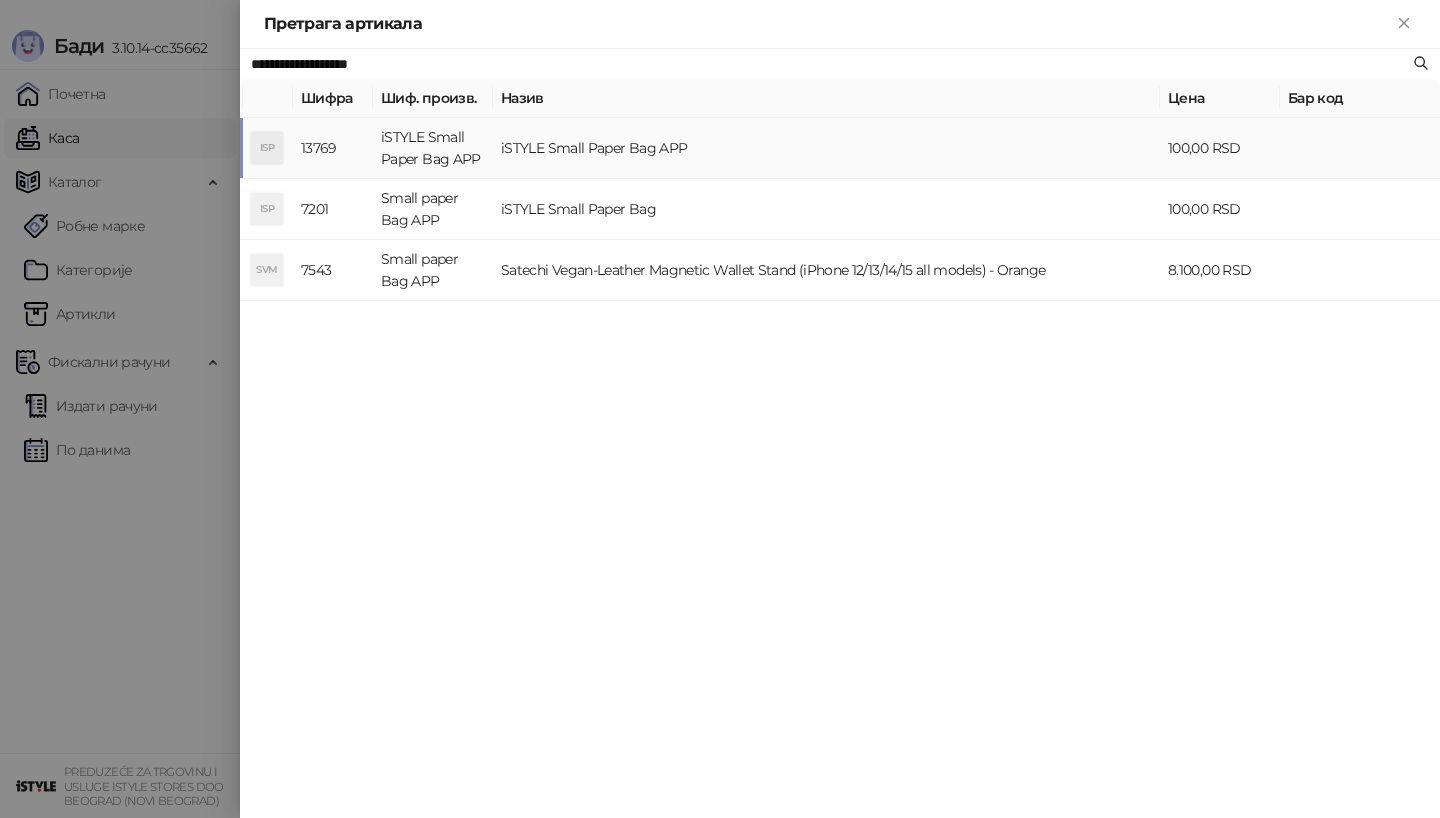 type on "**********" 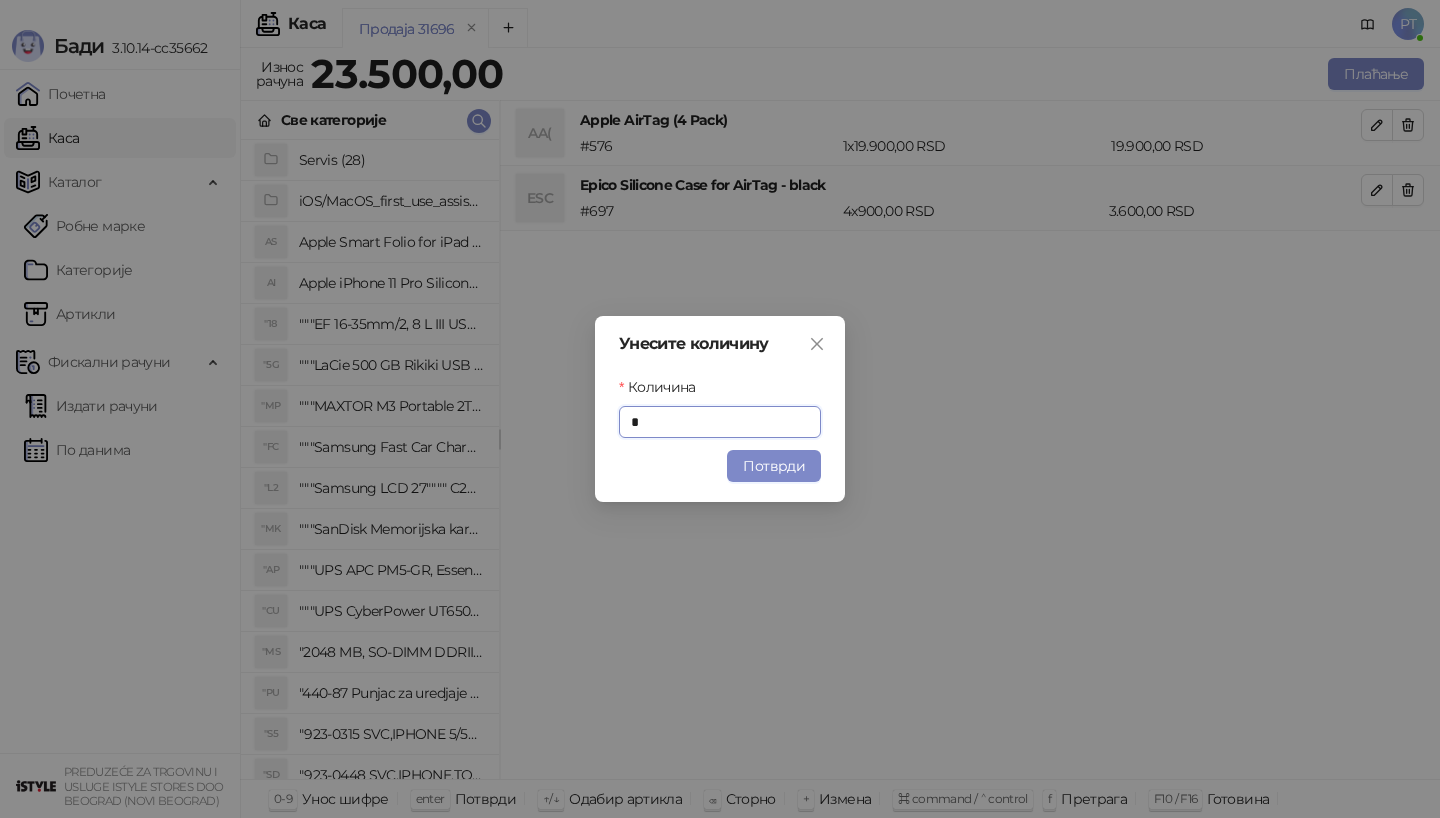 click on "Унесите количину Количина * Потврди" at bounding box center (720, 409) 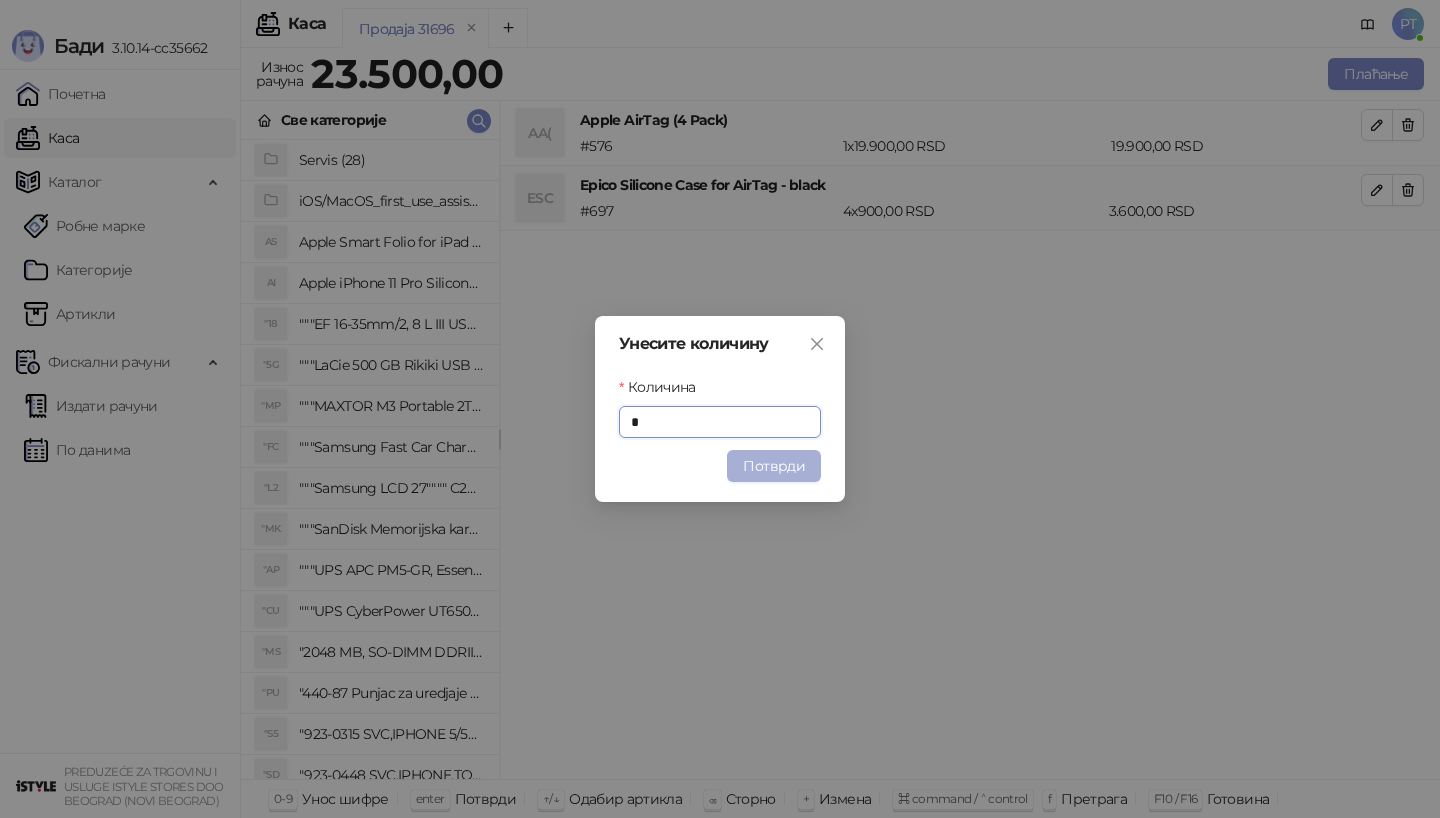 click on "Потврди" at bounding box center [774, 466] 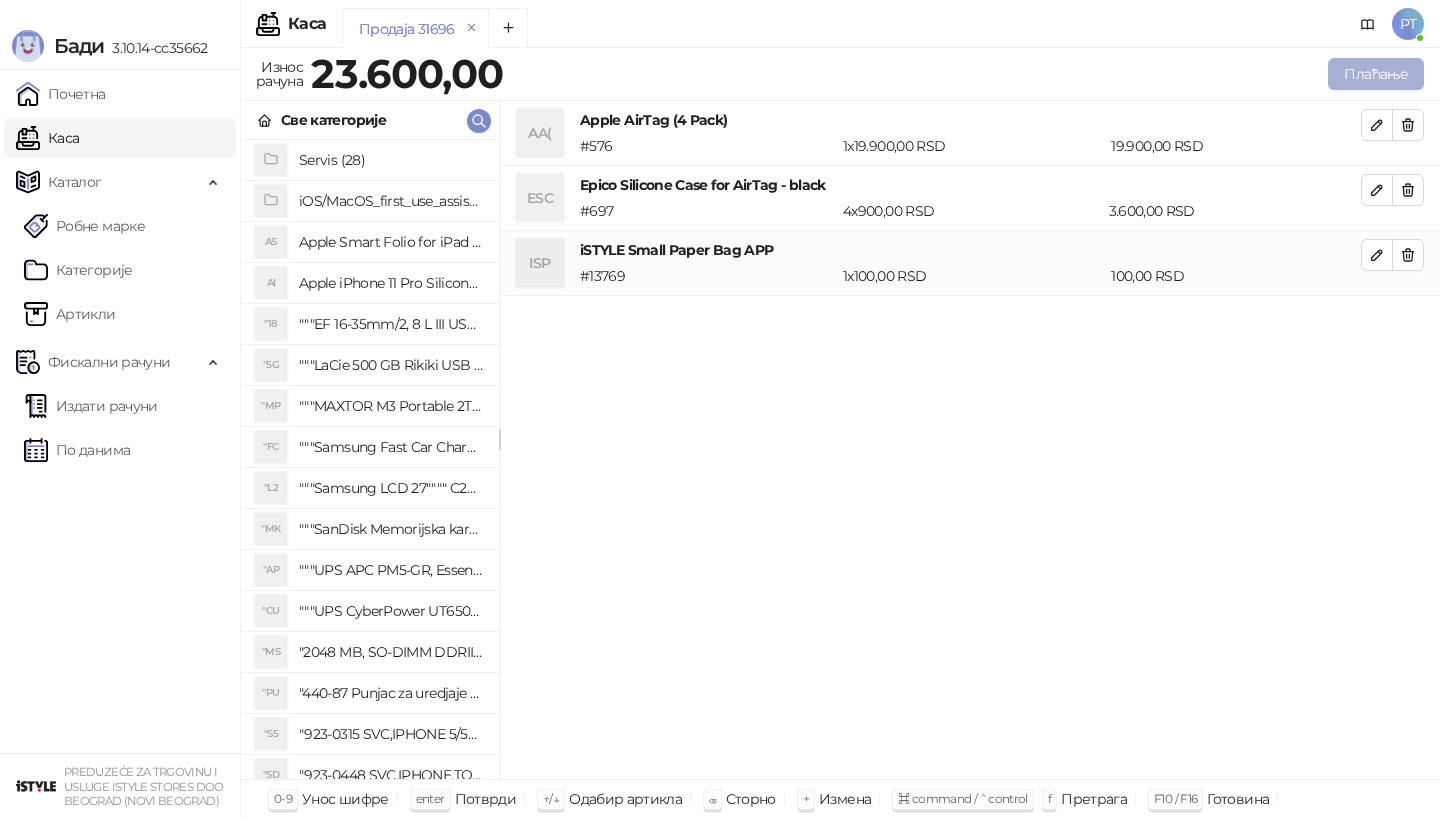 click on "Плаћање" at bounding box center (1376, 74) 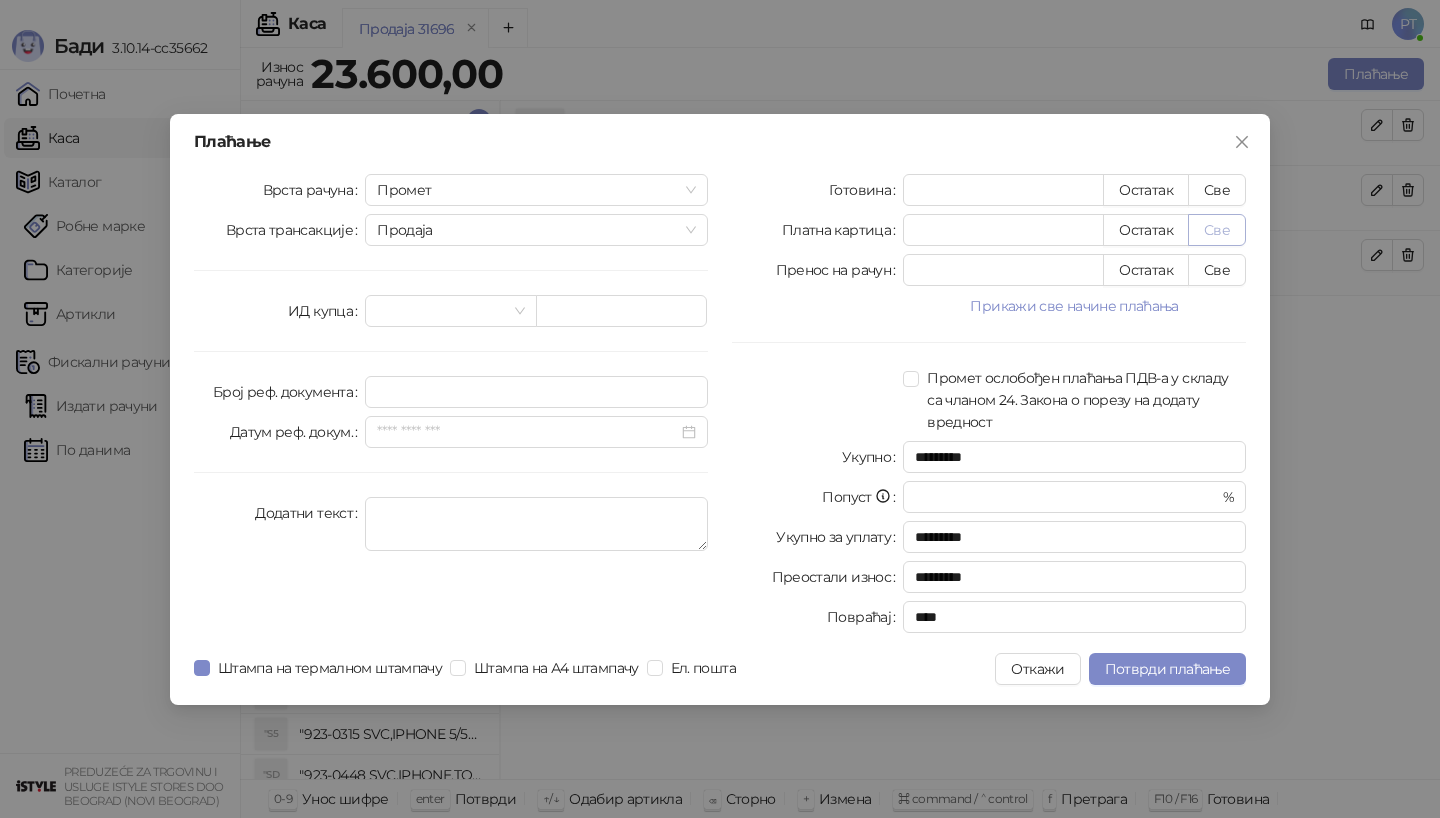 click on "Све" at bounding box center (1217, 230) 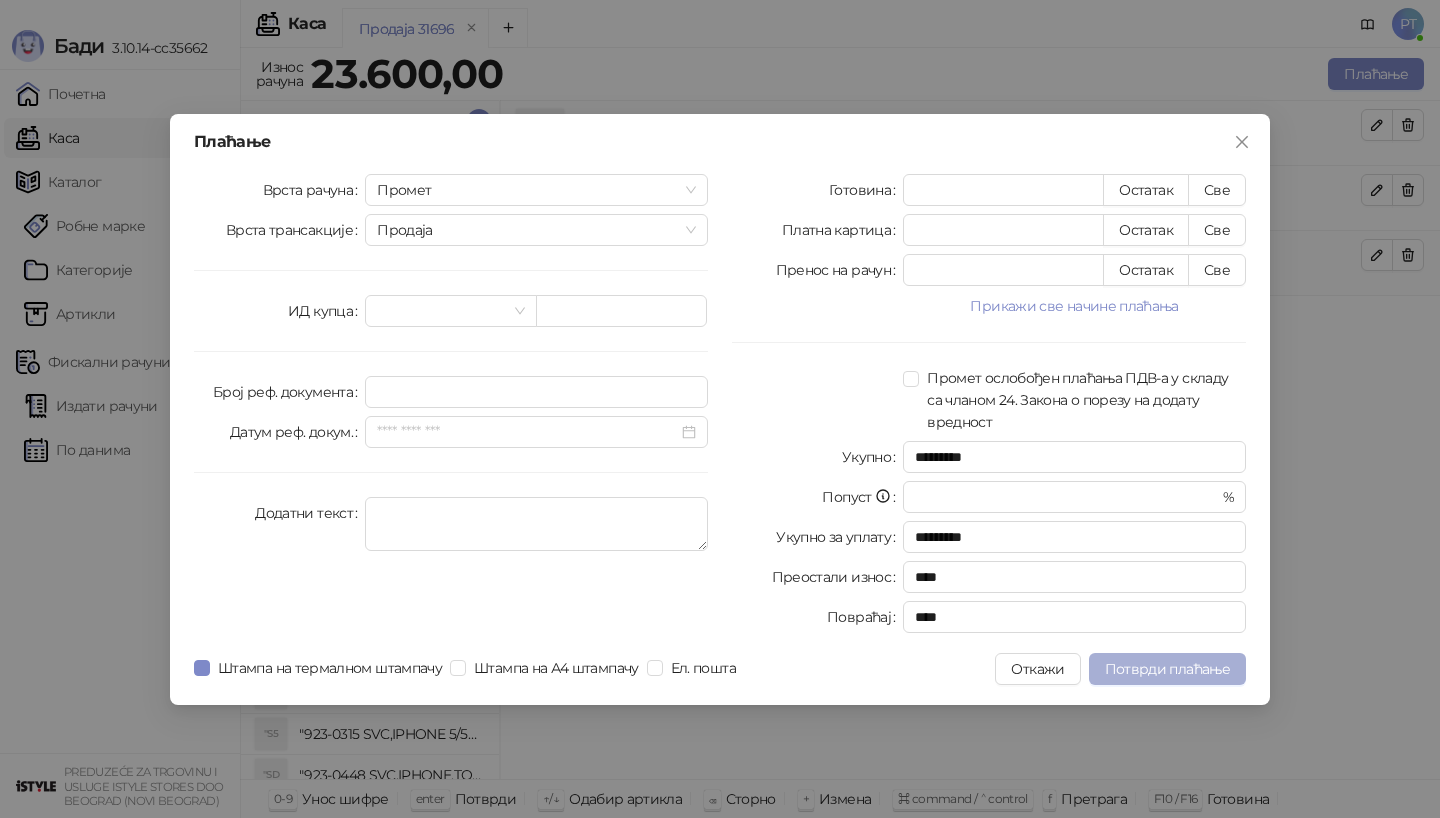 click on "Потврди плаћање" at bounding box center (1167, 669) 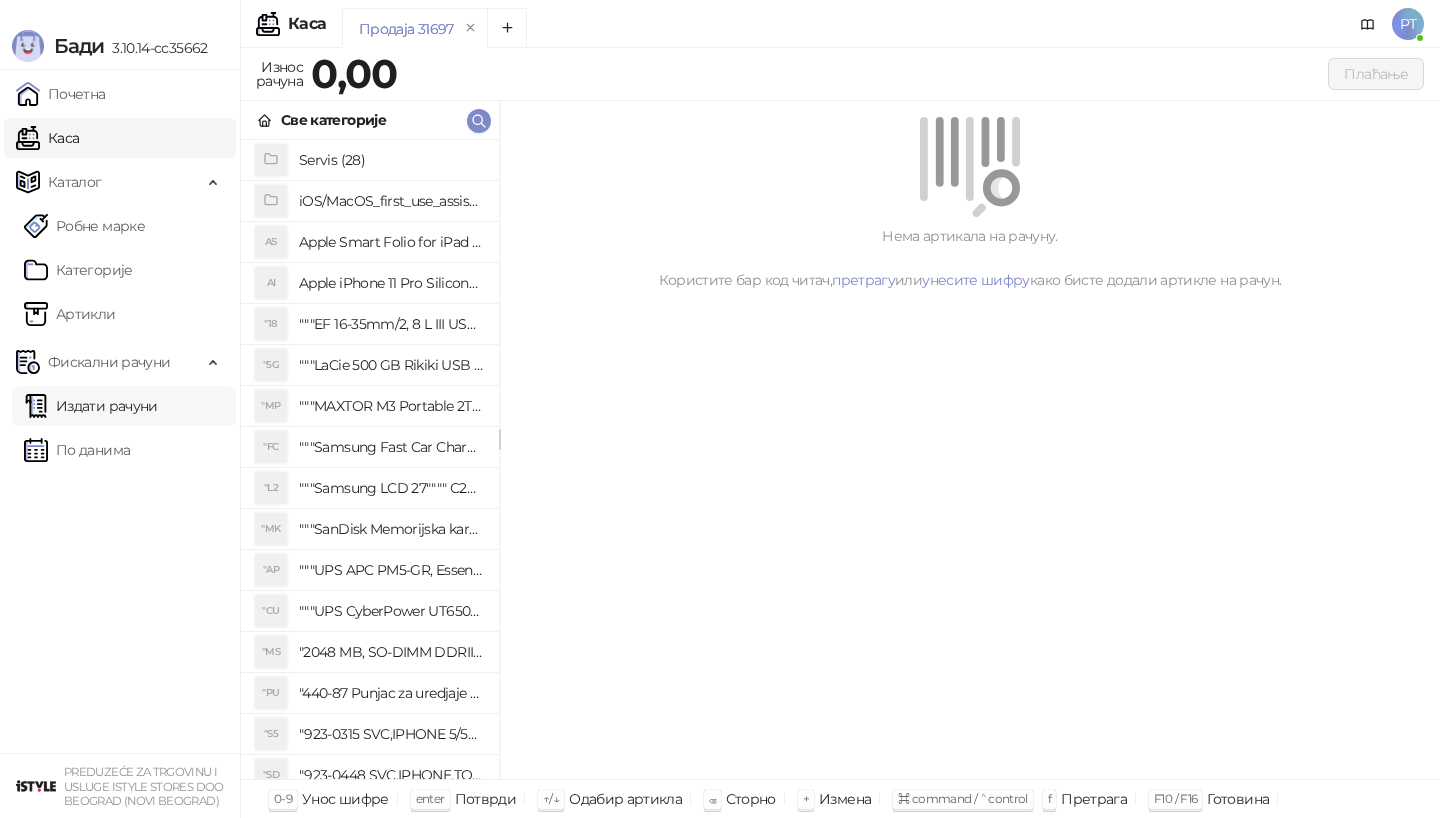 click on "Издати рачуни" at bounding box center (91, 406) 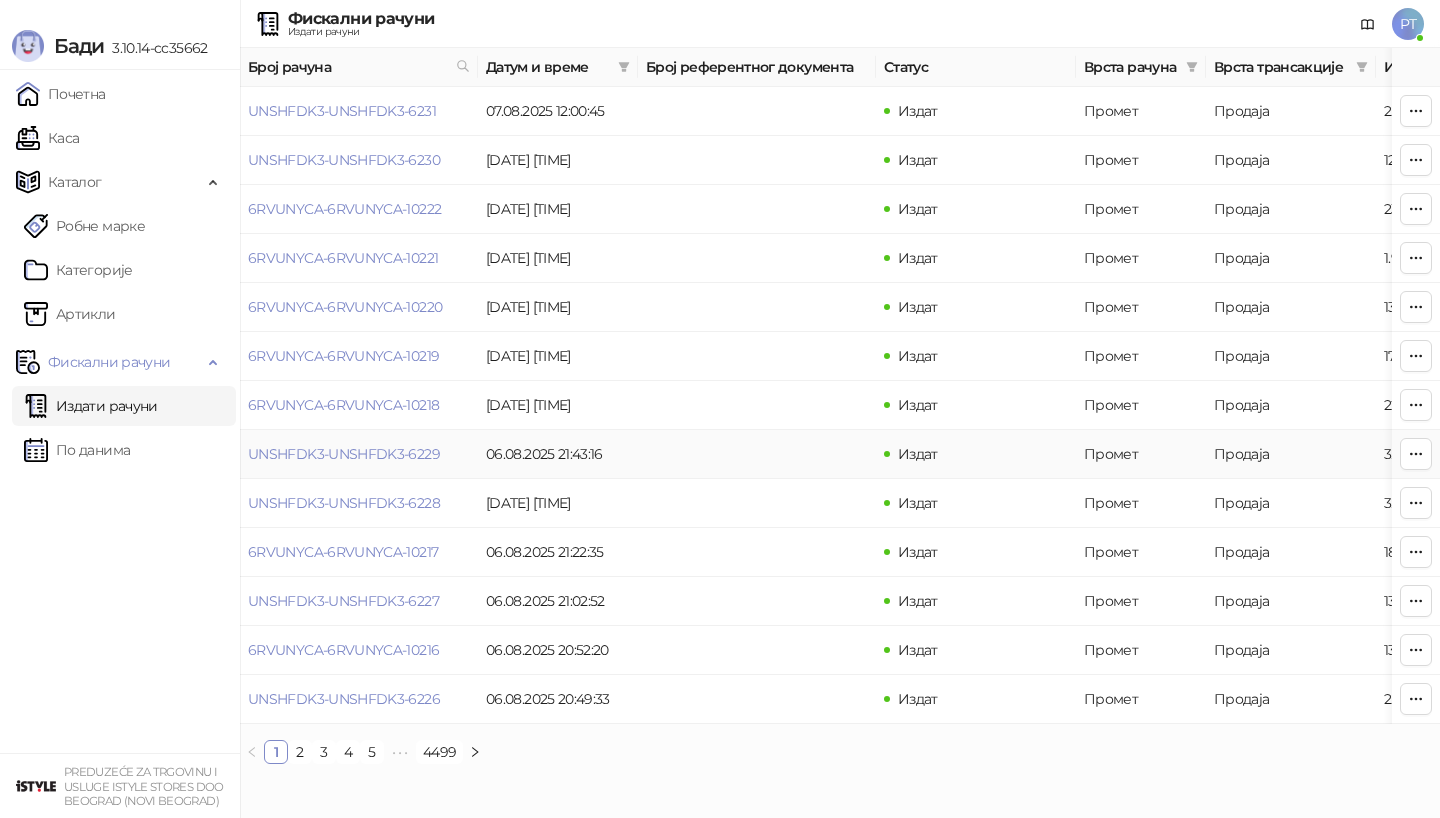 scroll, scrollTop: 0, scrollLeft: 600, axis: horizontal 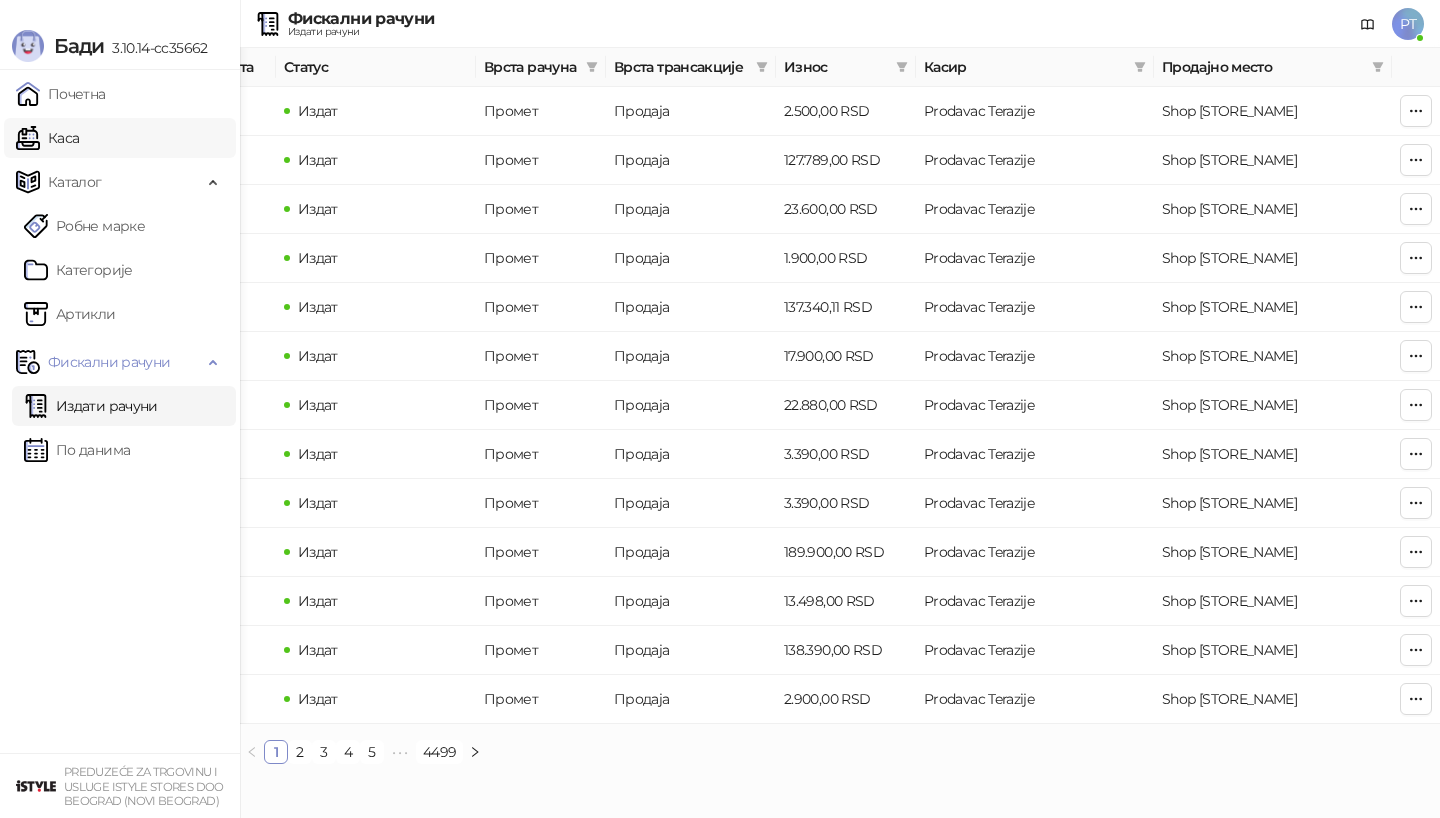 click on "Каса" at bounding box center [47, 138] 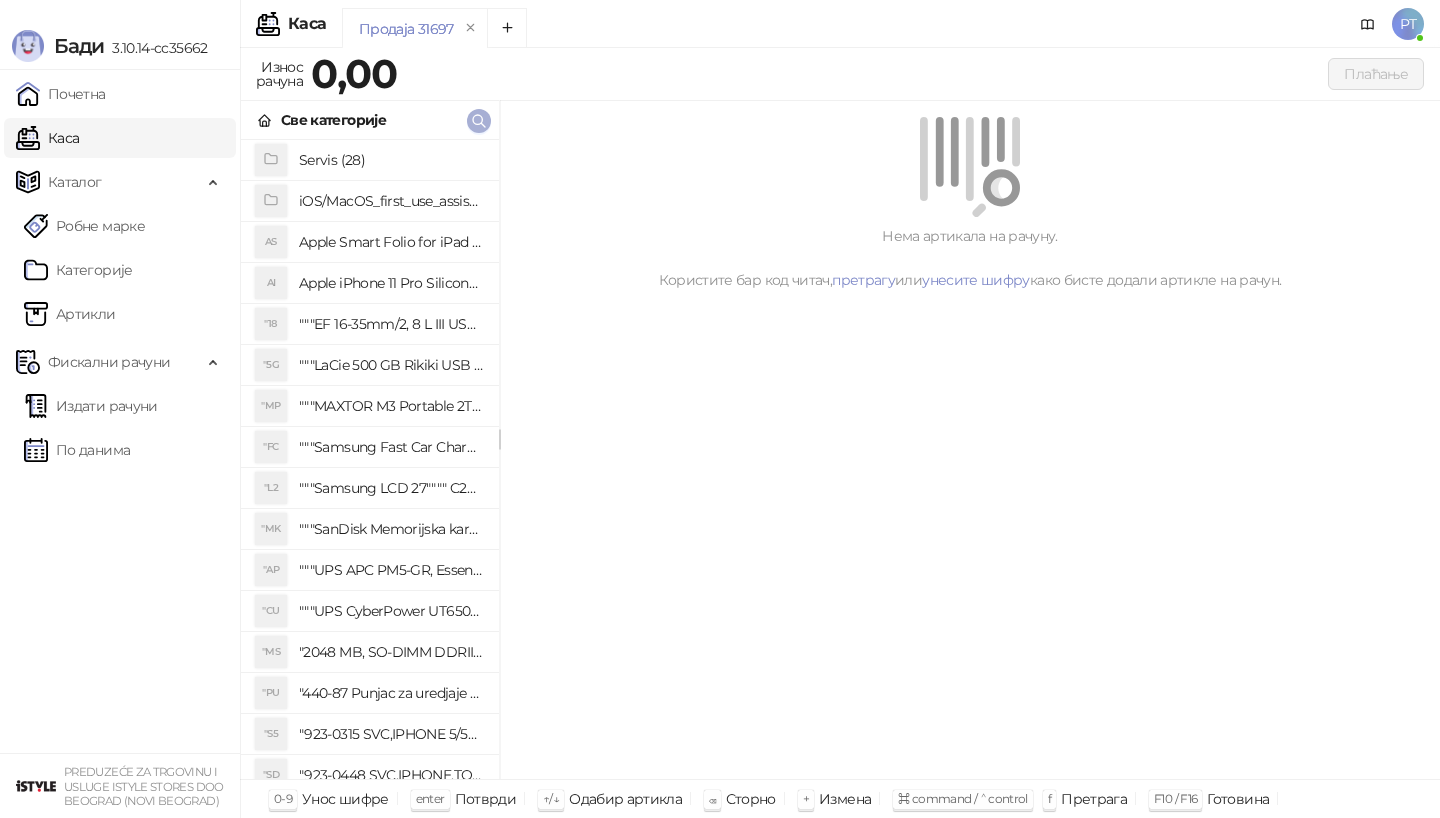 click 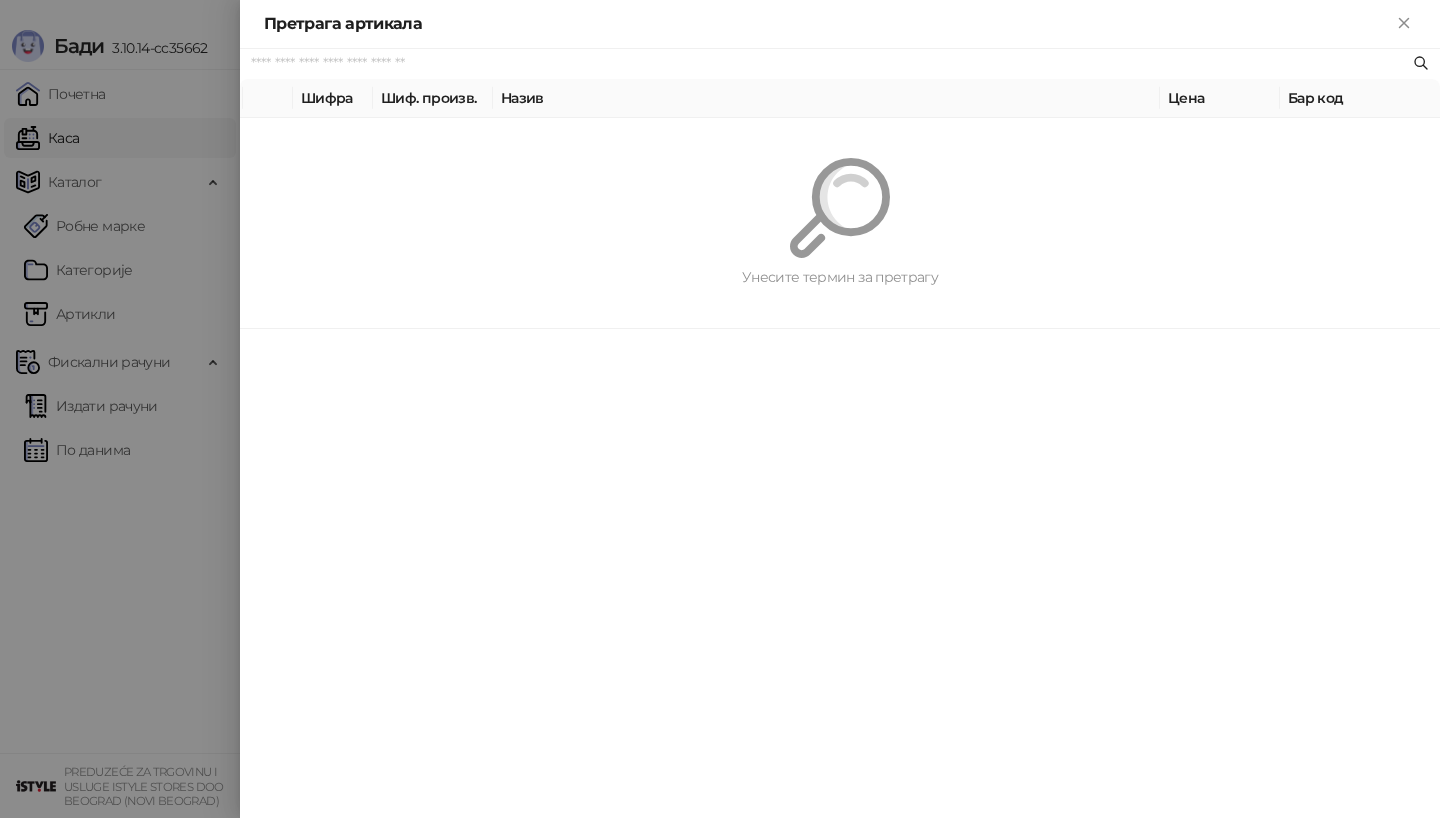 paste on "*********" 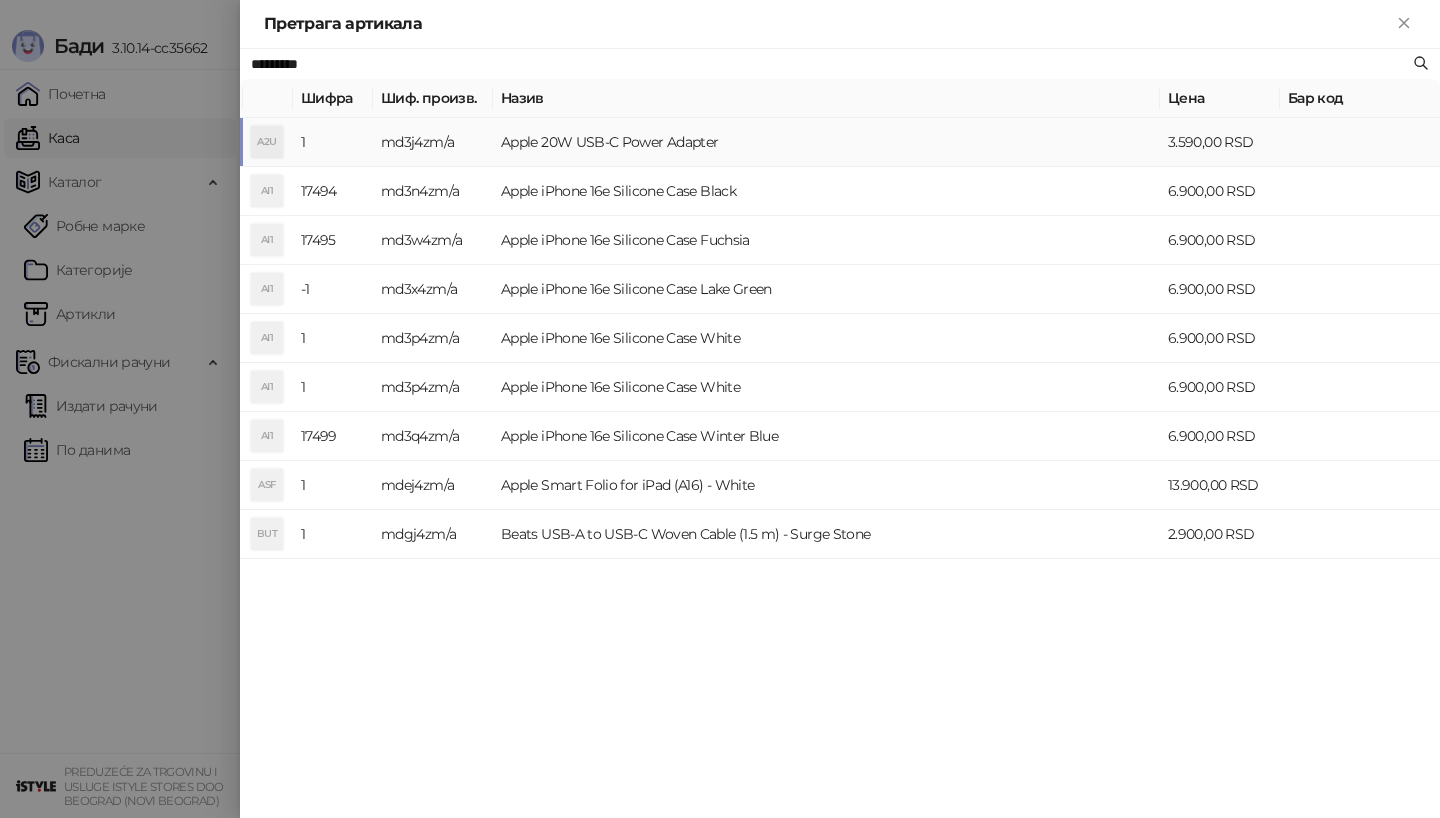 click on "A2U" at bounding box center [267, 142] 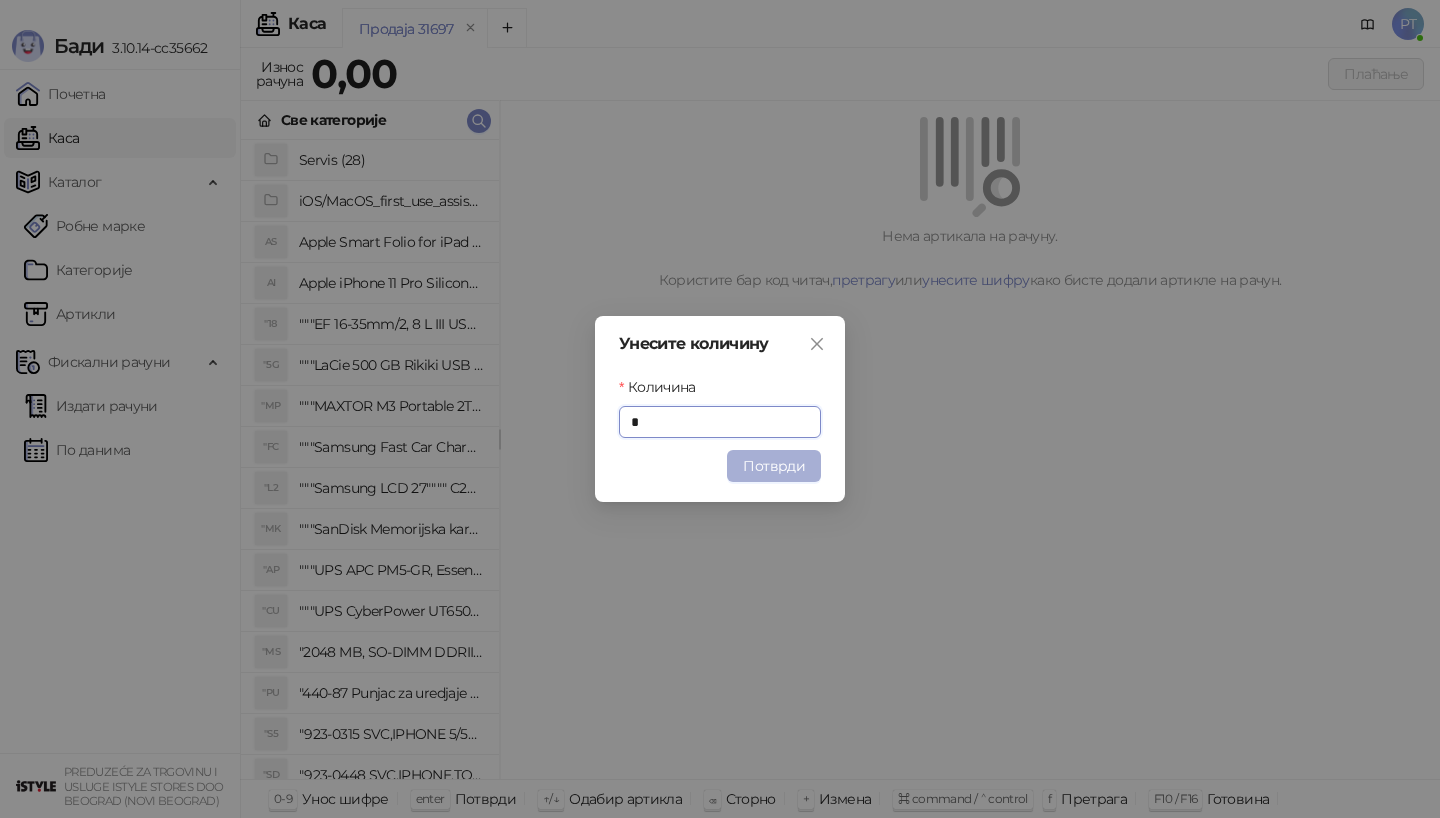 click on "Потврди" at bounding box center [774, 466] 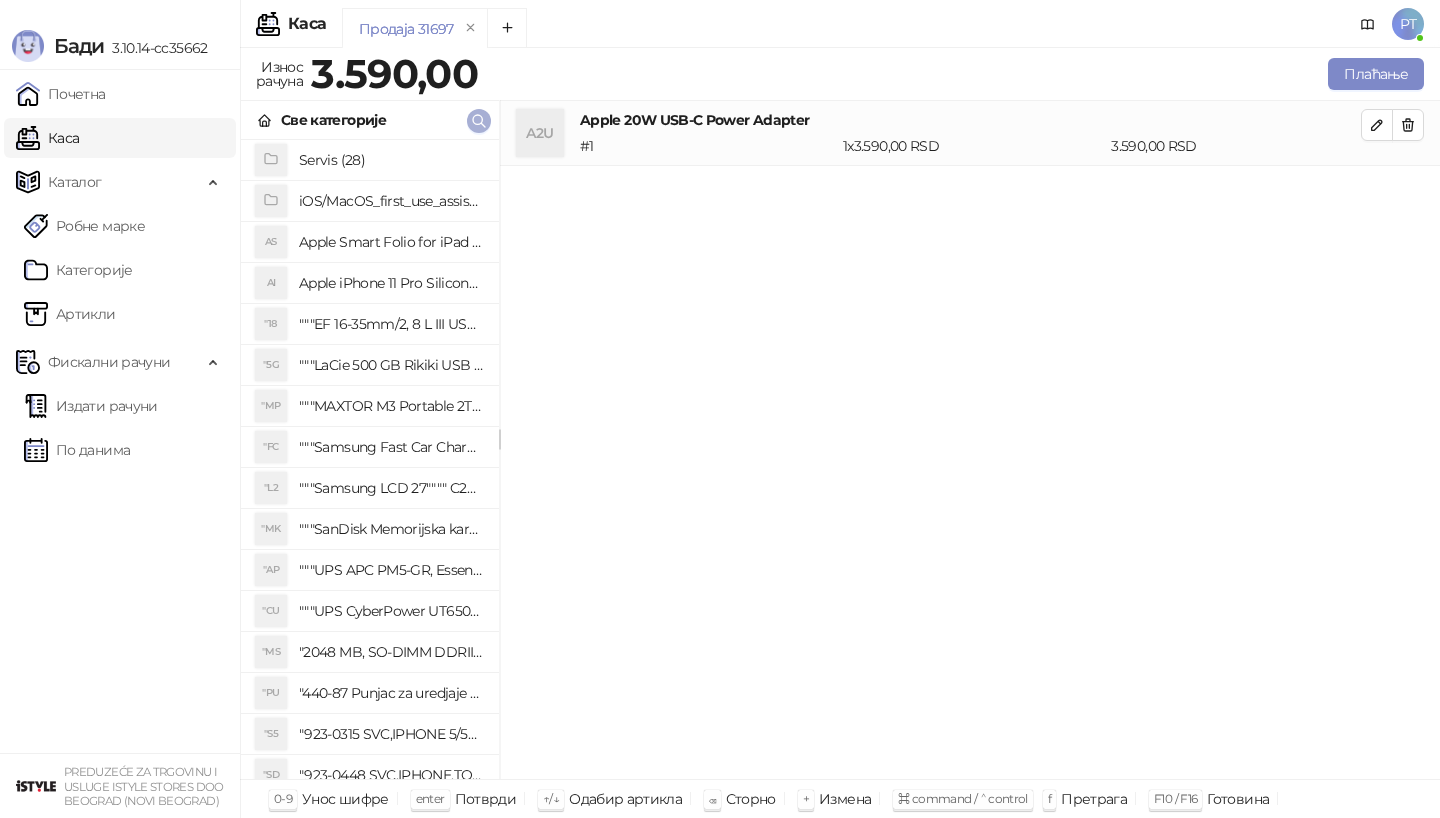 click 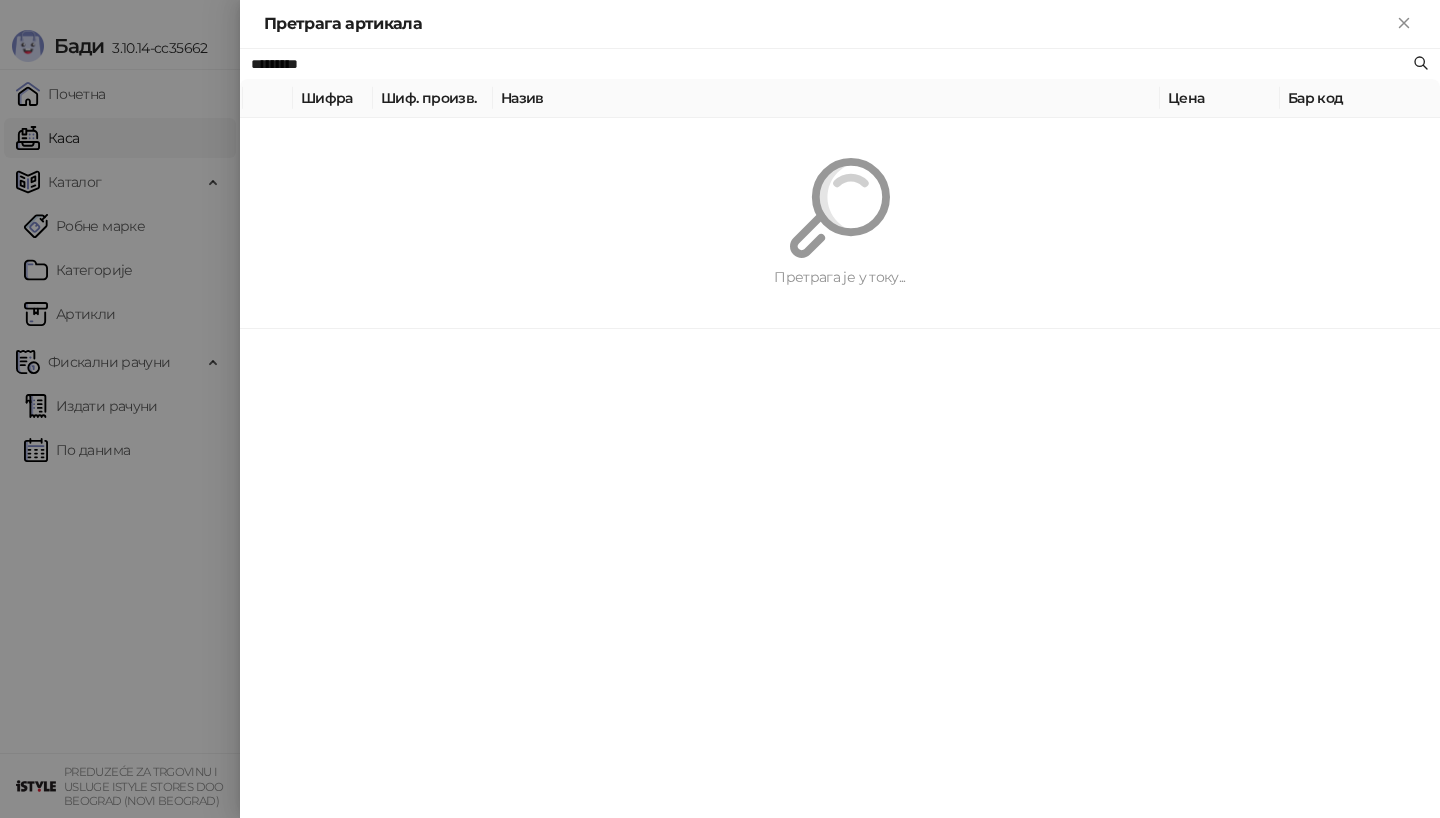 paste on "**********" 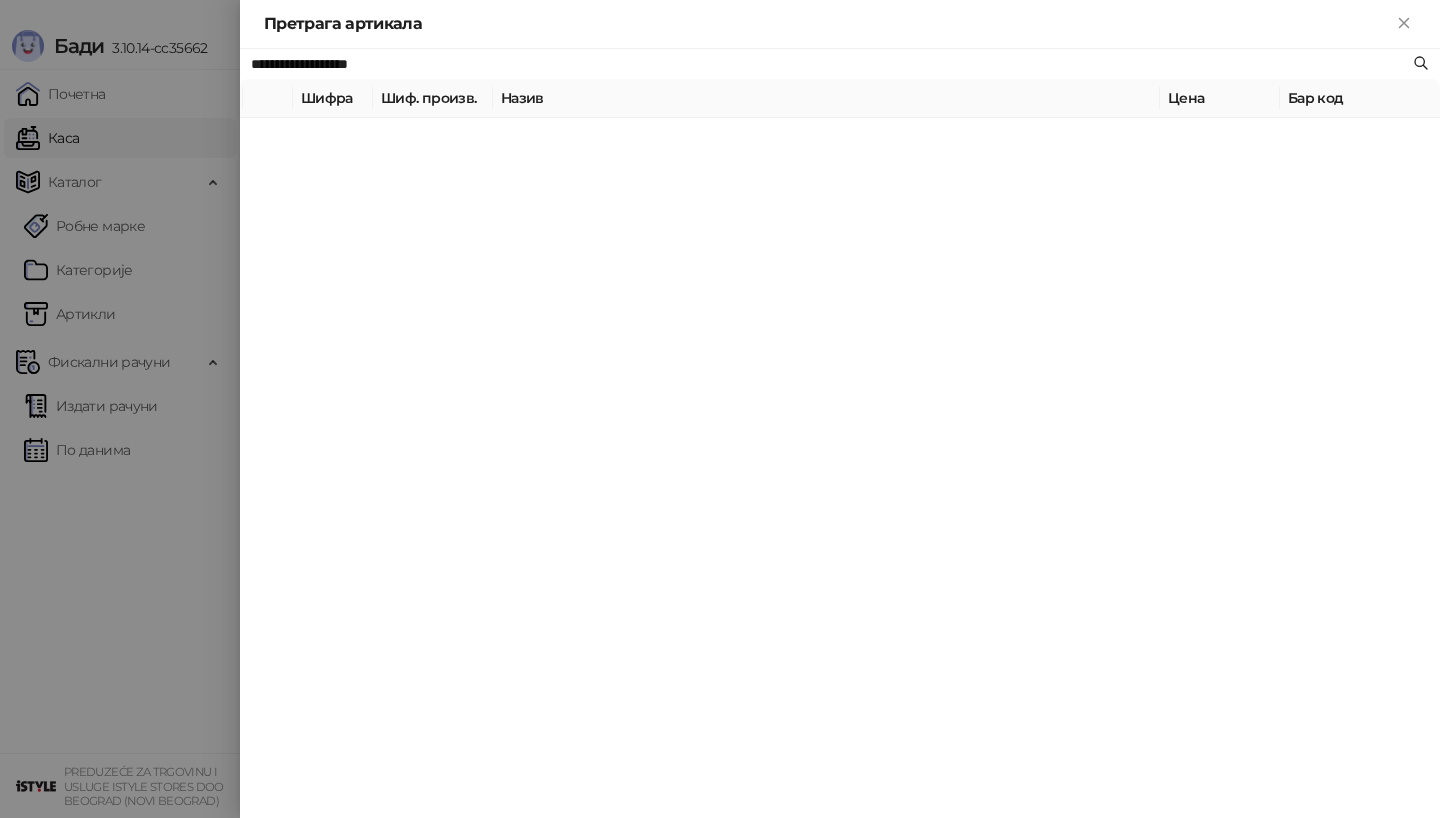 type on "**********" 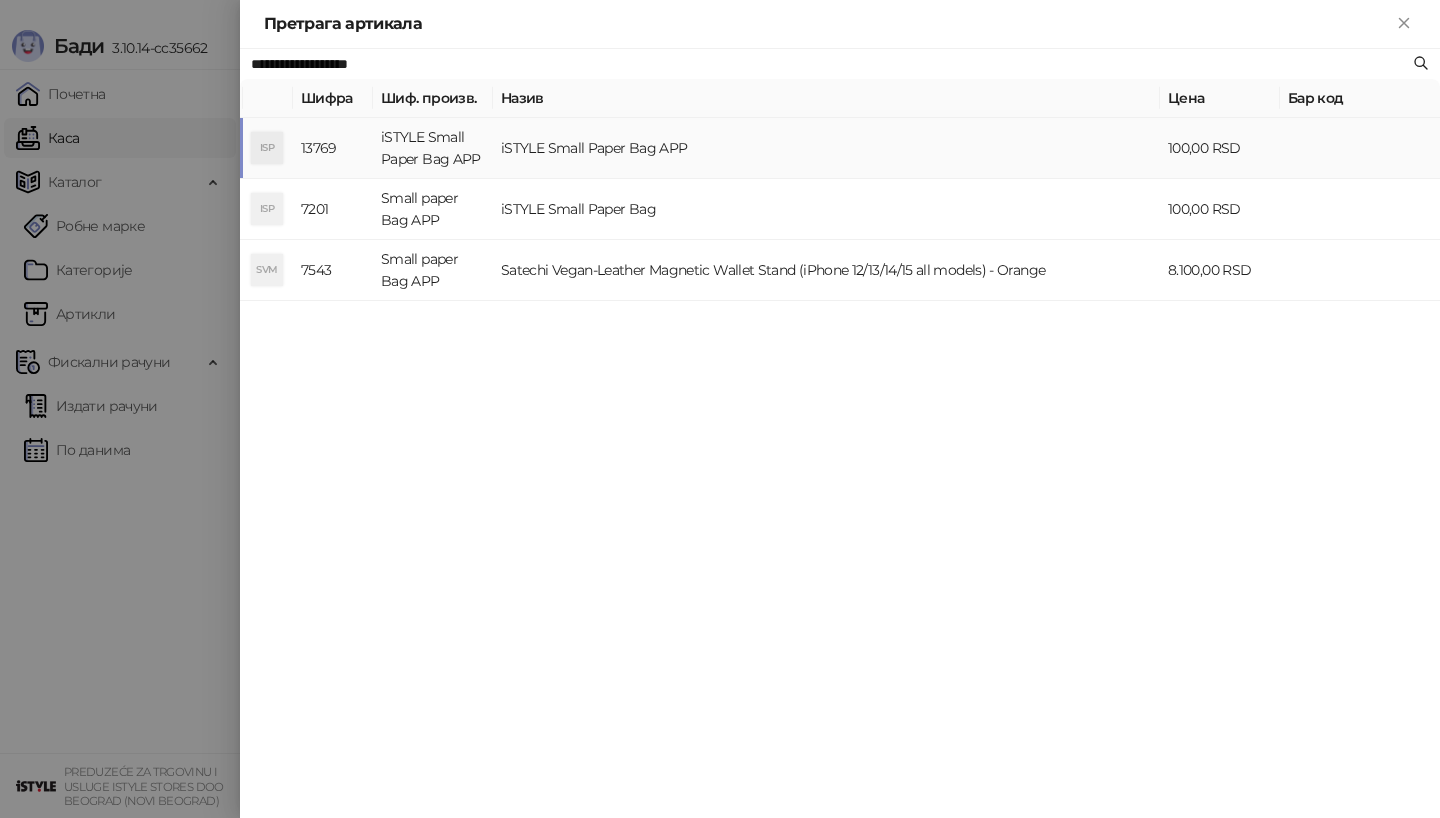 click on "ISP" at bounding box center [267, 148] 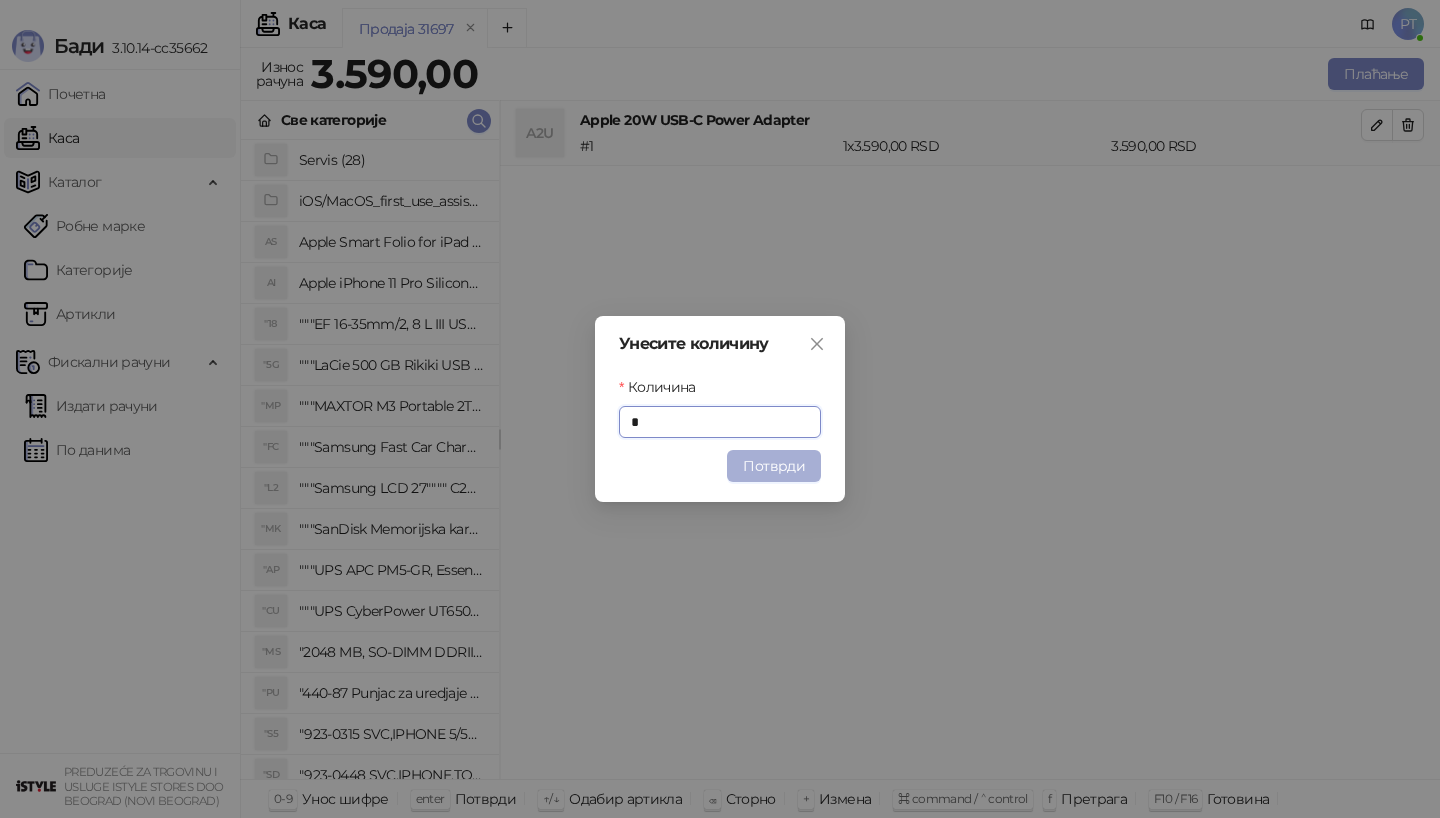 click on "Потврди" at bounding box center [774, 466] 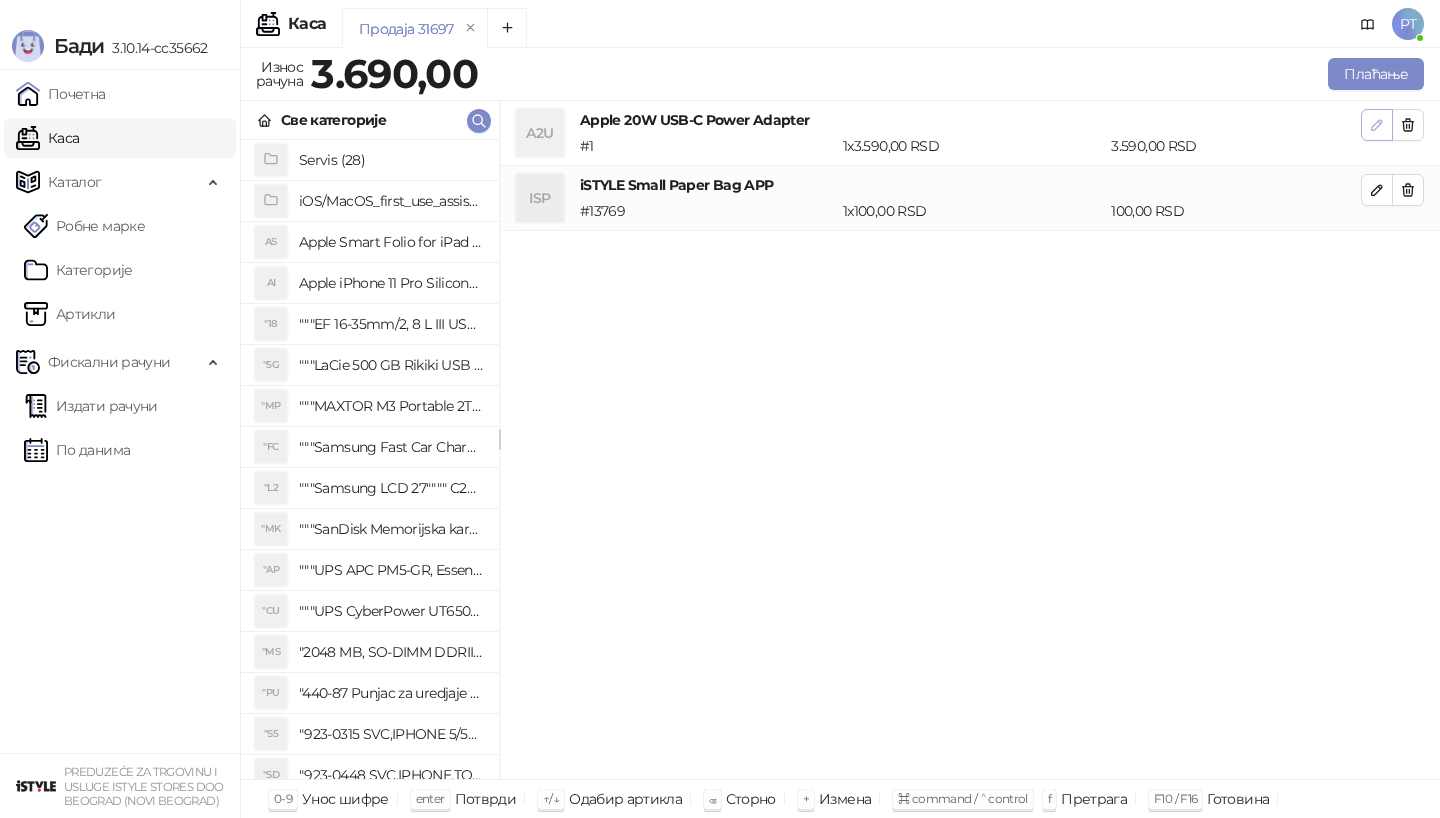 click 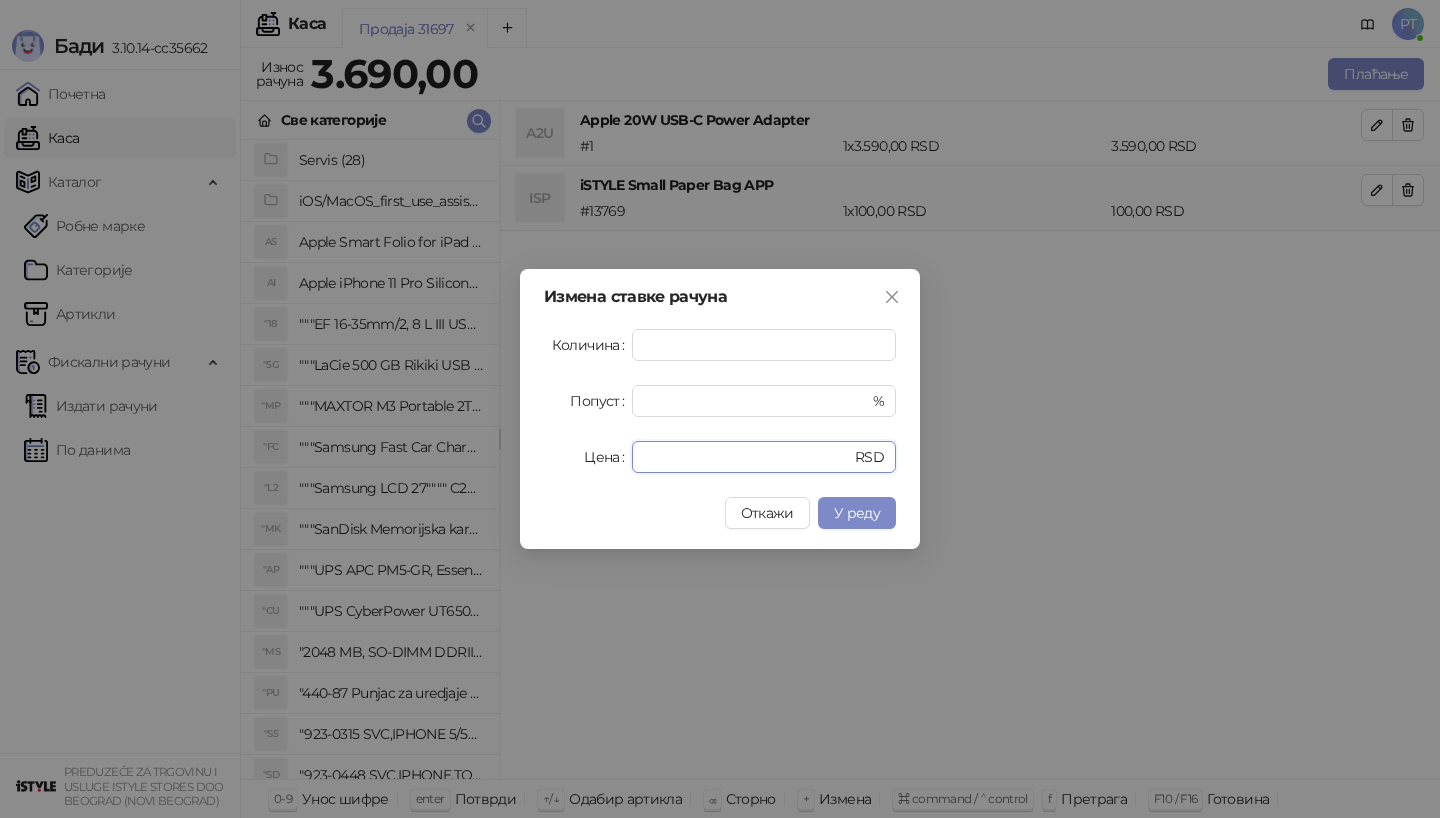 drag, startPoint x: 722, startPoint y: 455, endPoint x: 515, endPoint y: 456, distance: 207.00241 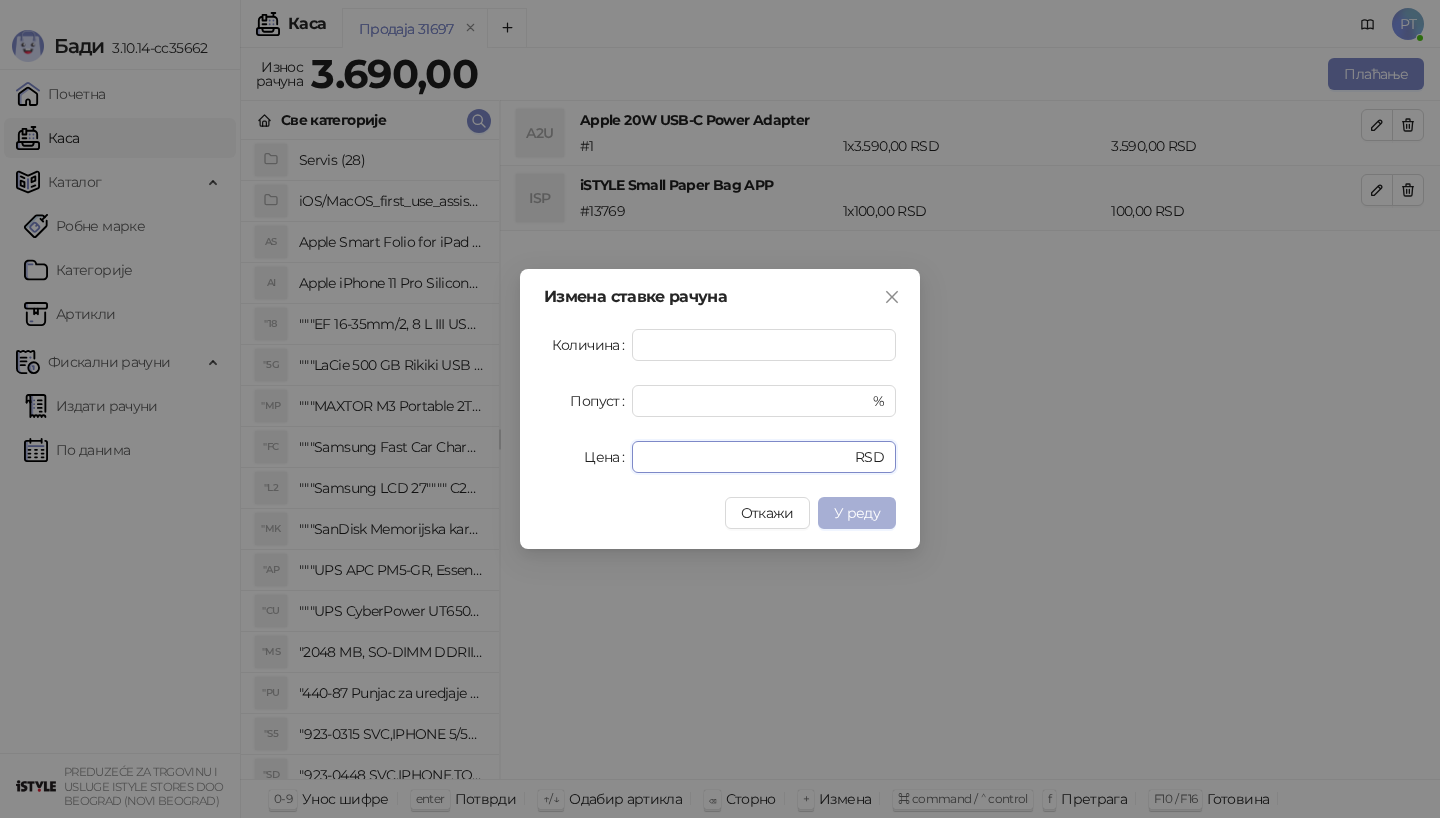type on "****" 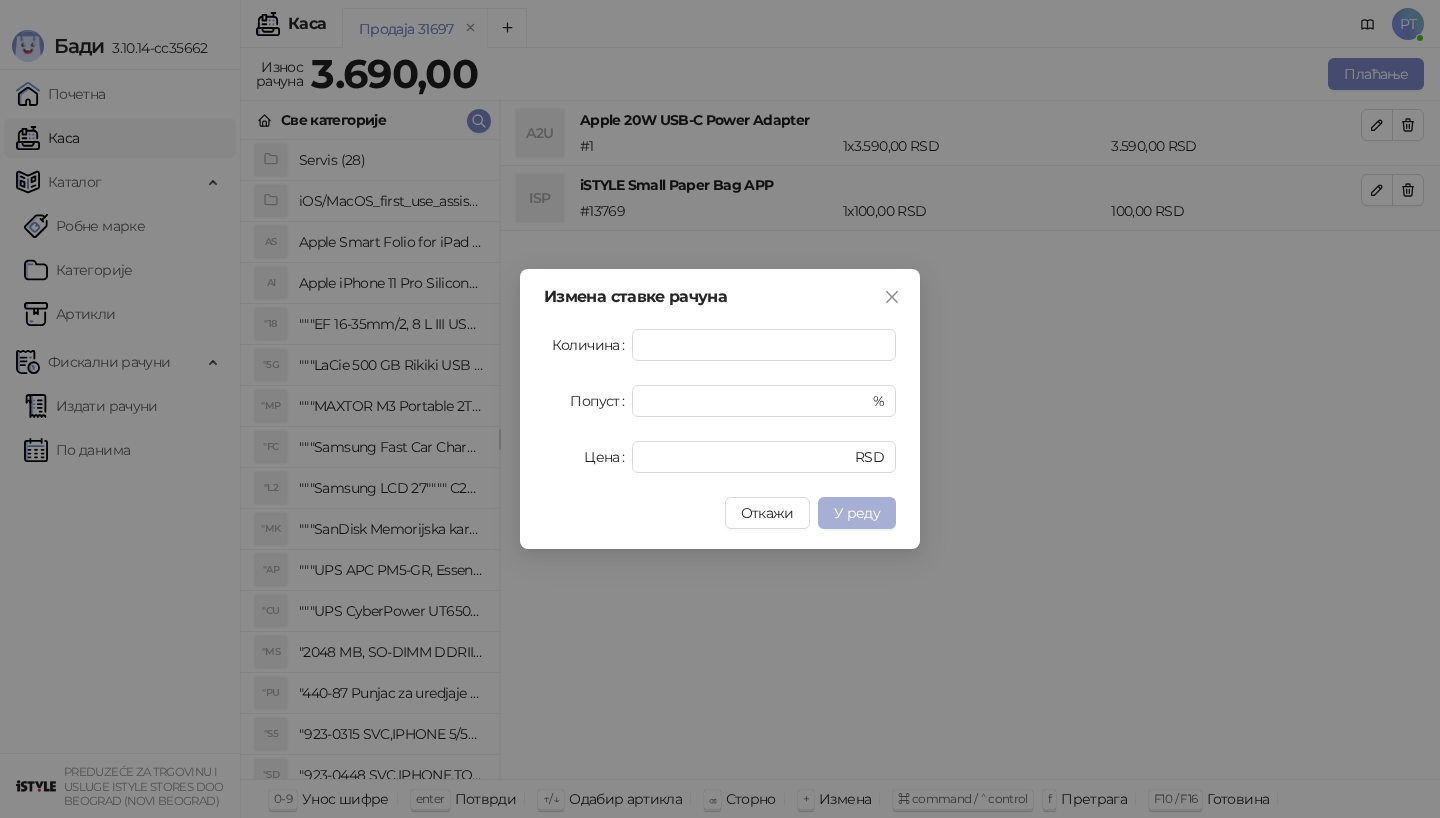 click on "У реду" at bounding box center (857, 513) 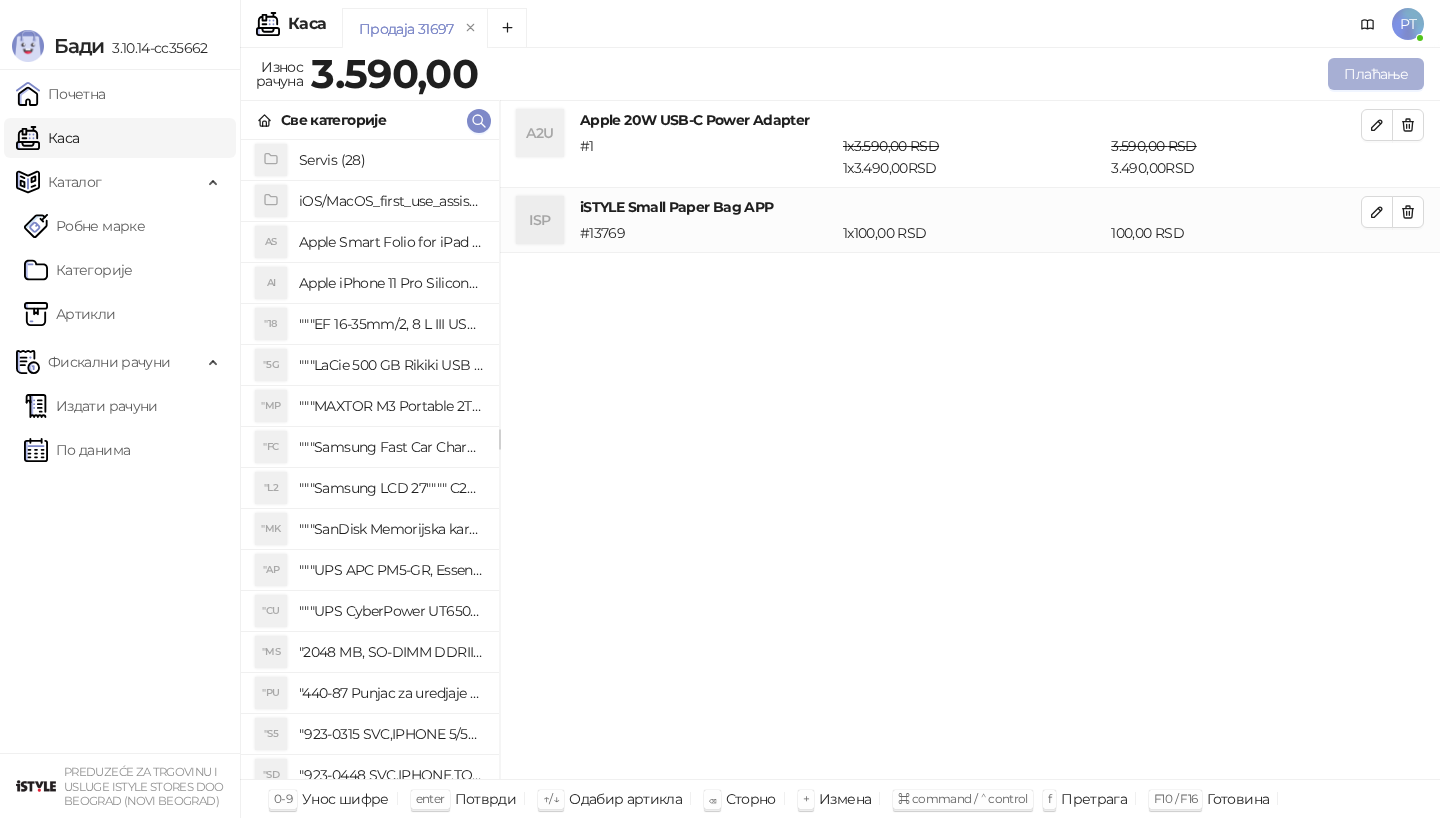 click on "Плаћање" at bounding box center (1376, 74) 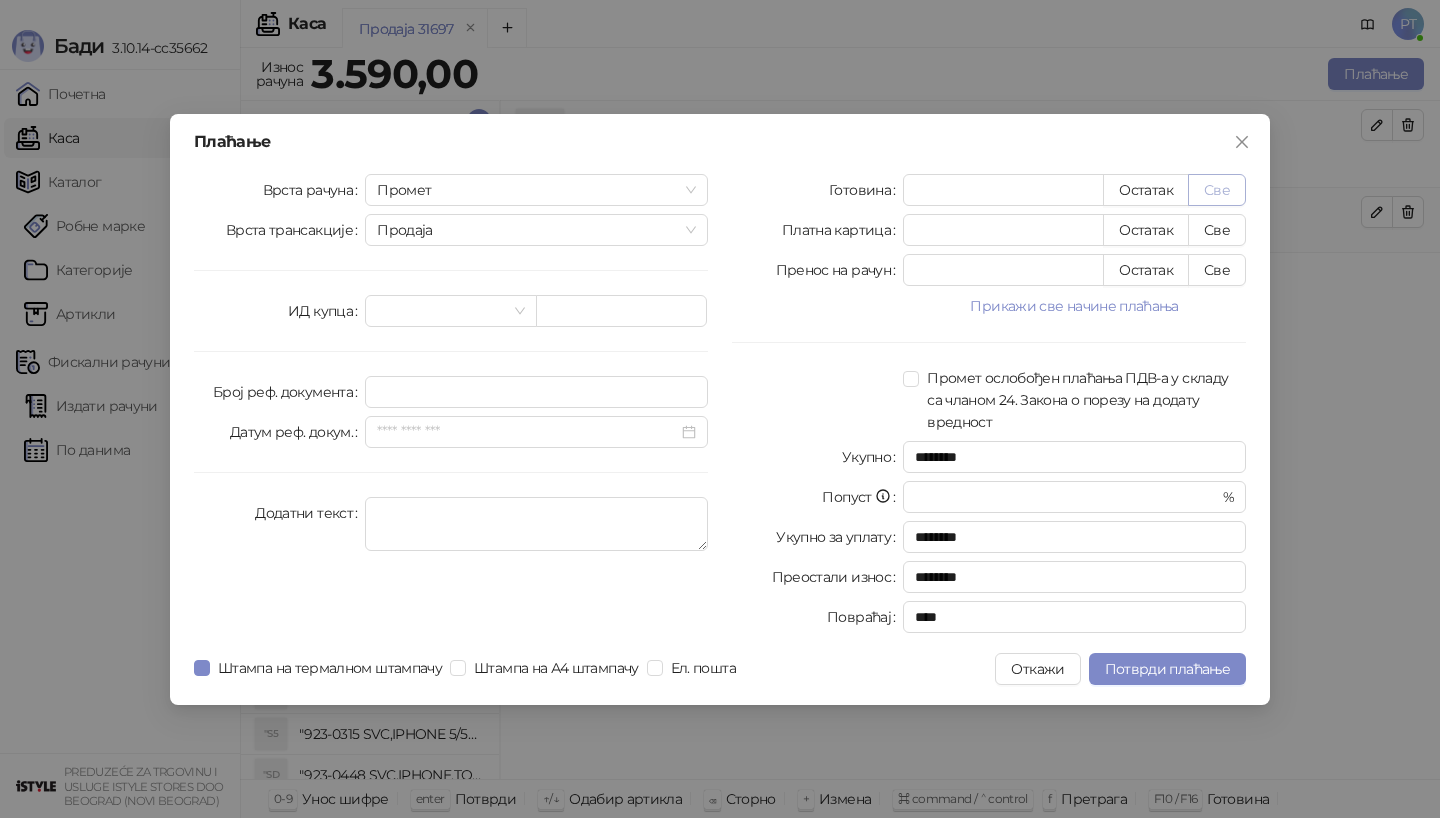 click on "Све" at bounding box center [1217, 190] 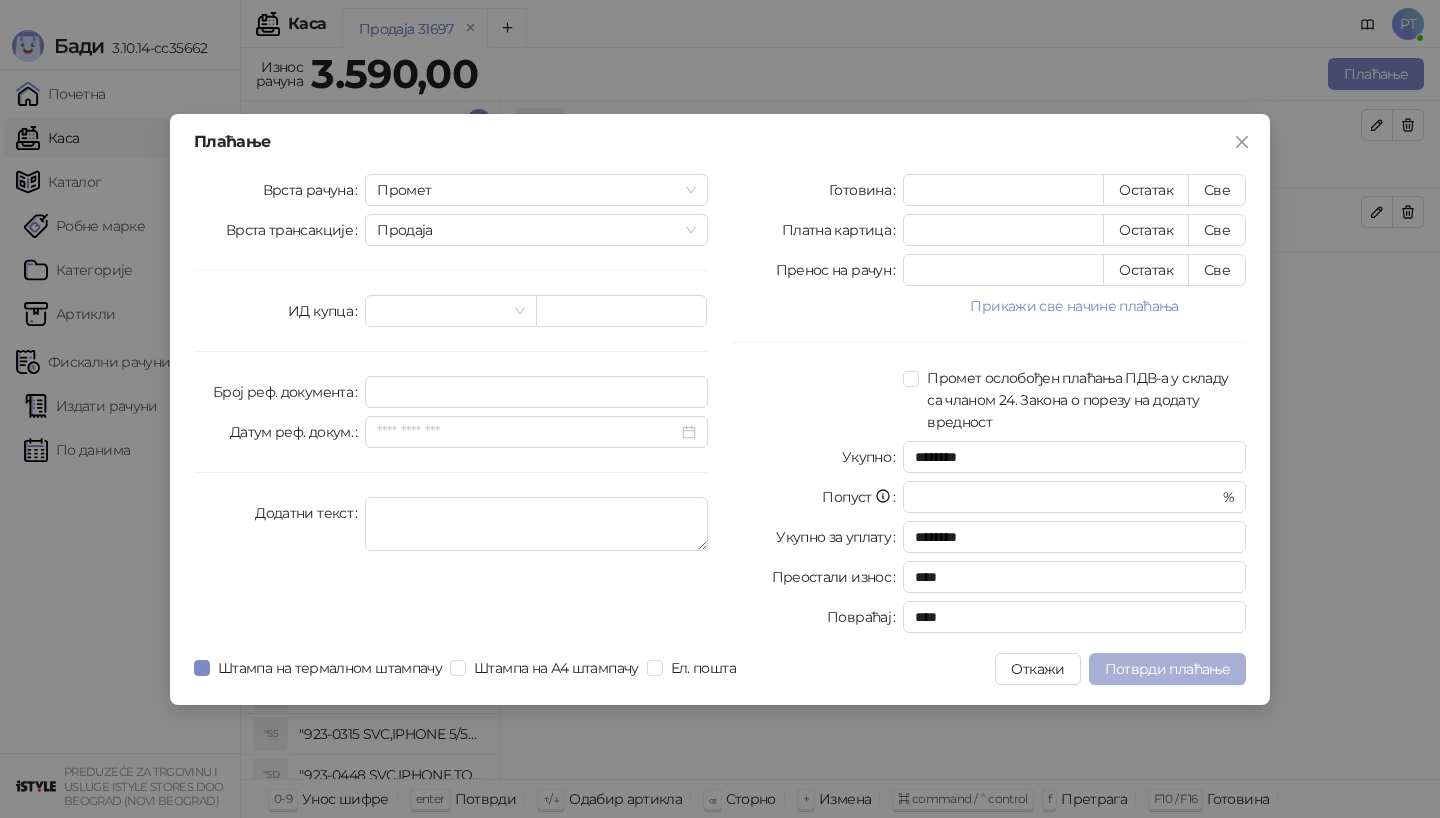 click on "Потврди плаћање" at bounding box center (1167, 669) 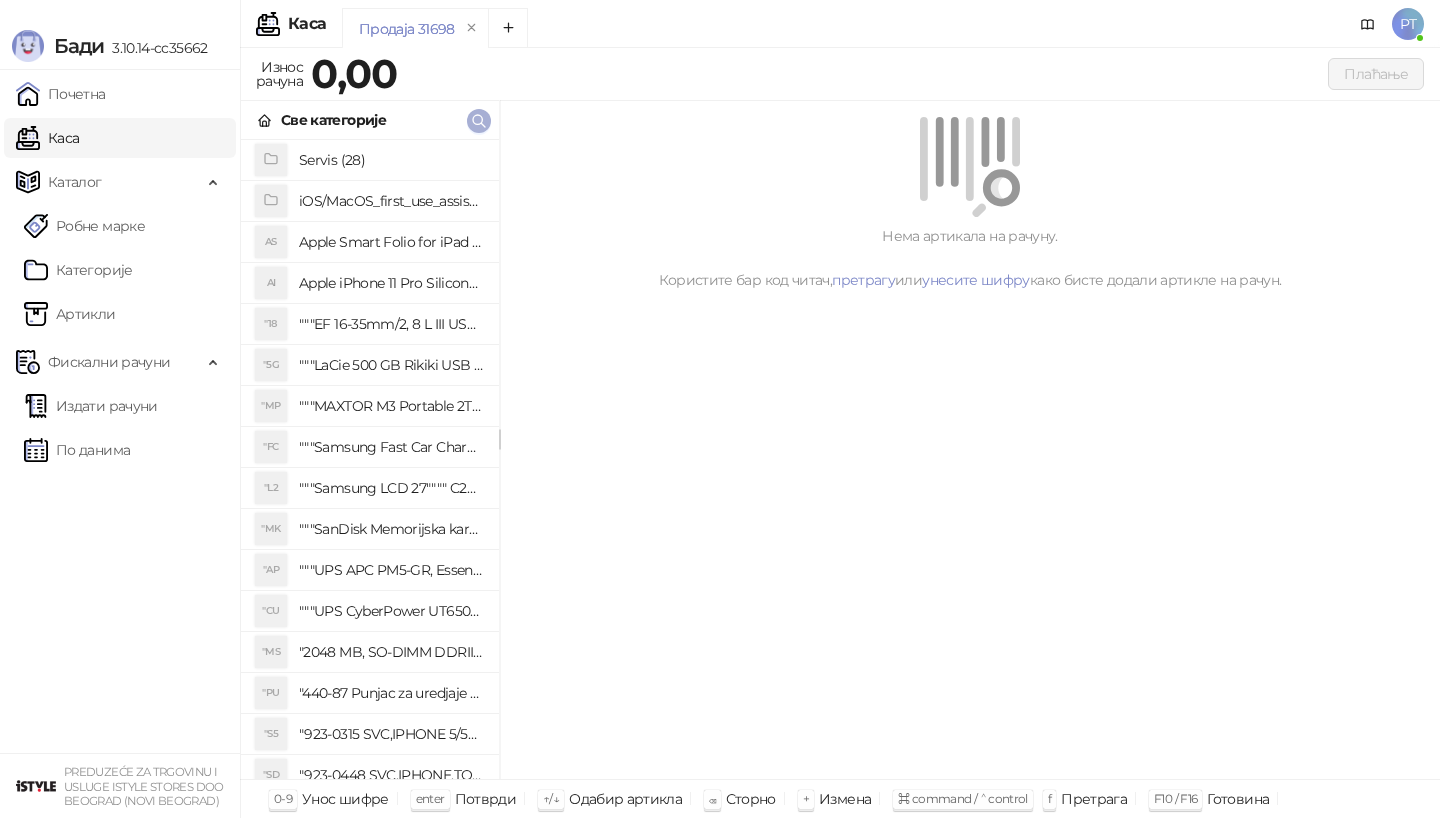 click 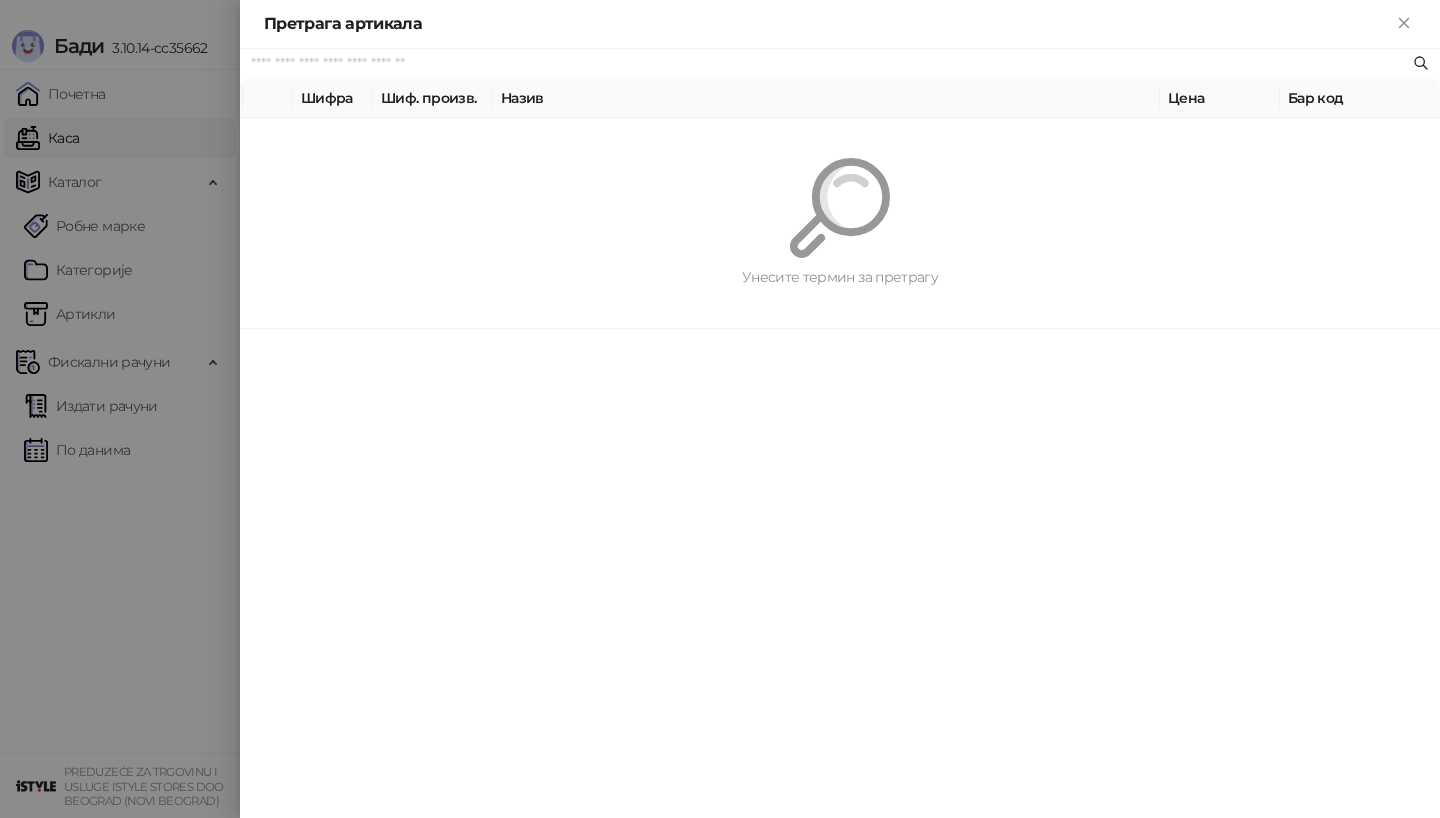 paste on "*********" 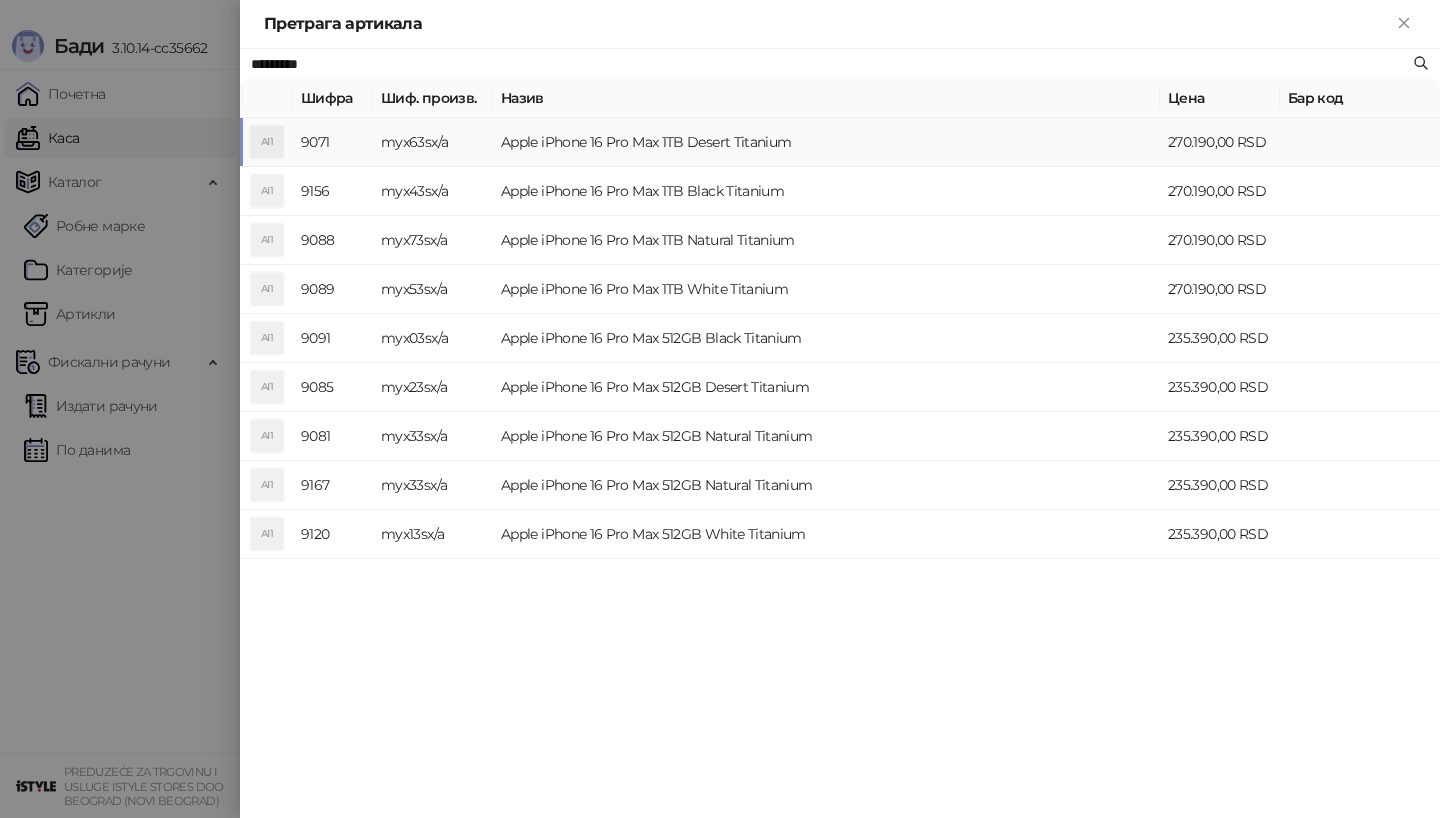 click on "AI1" at bounding box center [267, 142] 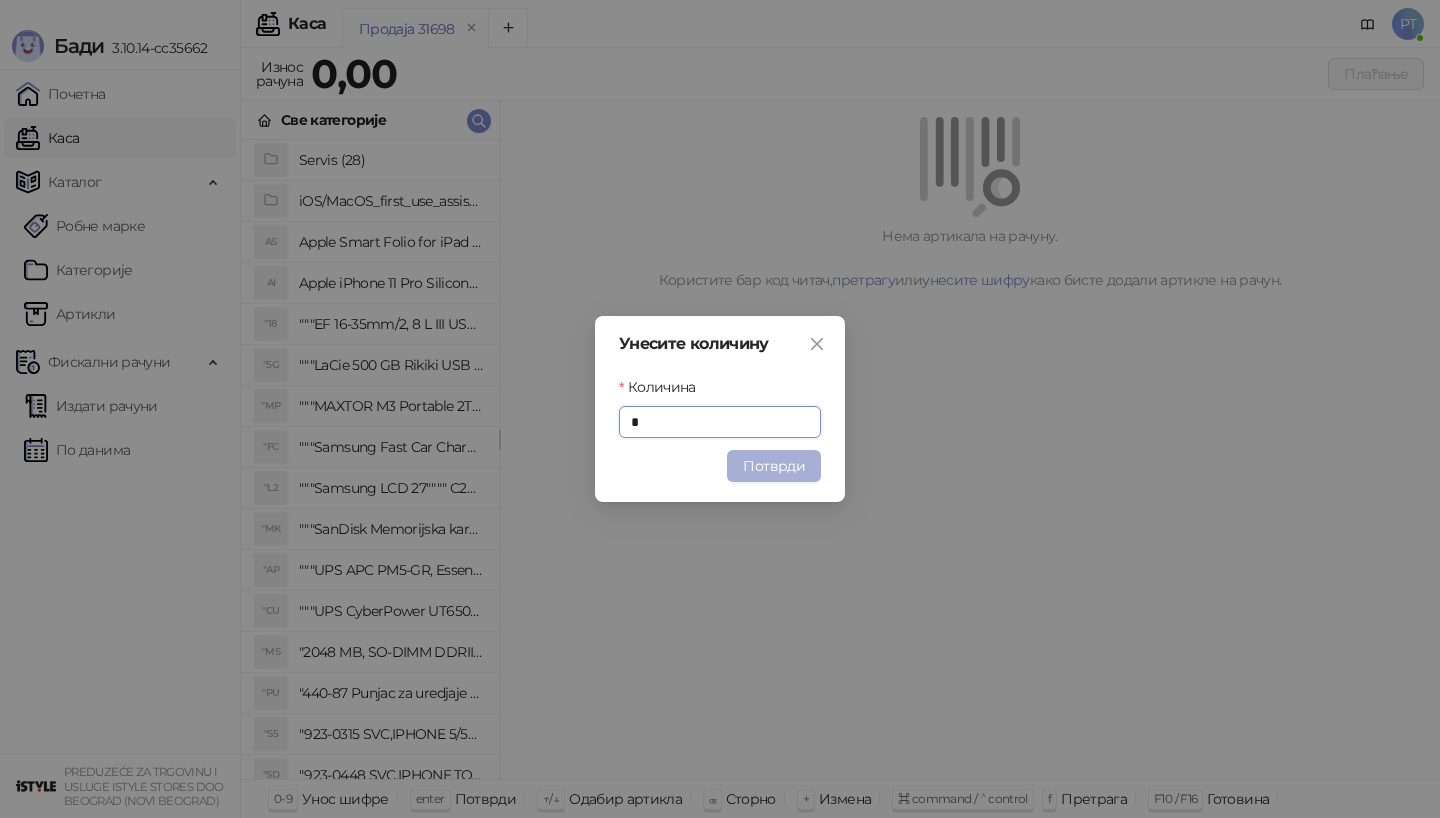 click on "Потврди" at bounding box center [774, 466] 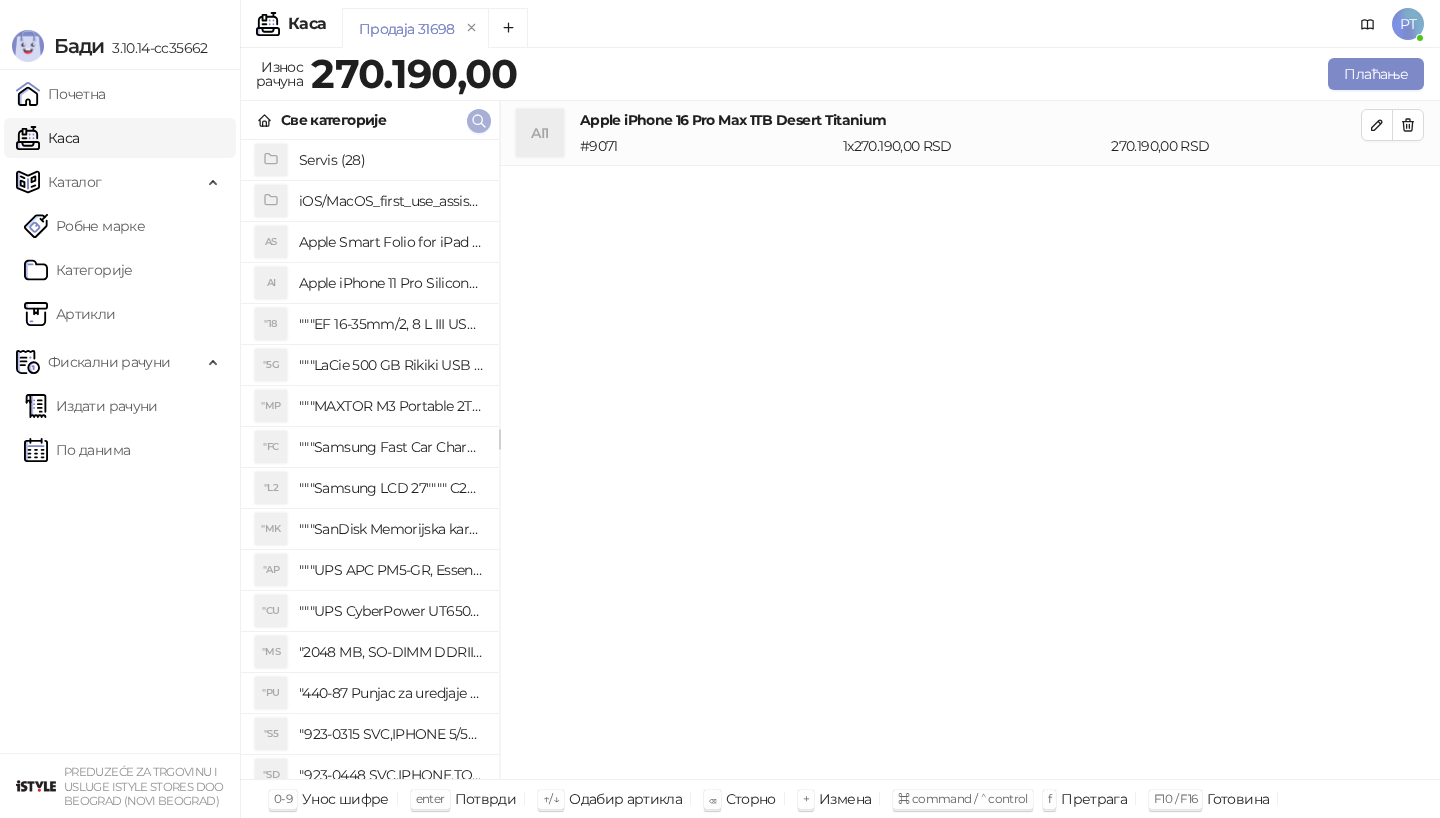click 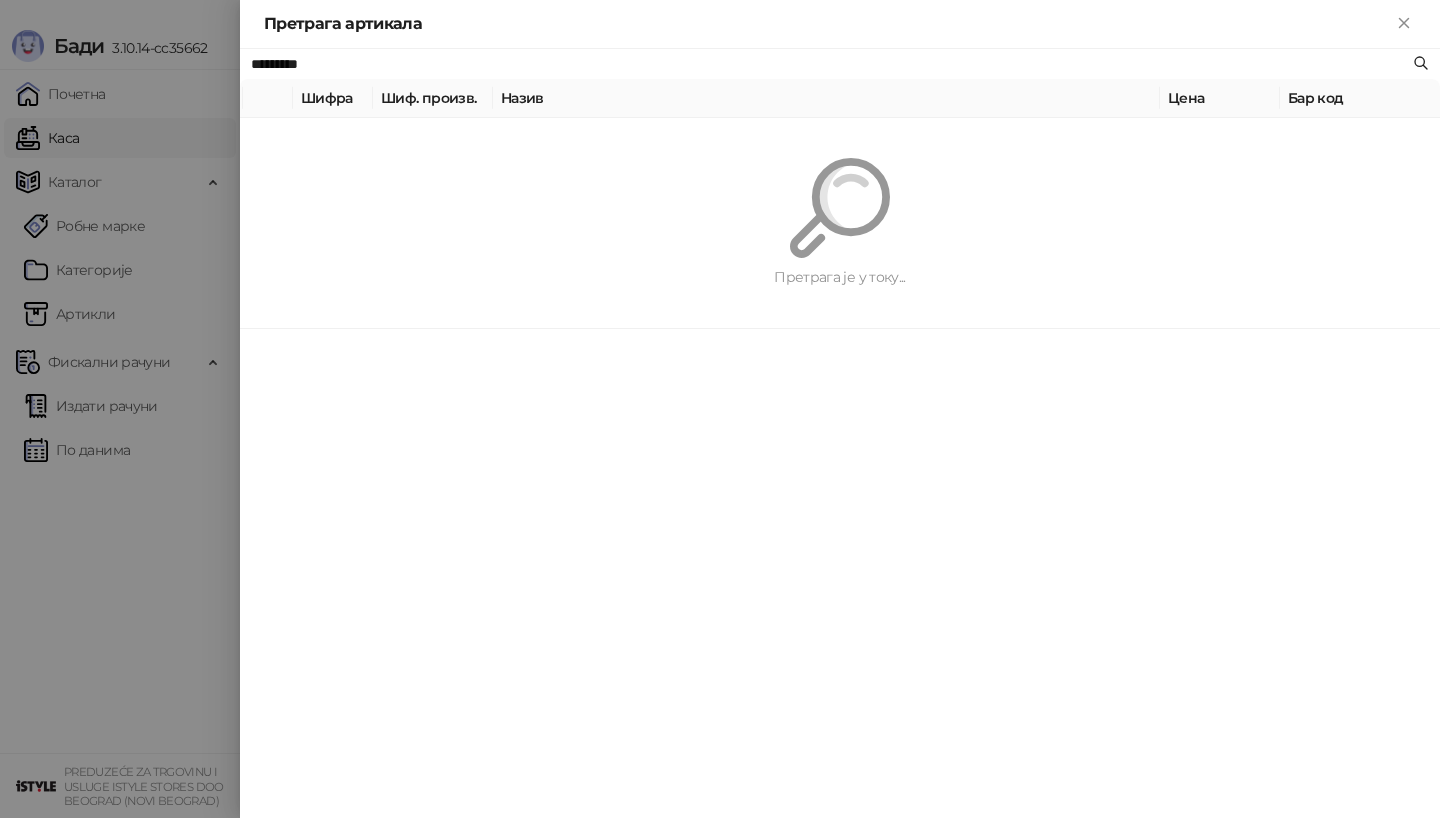 paste 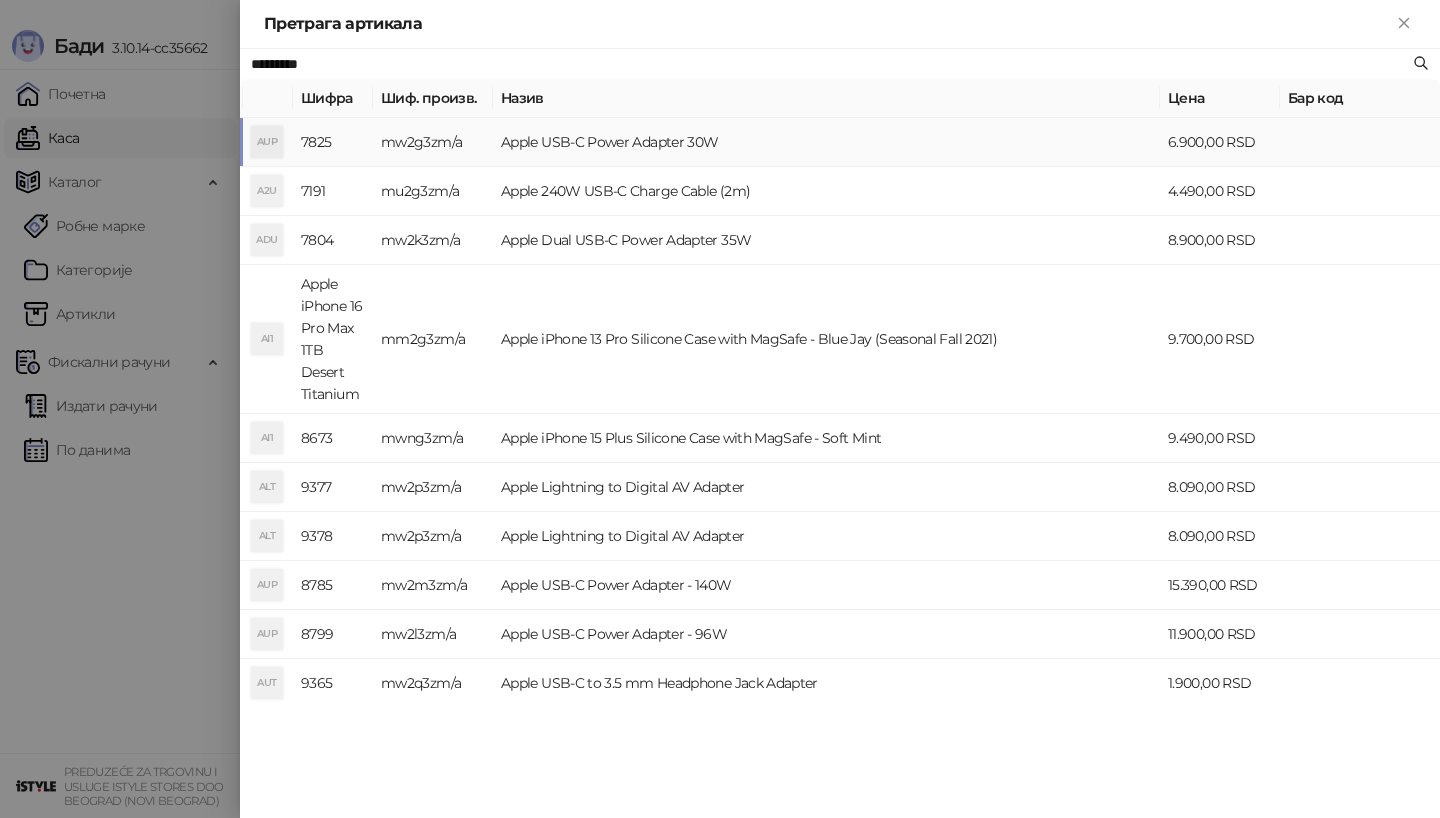 click on "AUP" at bounding box center (267, 142) 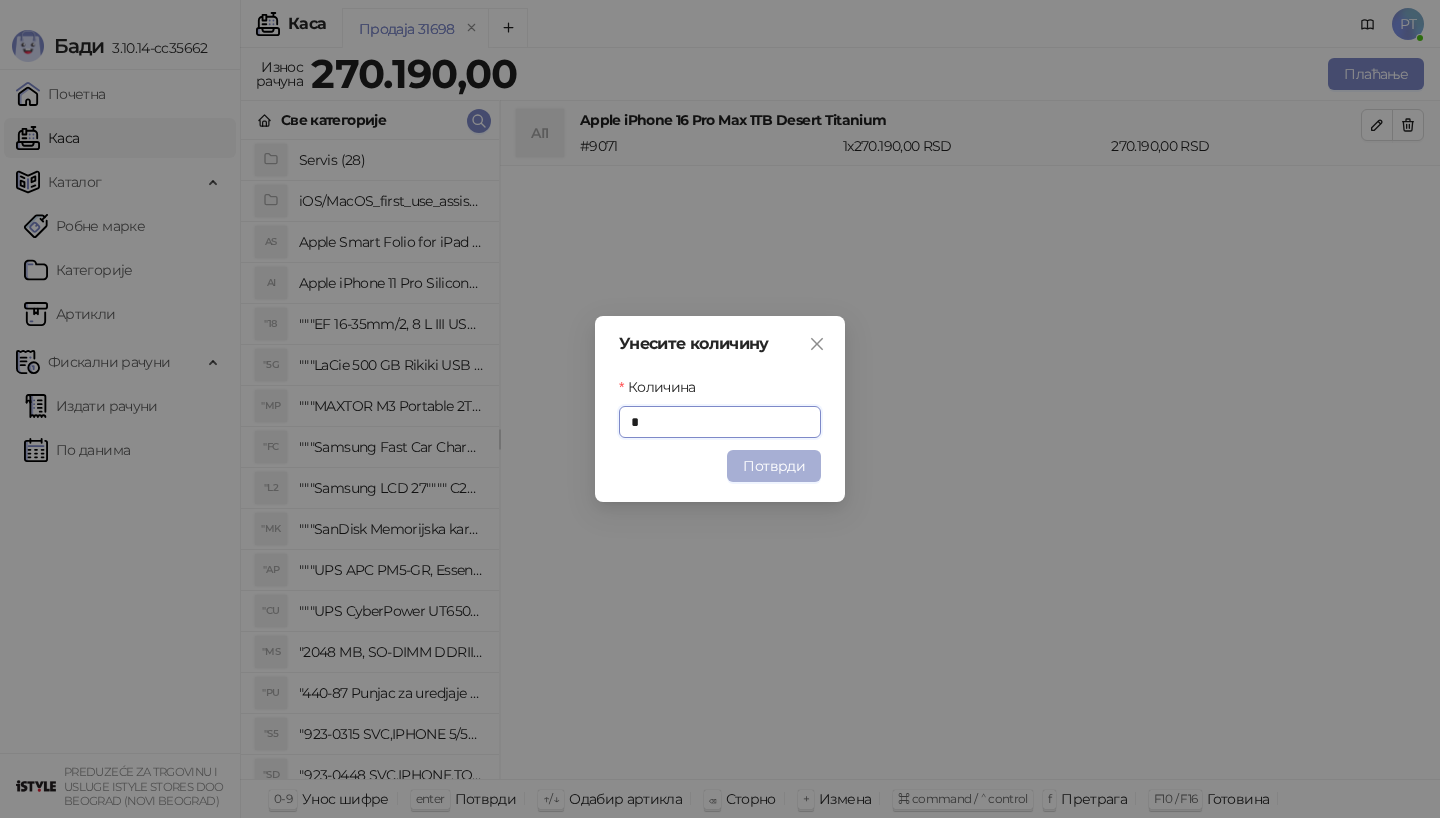 click on "Потврди" at bounding box center (774, 466) 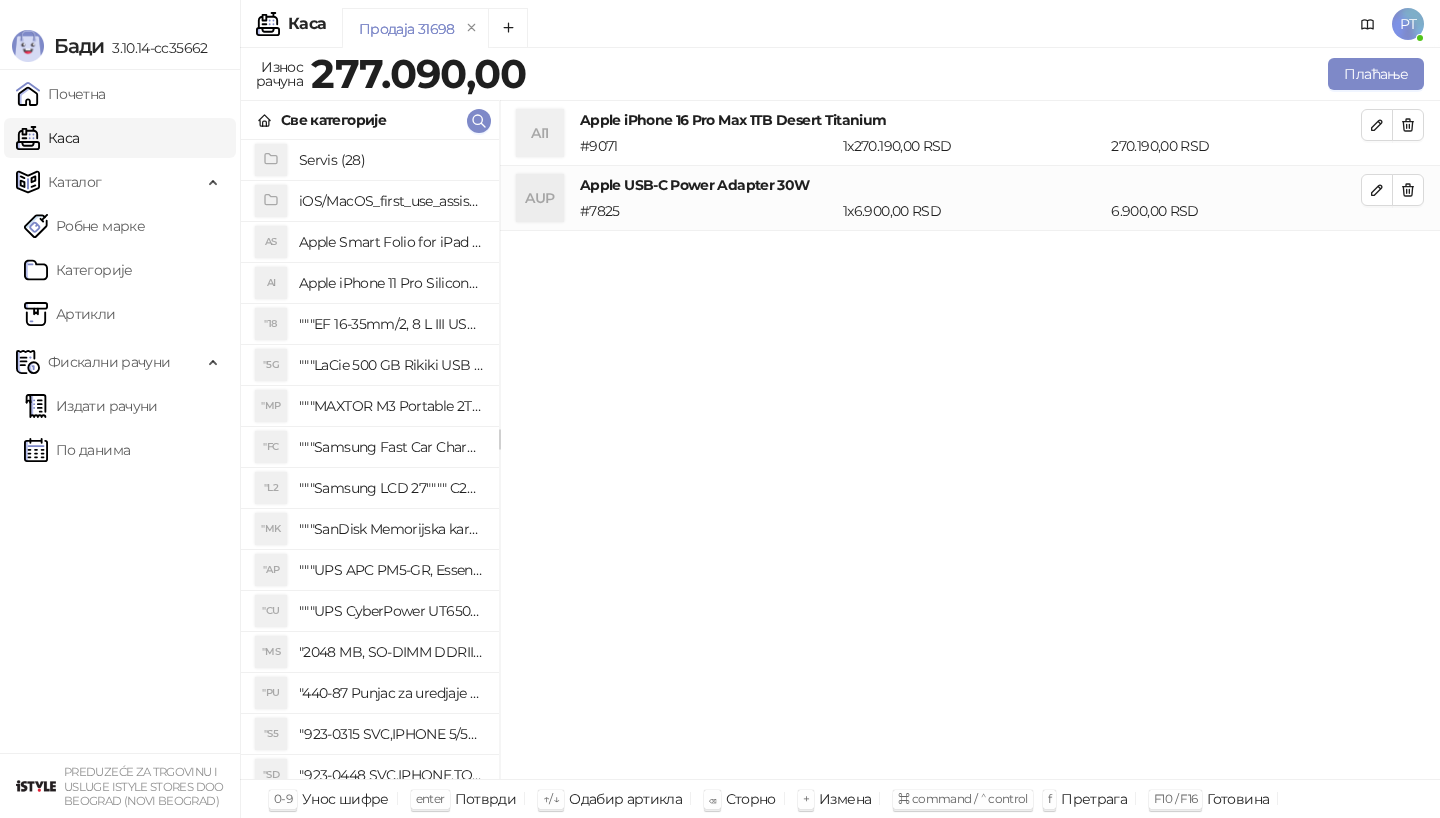 click on "Све категорије" at bounding box center [370, 120] 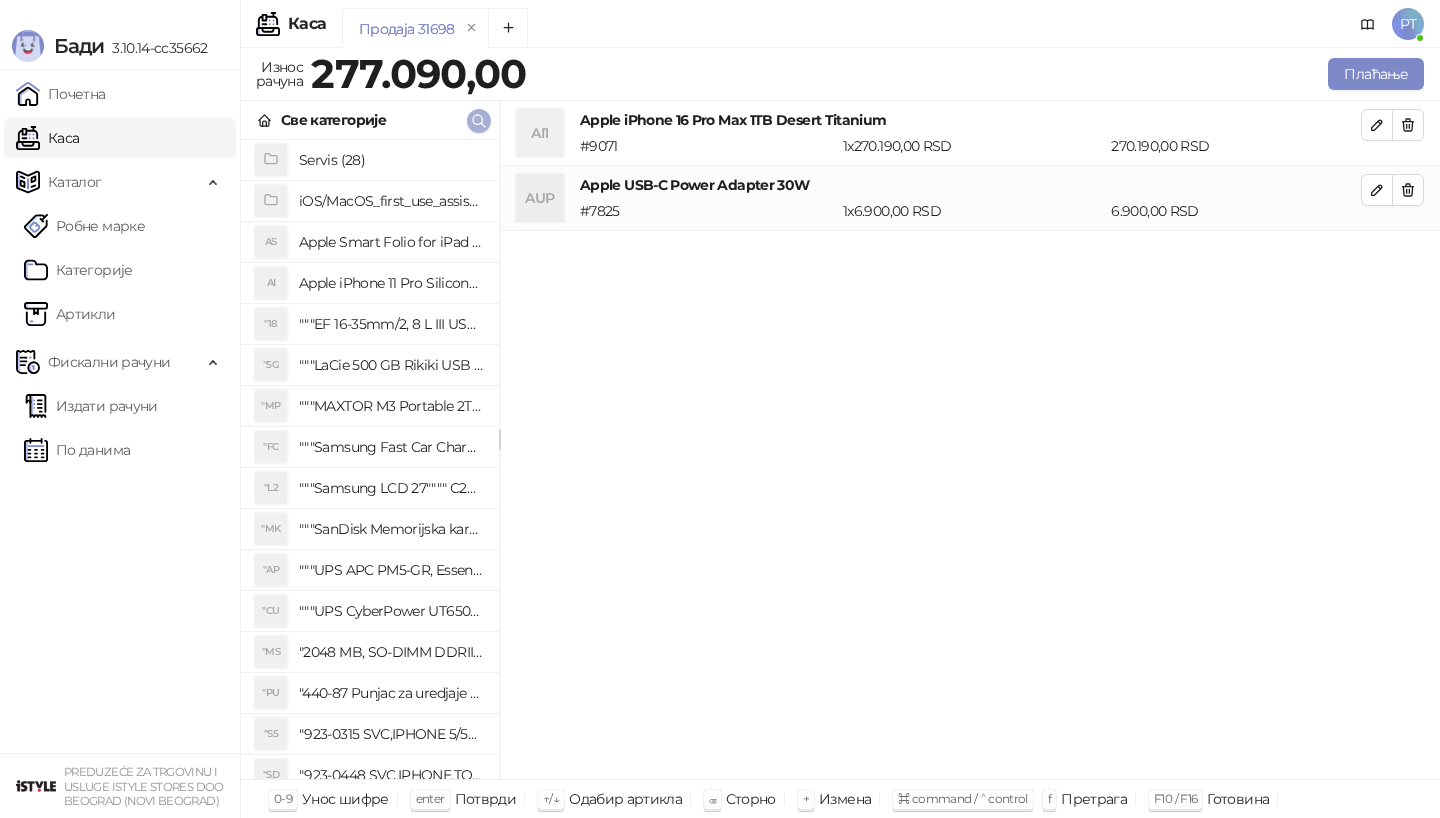 click 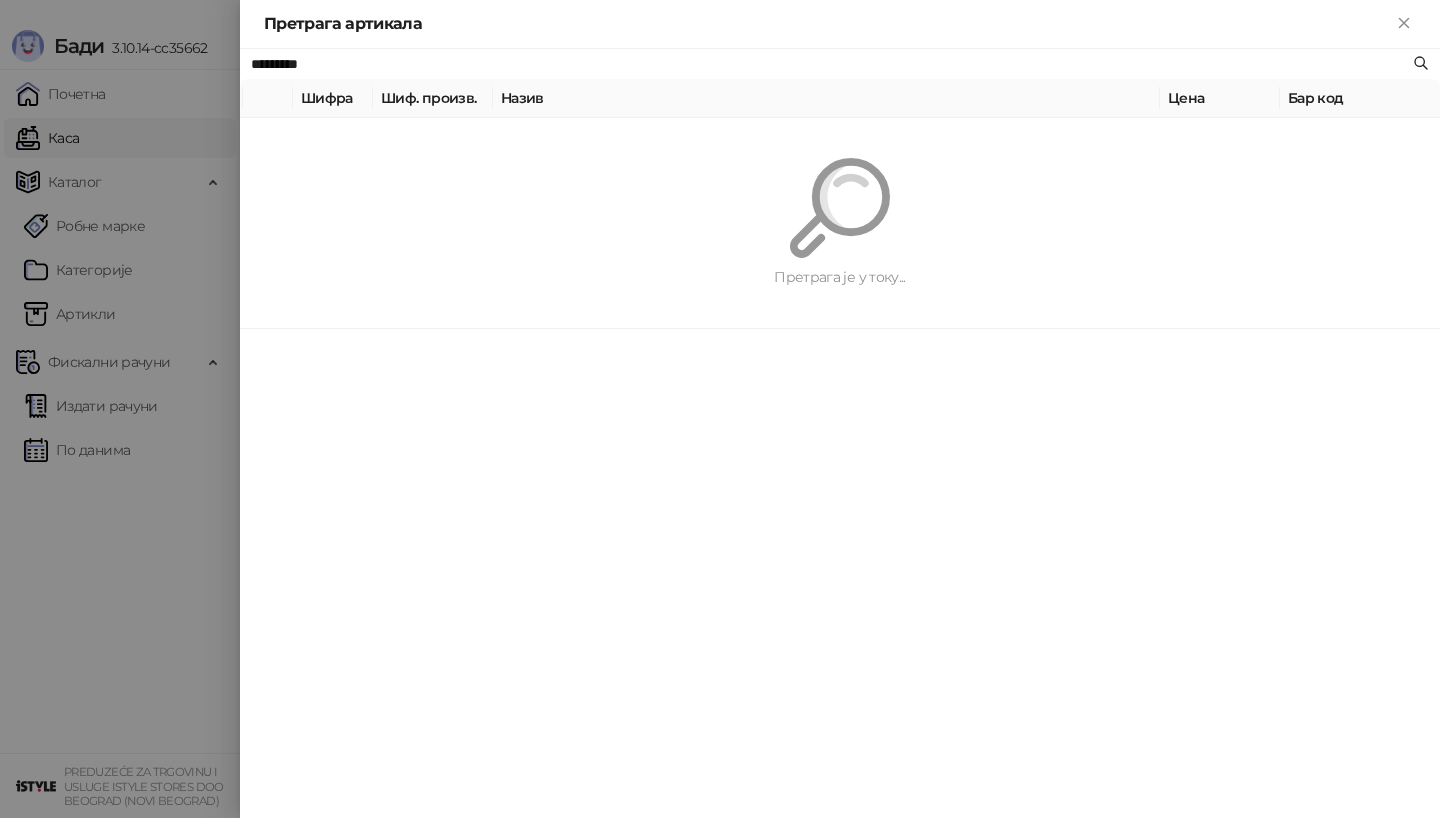paste on "**********" 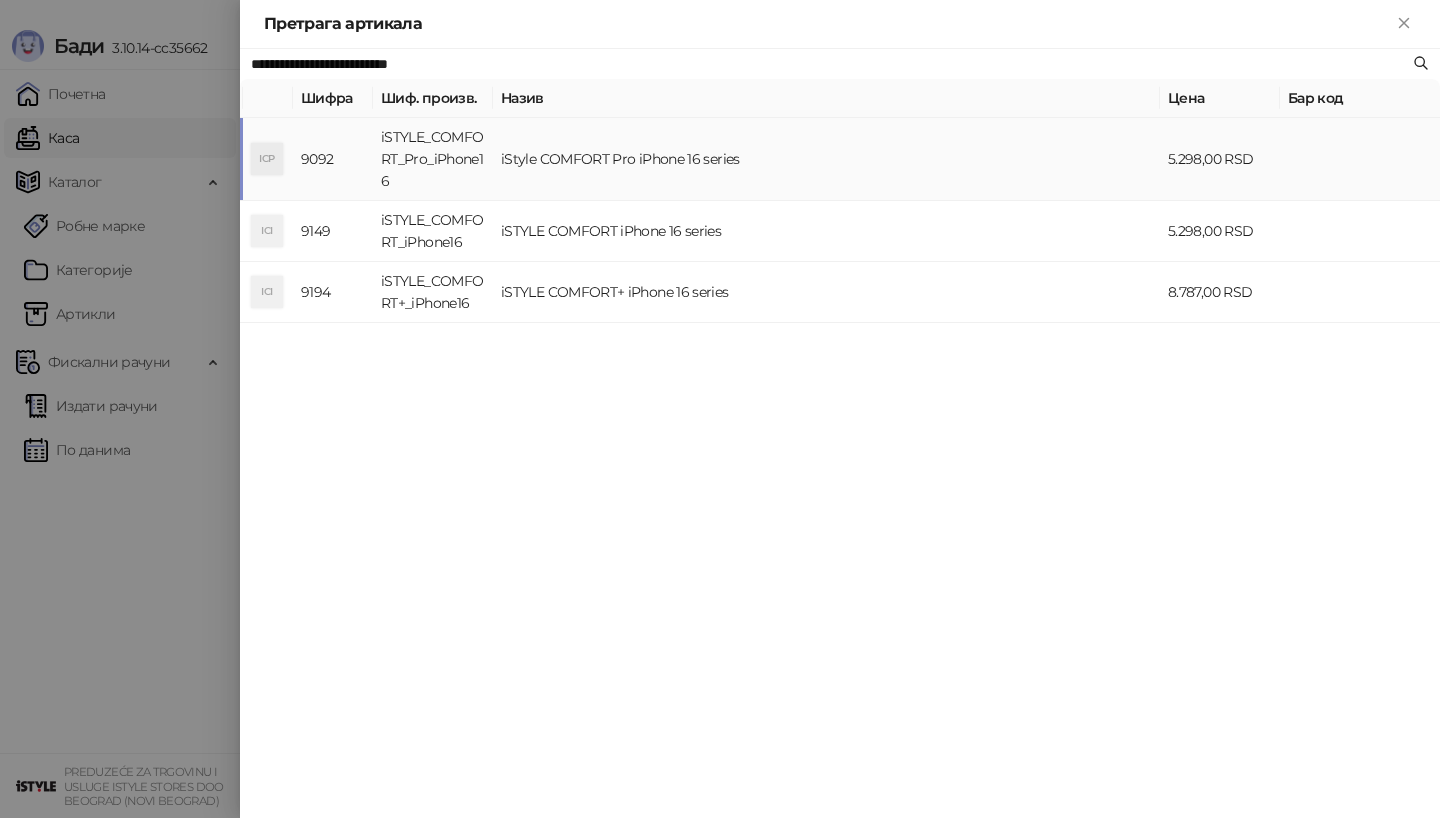 click on "ICP" at bounding box center [267, 159] 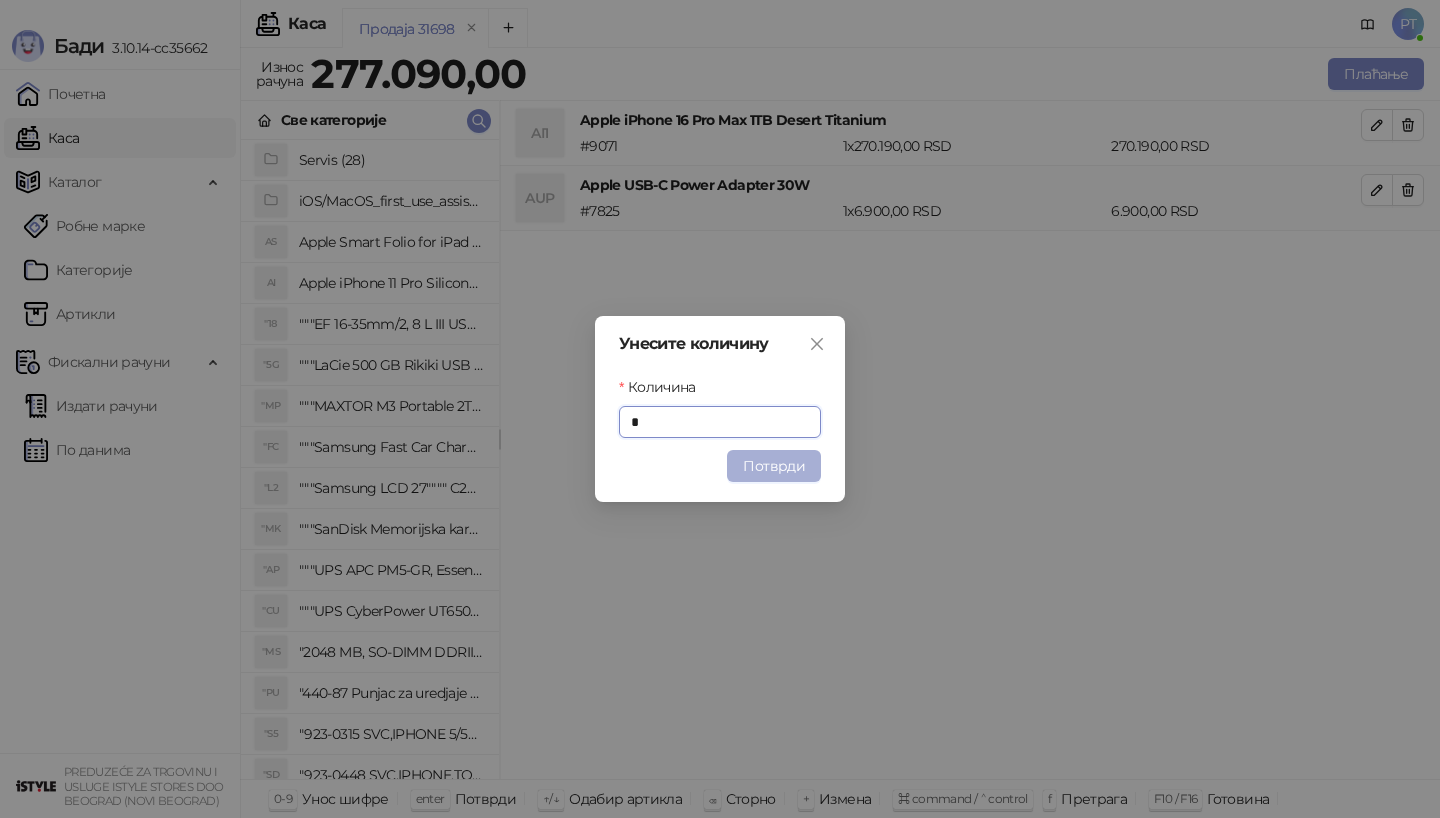 click on "Потврди" at bounding box center [774, 466] 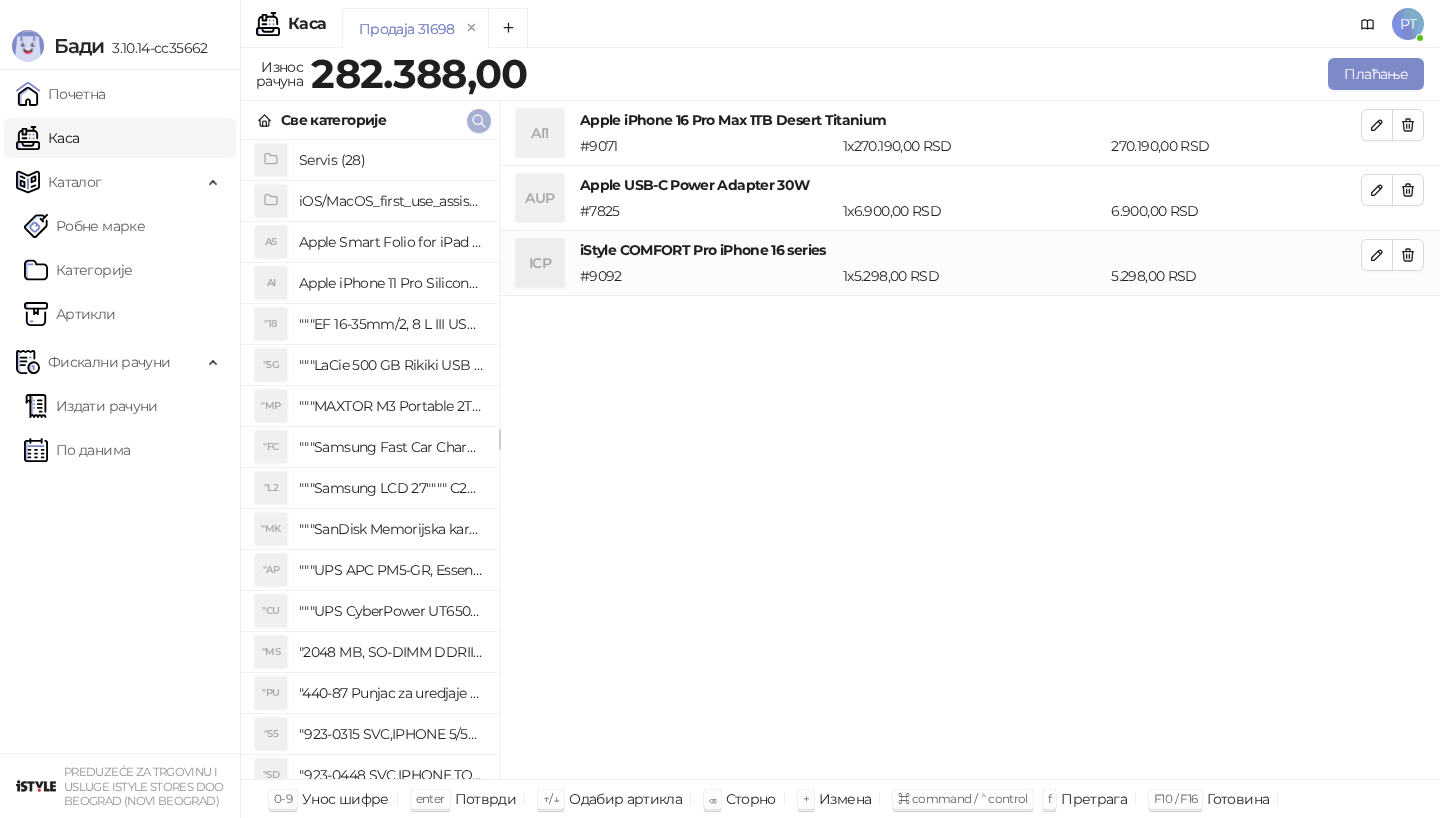 click 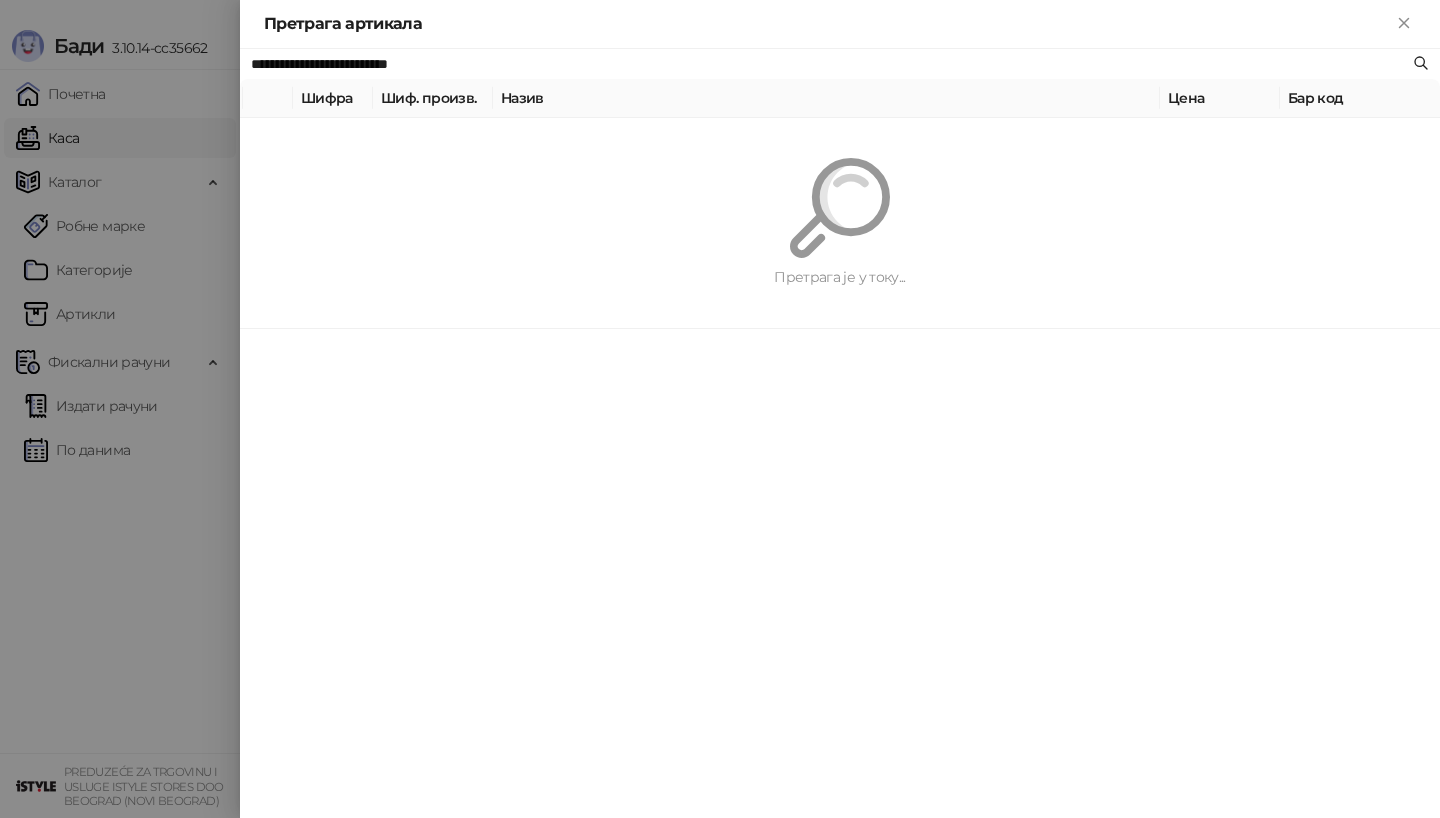 paste 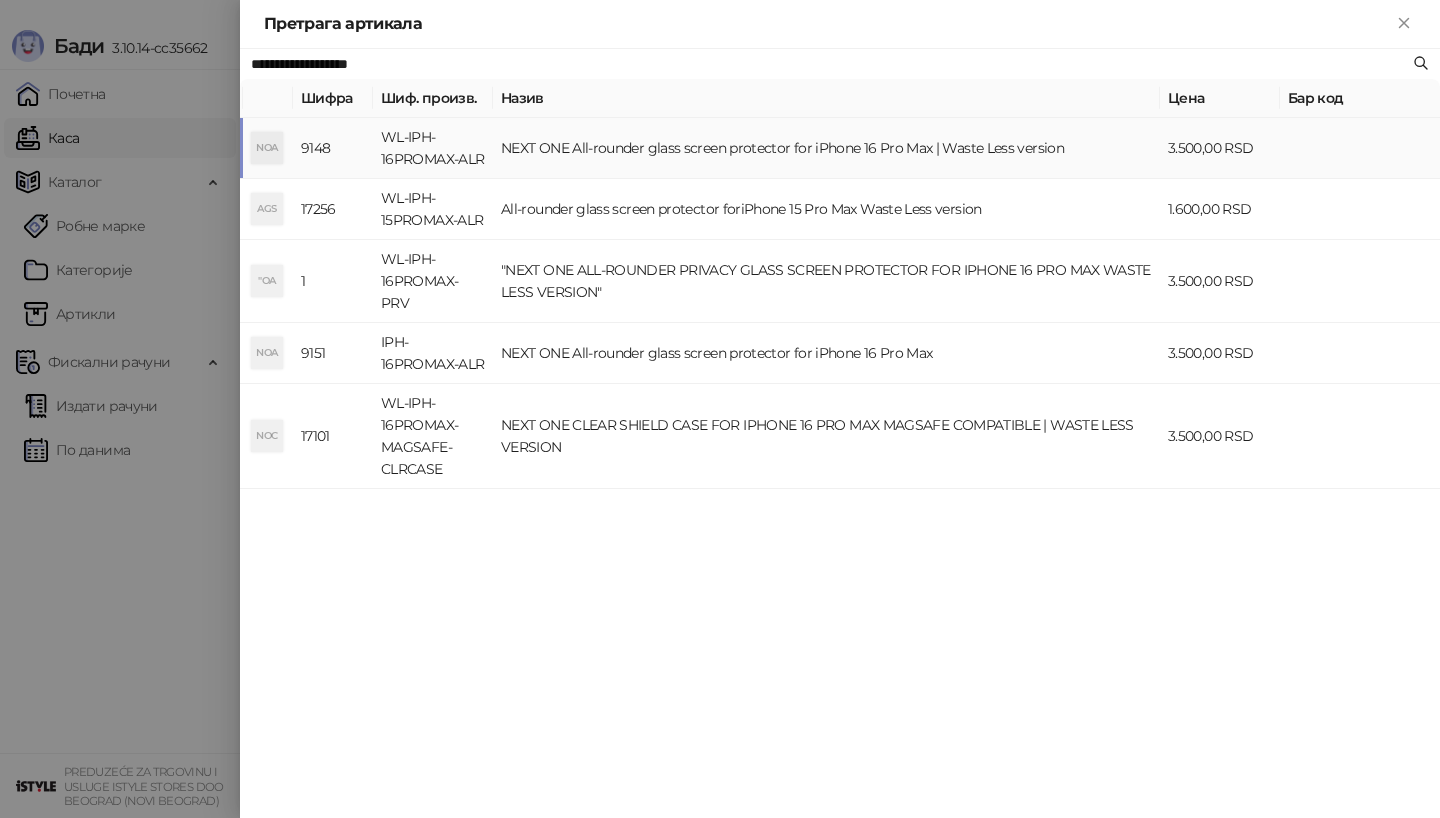 type on "**********" 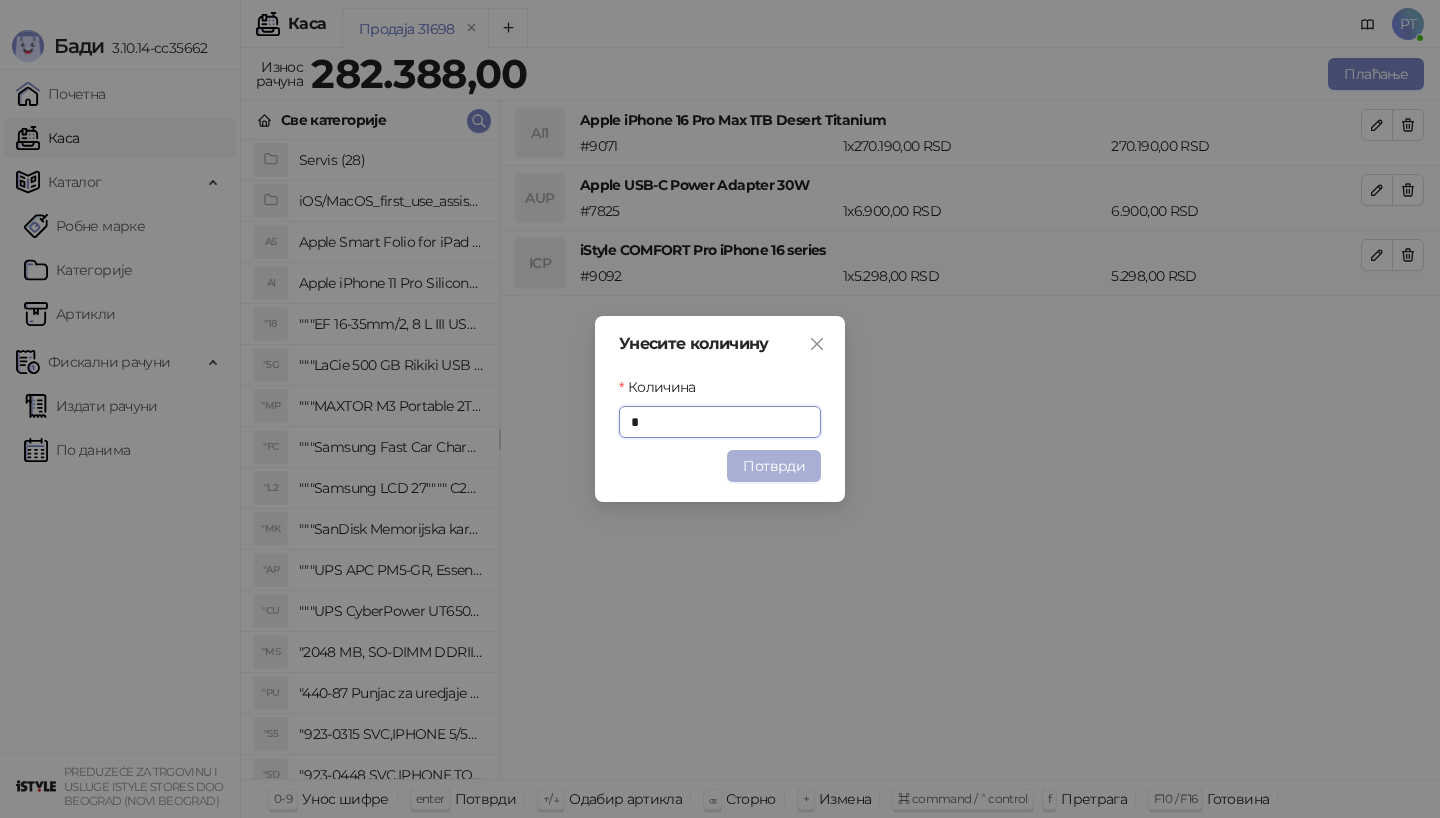 click on "Потврди" at bounding box center [774, 466] 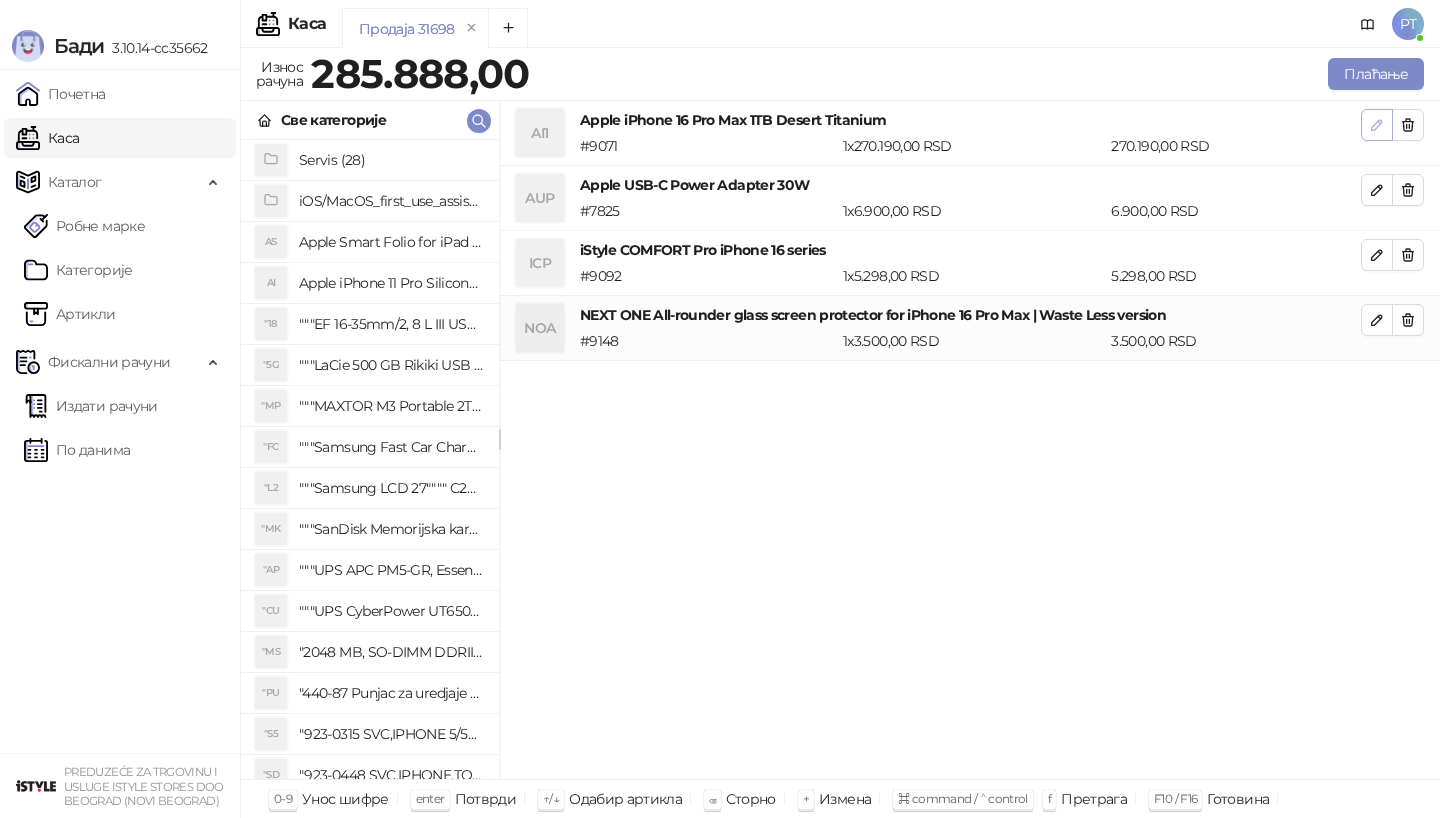click 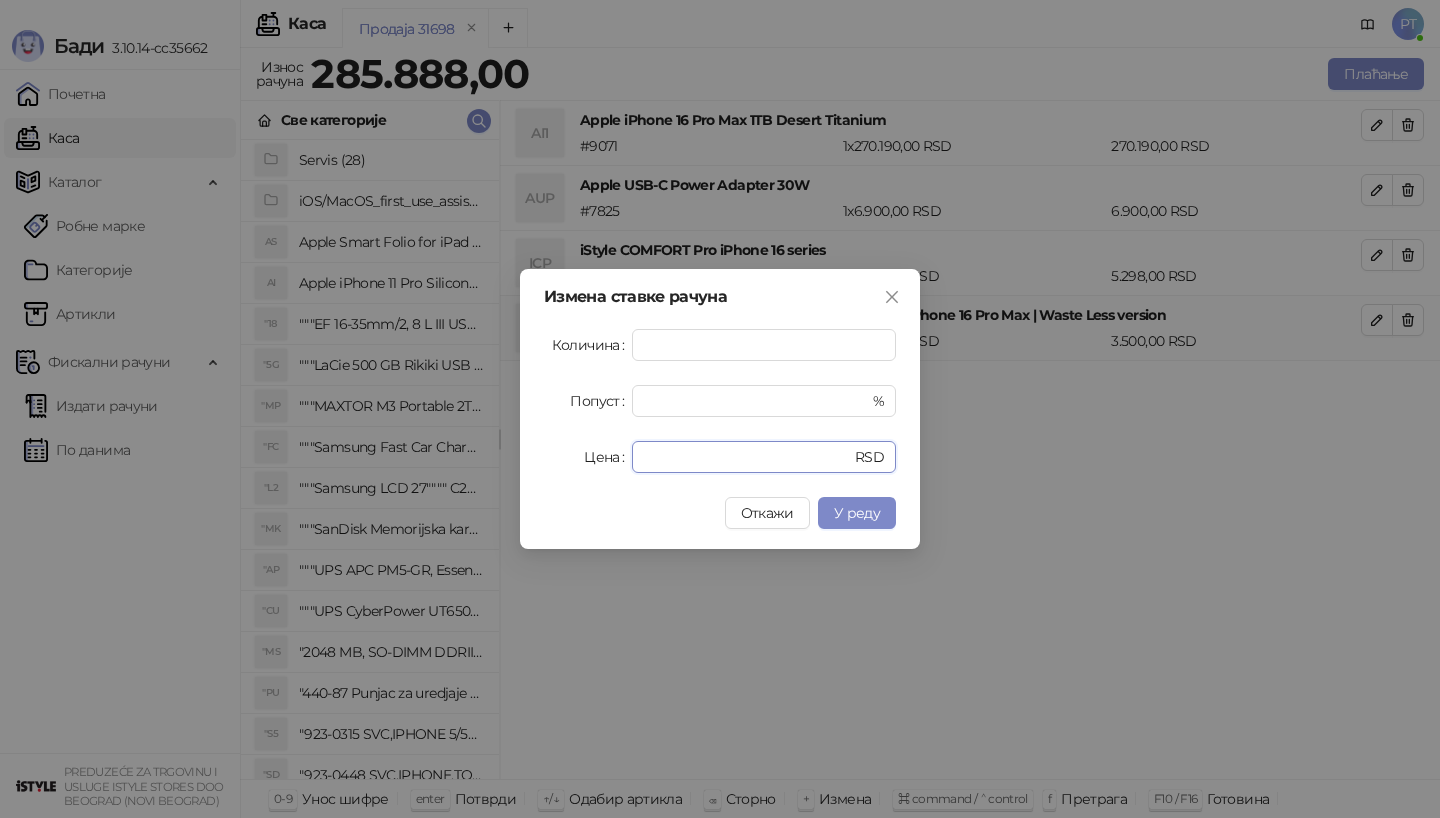 drag, startPoint x: 745, startPoint y: 453, endPoint x: 613, endPoint y: 453, distance: 132 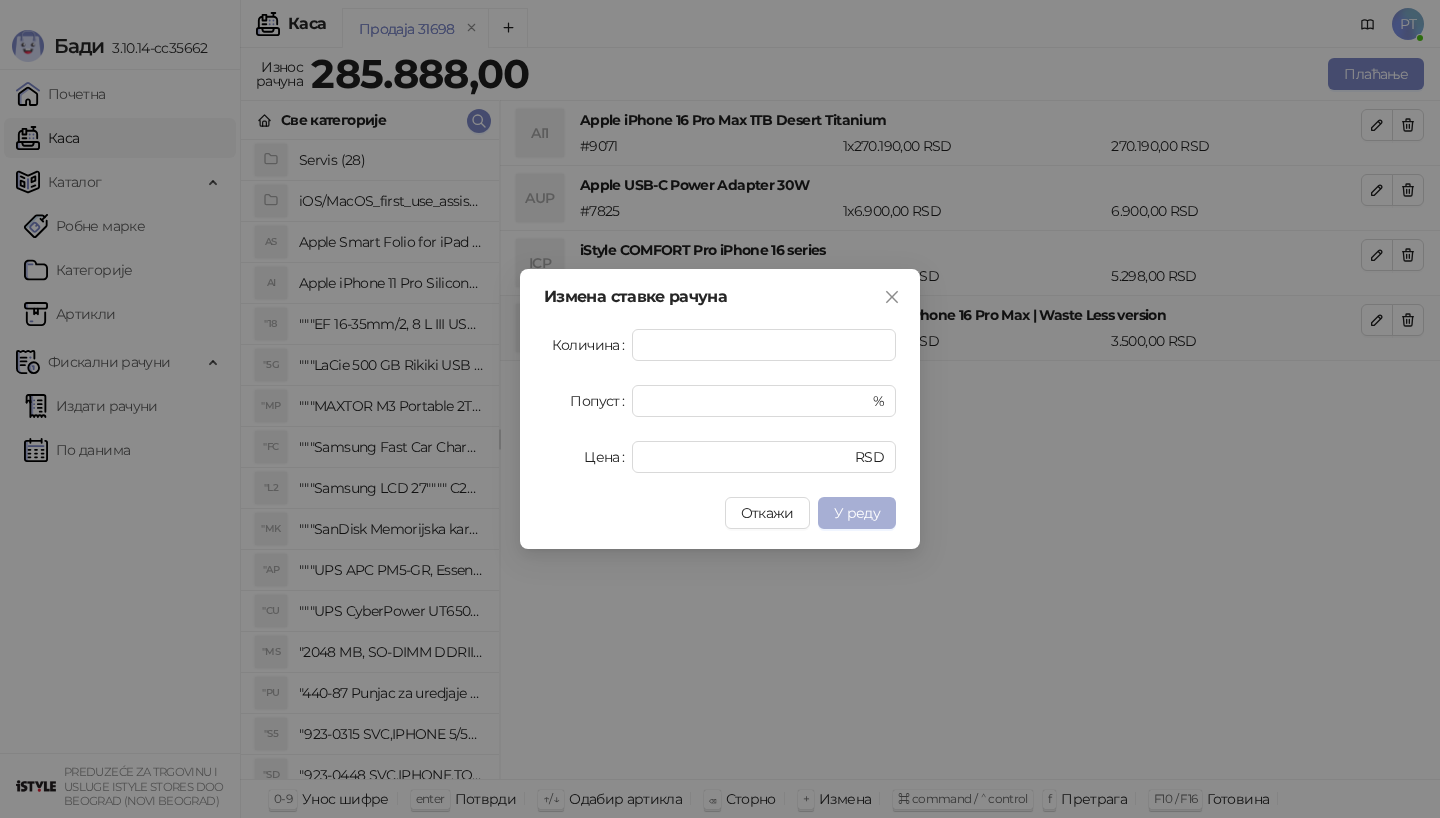 click on "У реду" at bounding box center [857, 513] 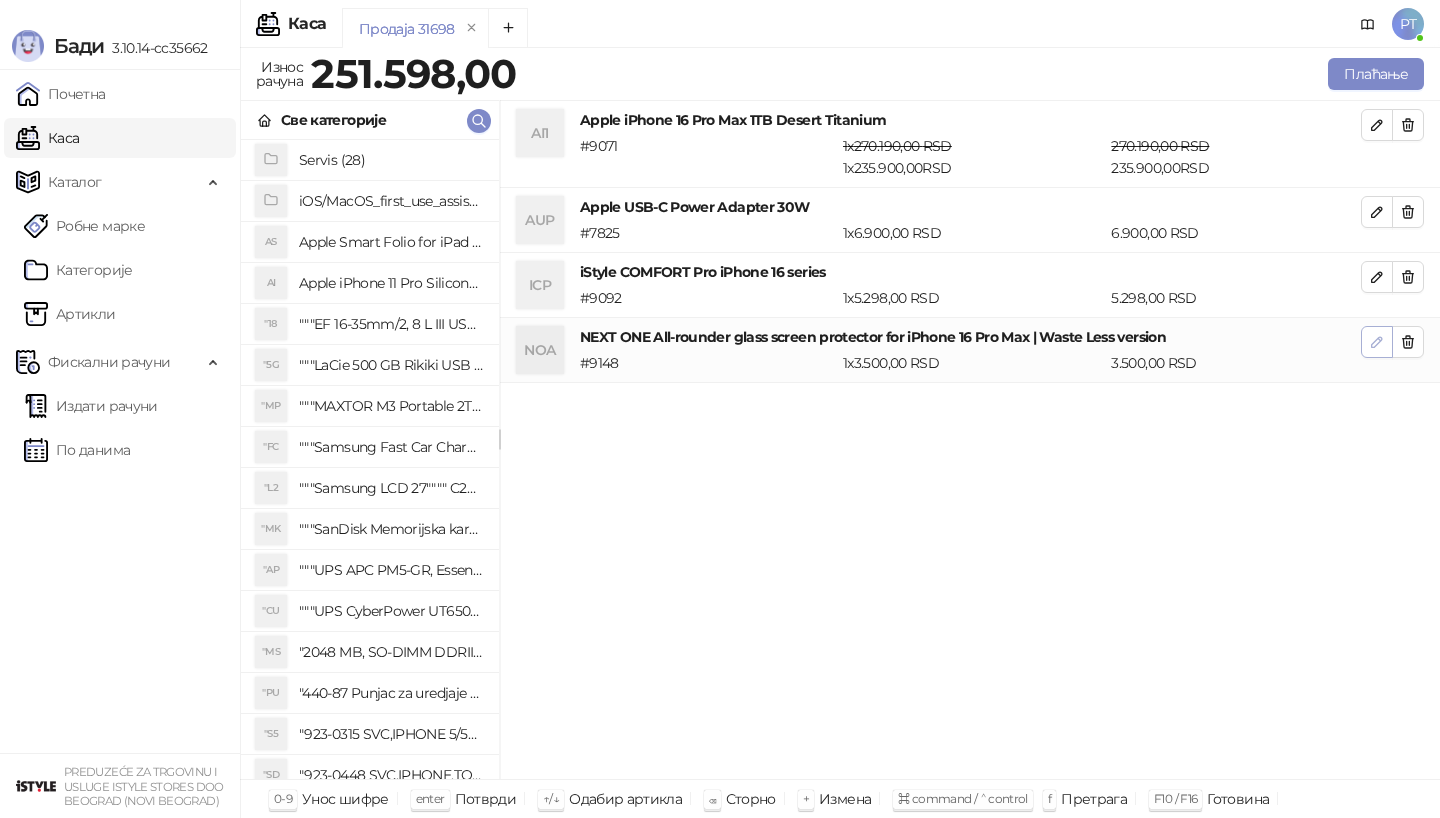 click 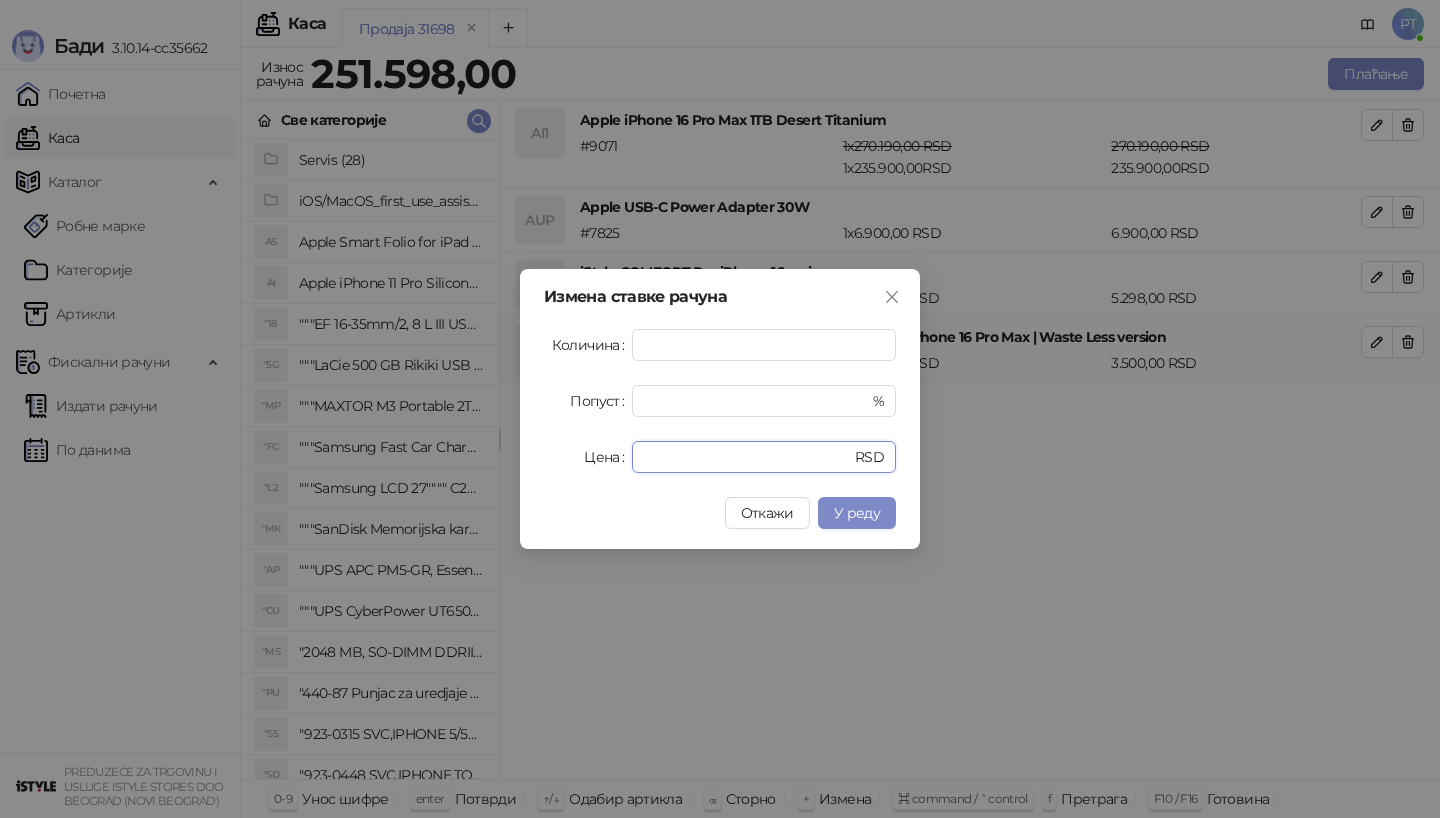 drag, startPoint x: 710, startPoint y: 468, endPoint x: 615, endPoint y: 465, distance: 95.047356 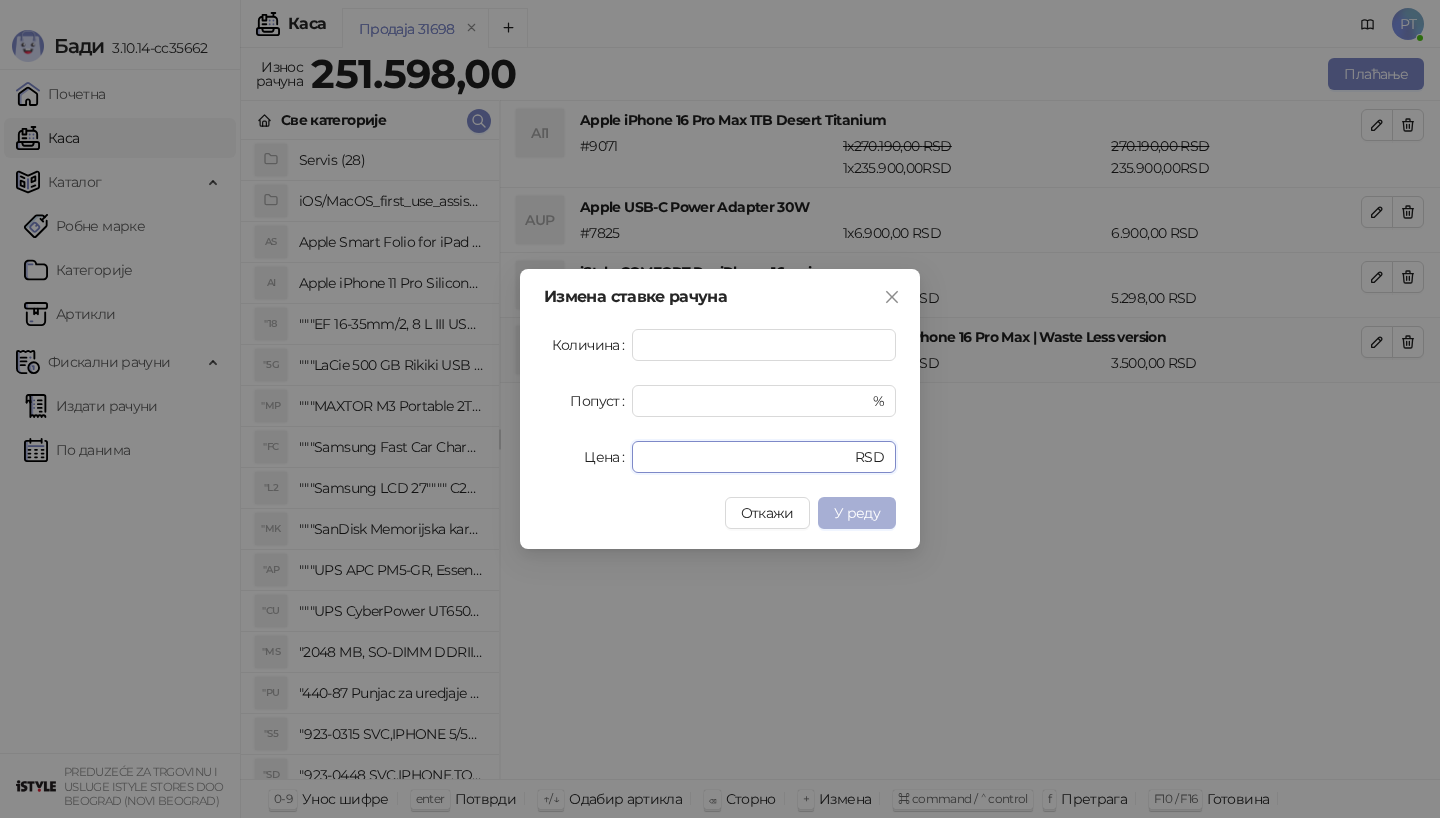 type on "*" 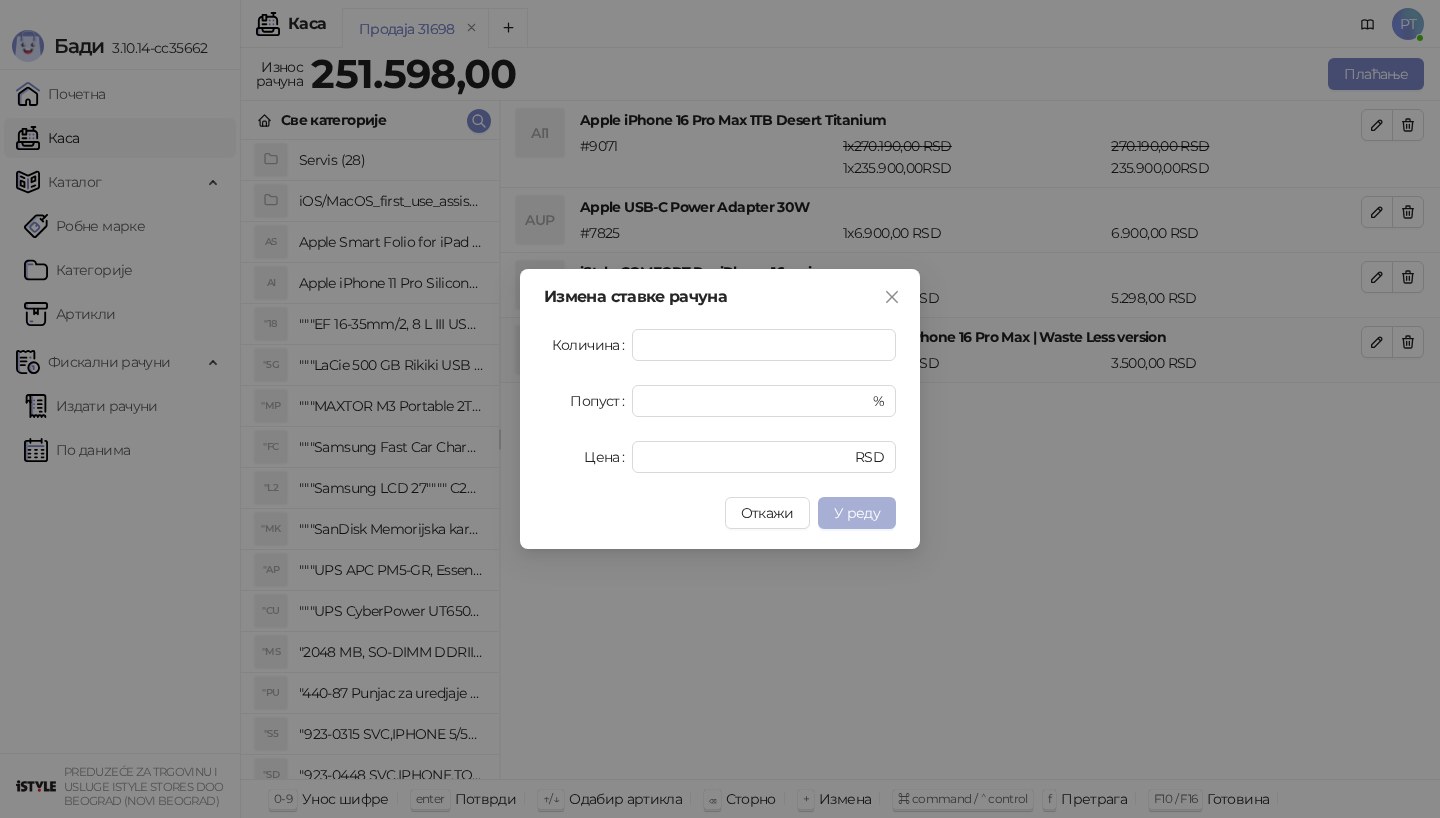 click on "У реду" at bounding box center (857, 513) 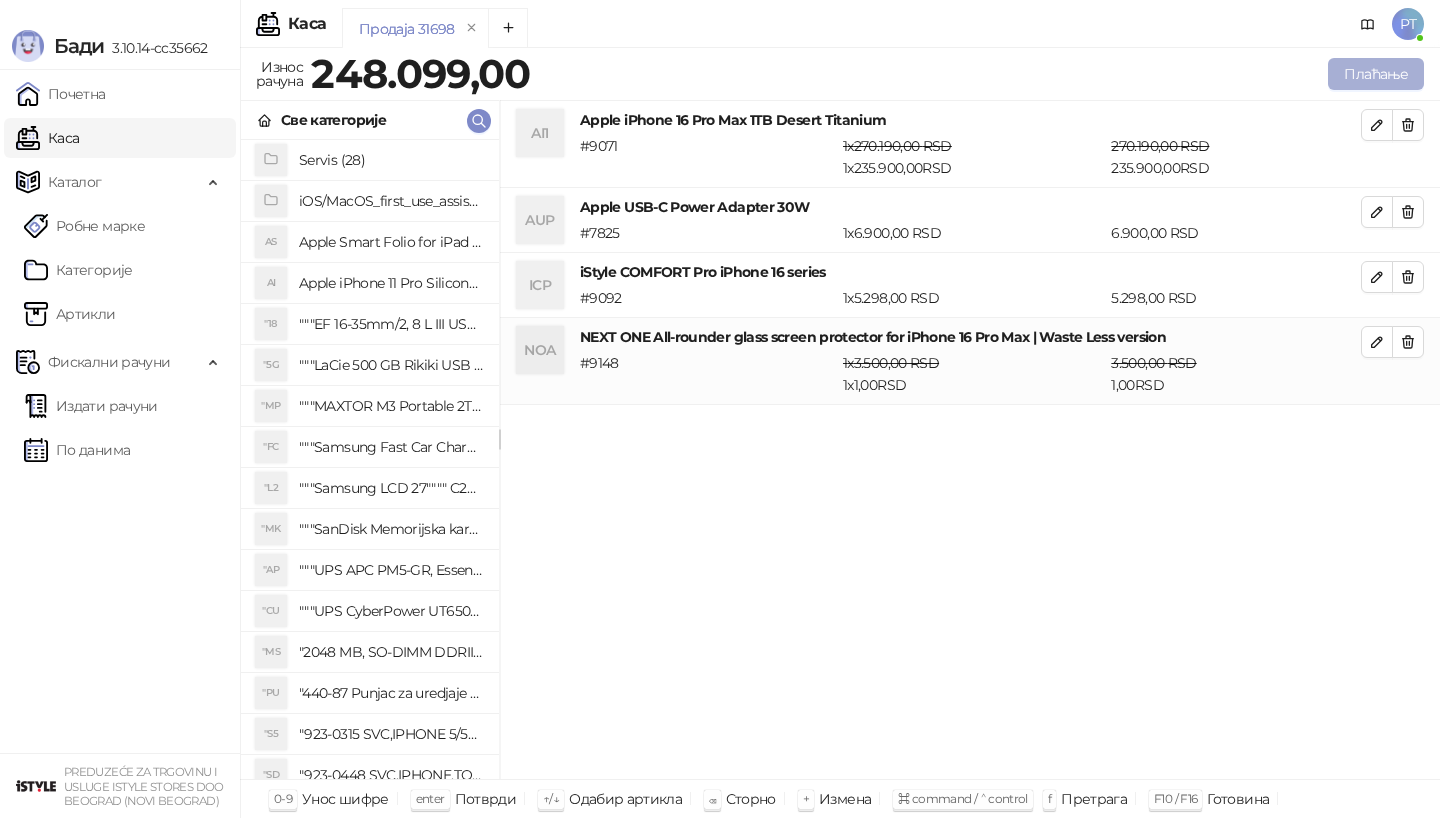click on "Плаћање" at bounding box center (1376, 74) 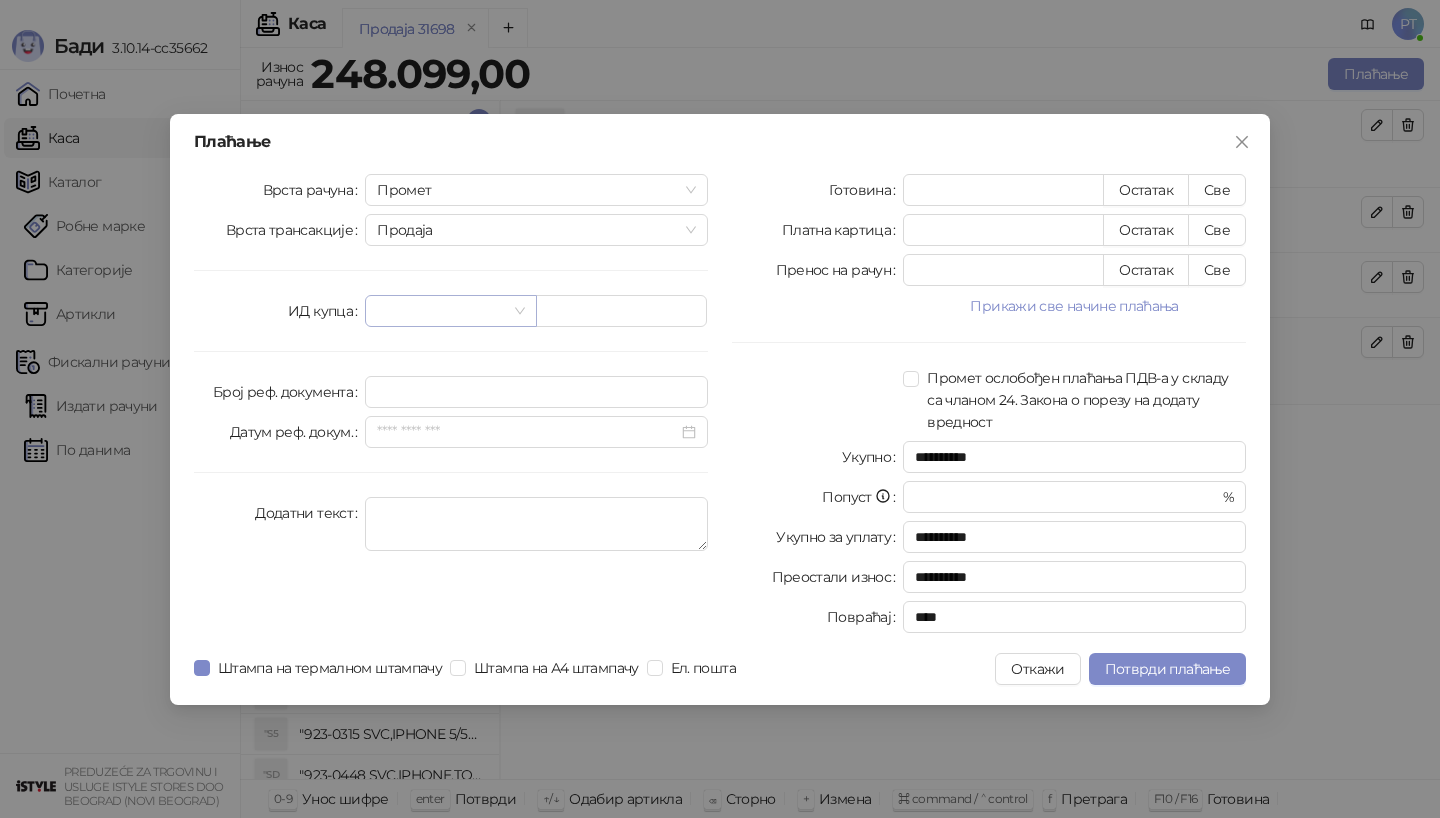 click at bounding box center (450, 311) 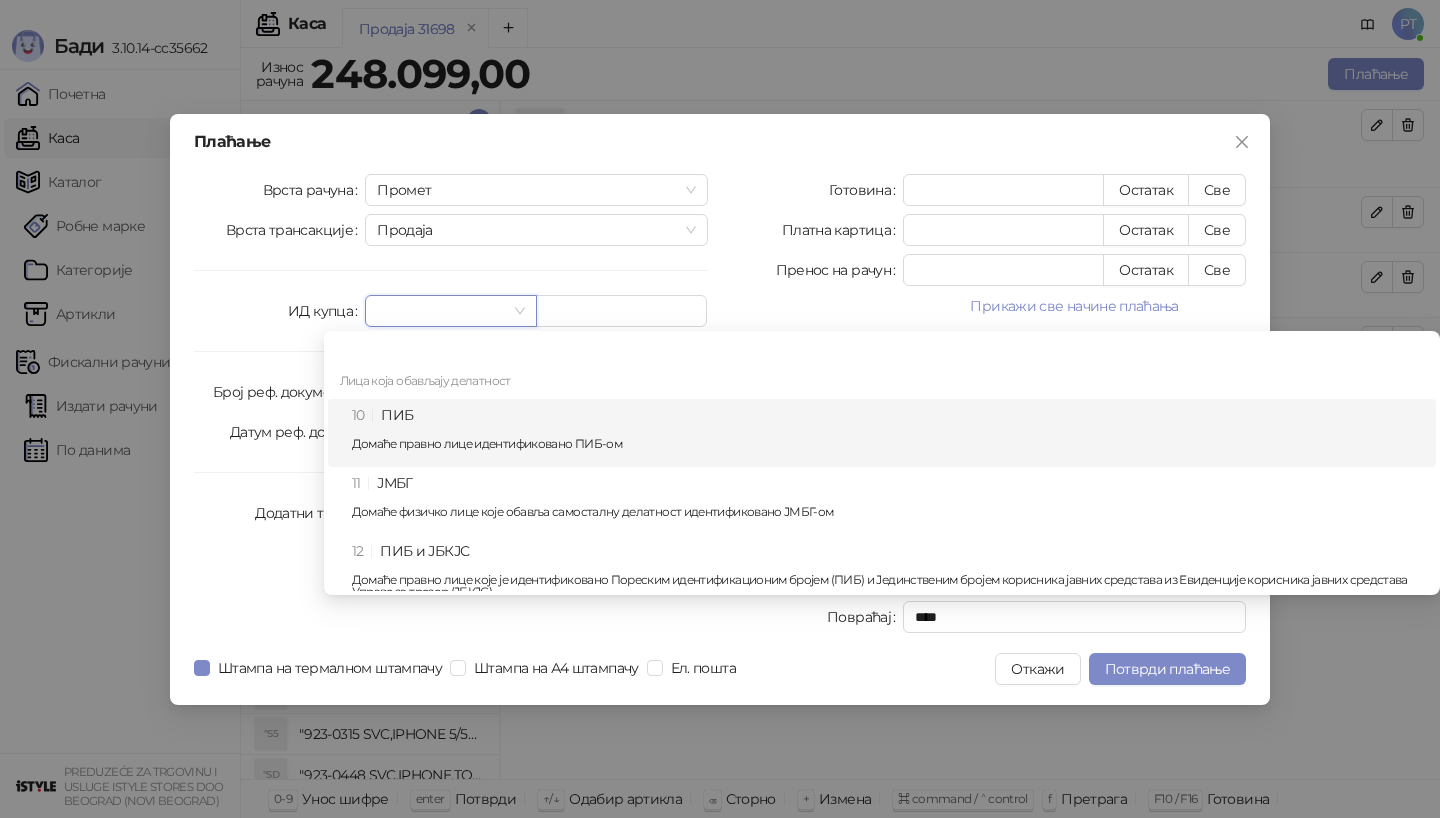 click on "10 ПИБ Домаће правно лице идентификовано ПИБ-ом" at bounding box center [888, 433] 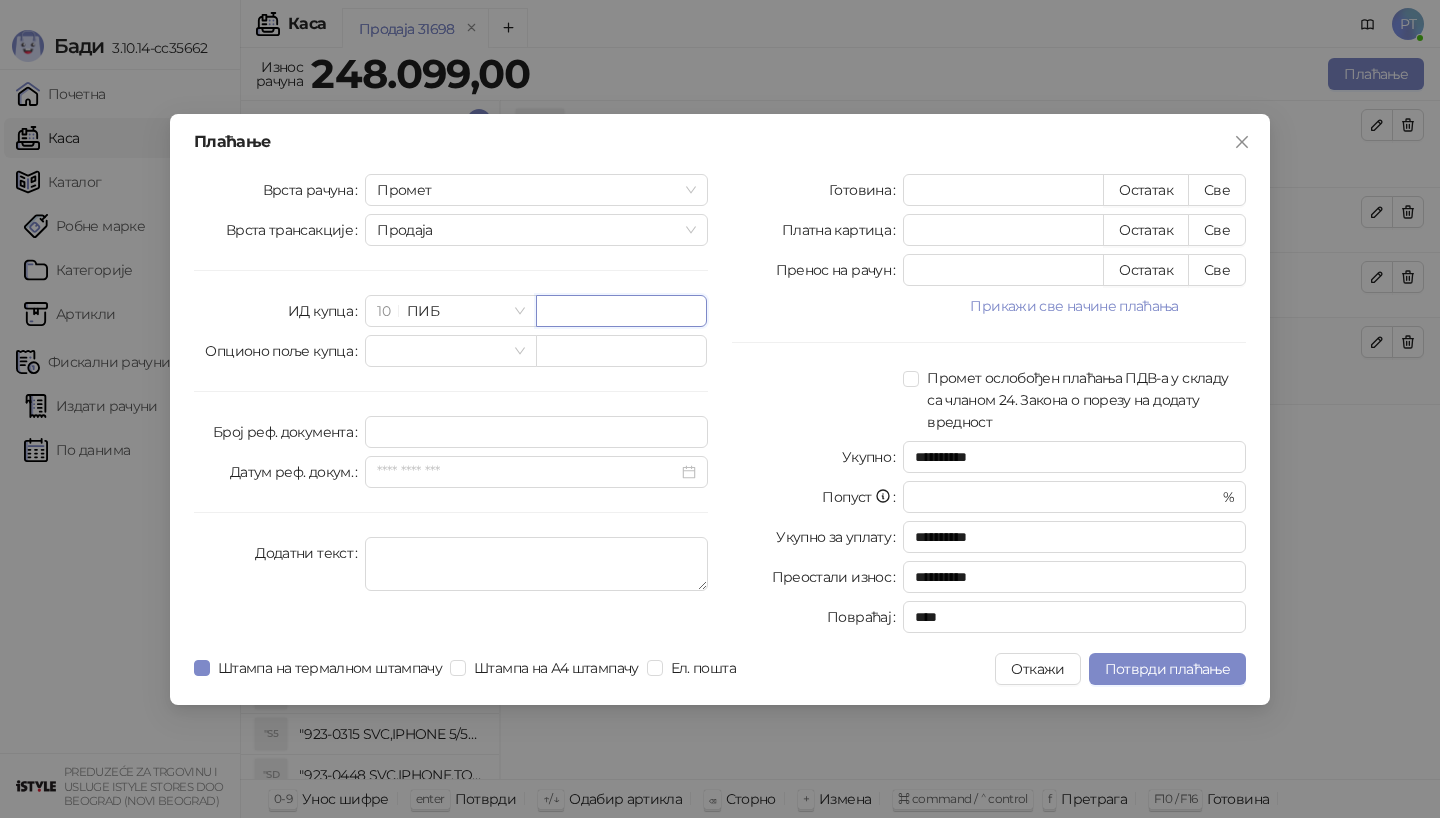paste on "*********" 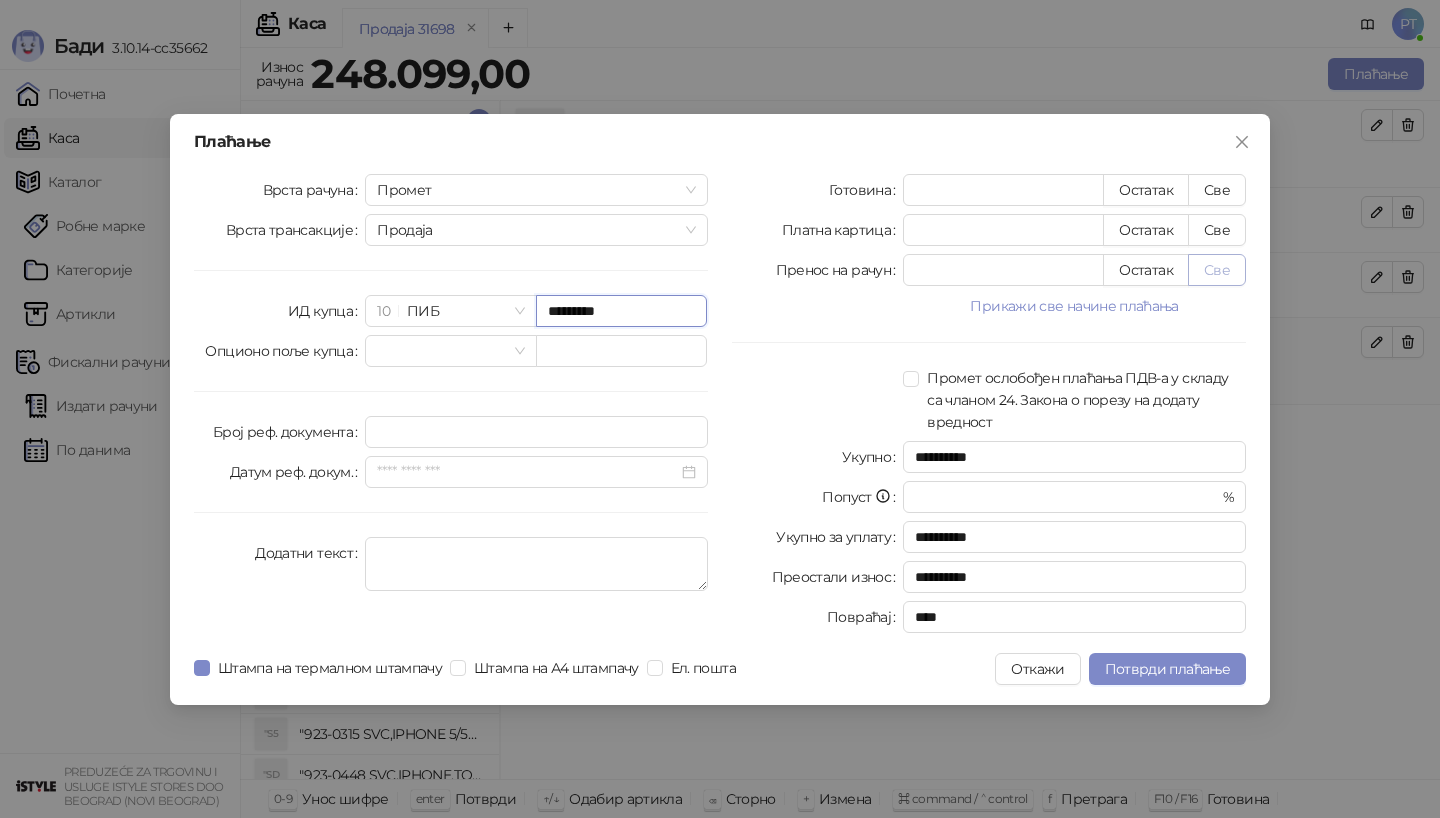 type on "*********" 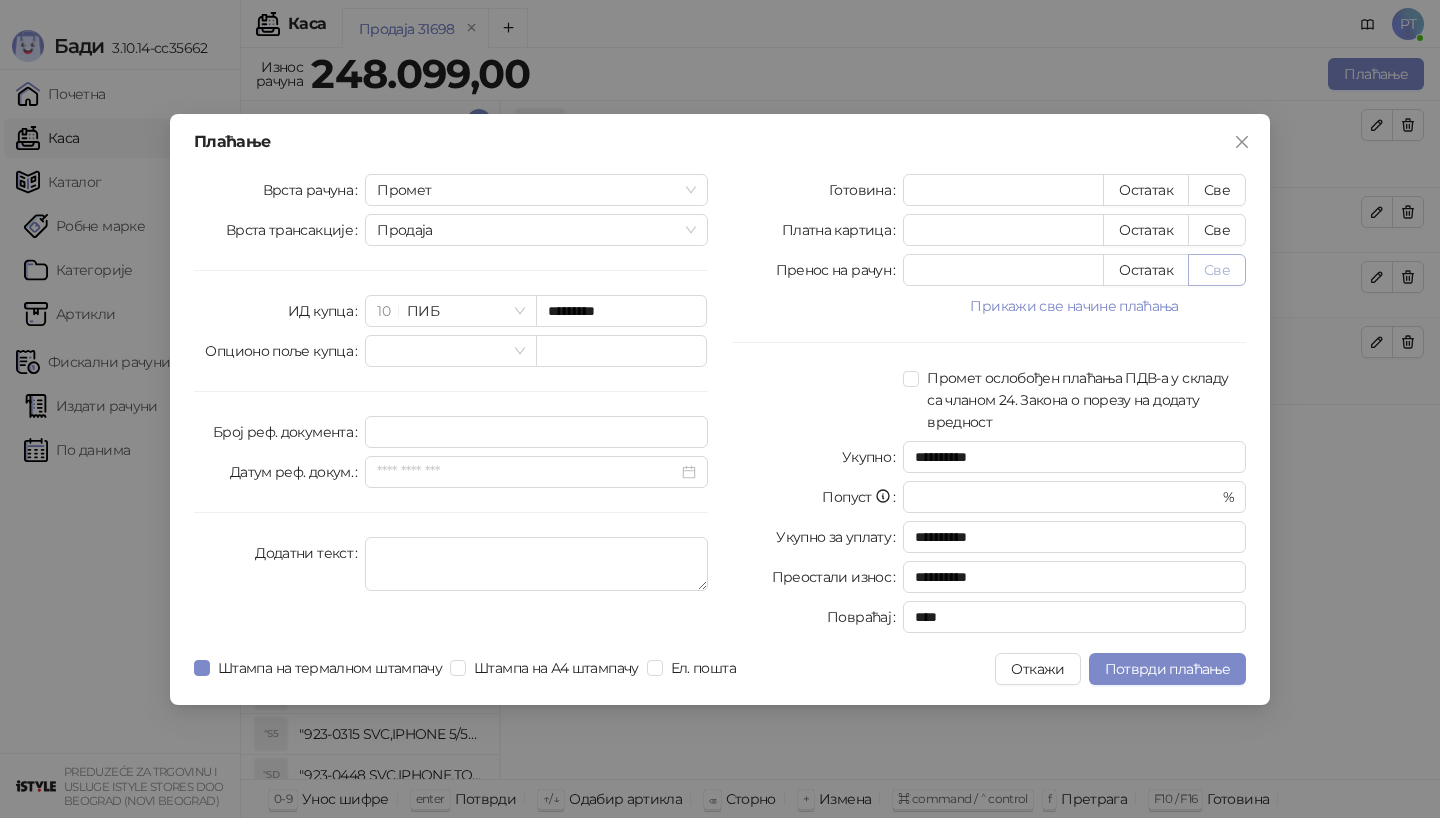 click on "Све" at bounding box center [1217, 270] 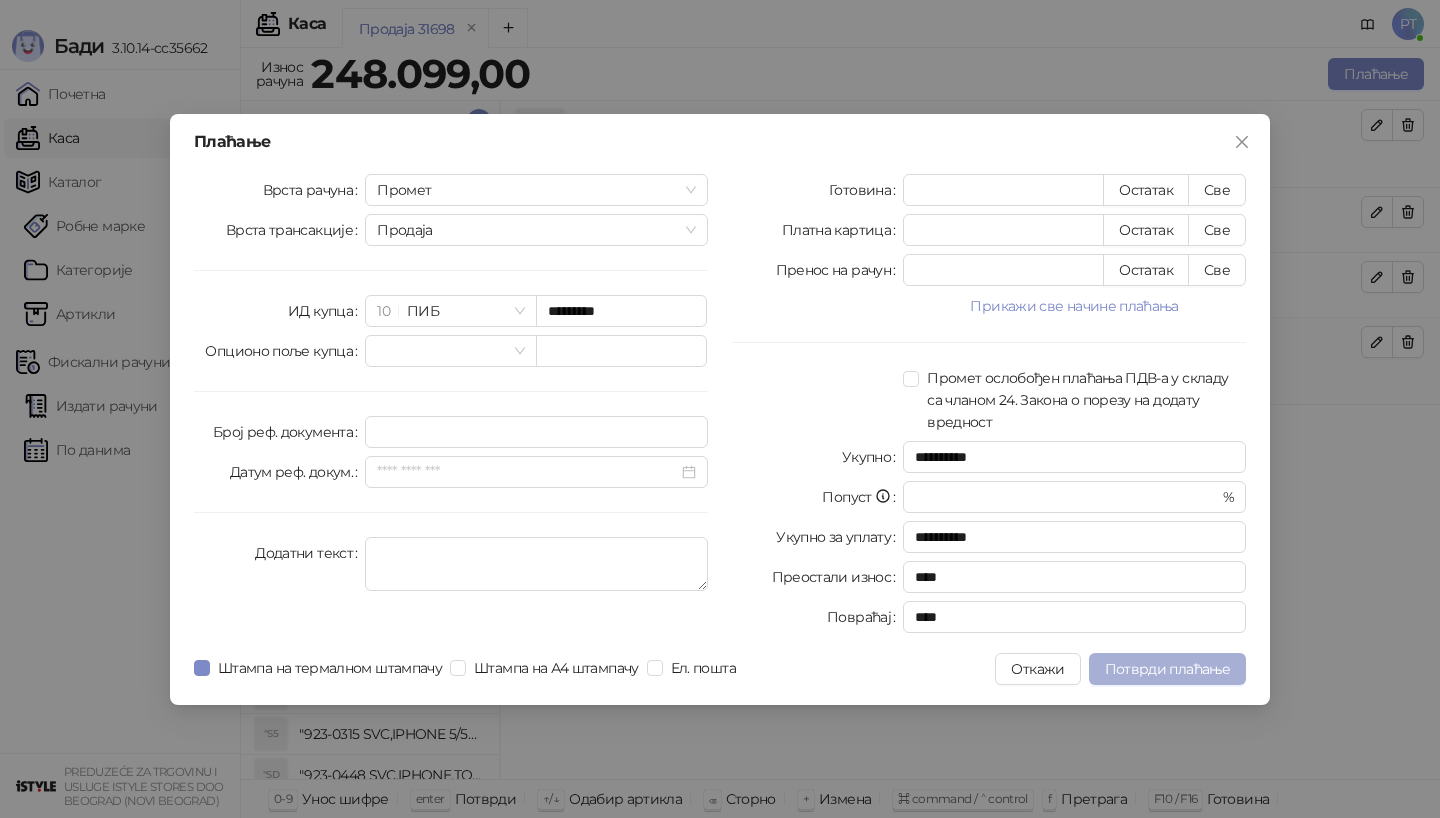 click on "Потврди плаћање" at bounding box center (1167, 669) 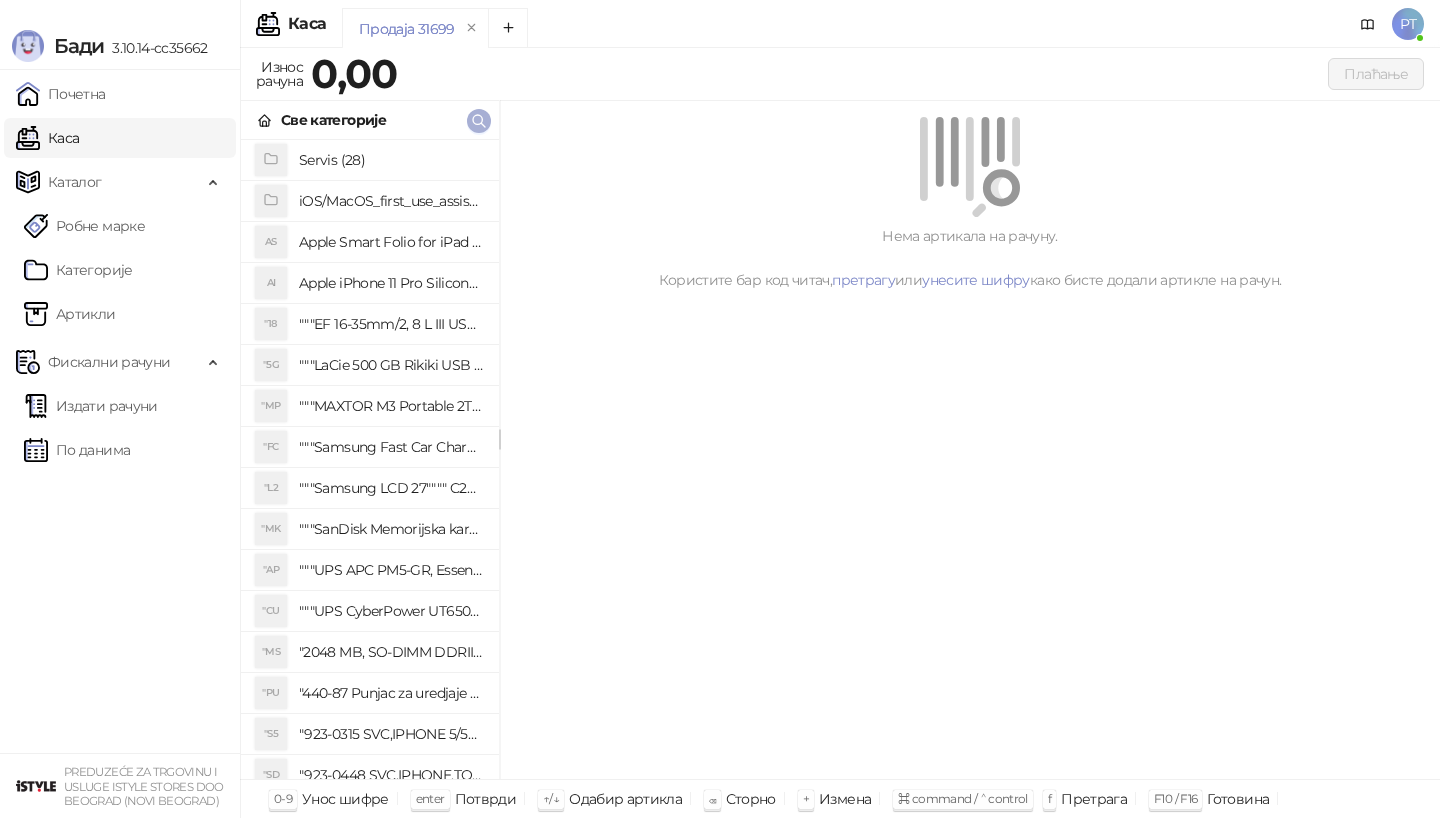 click 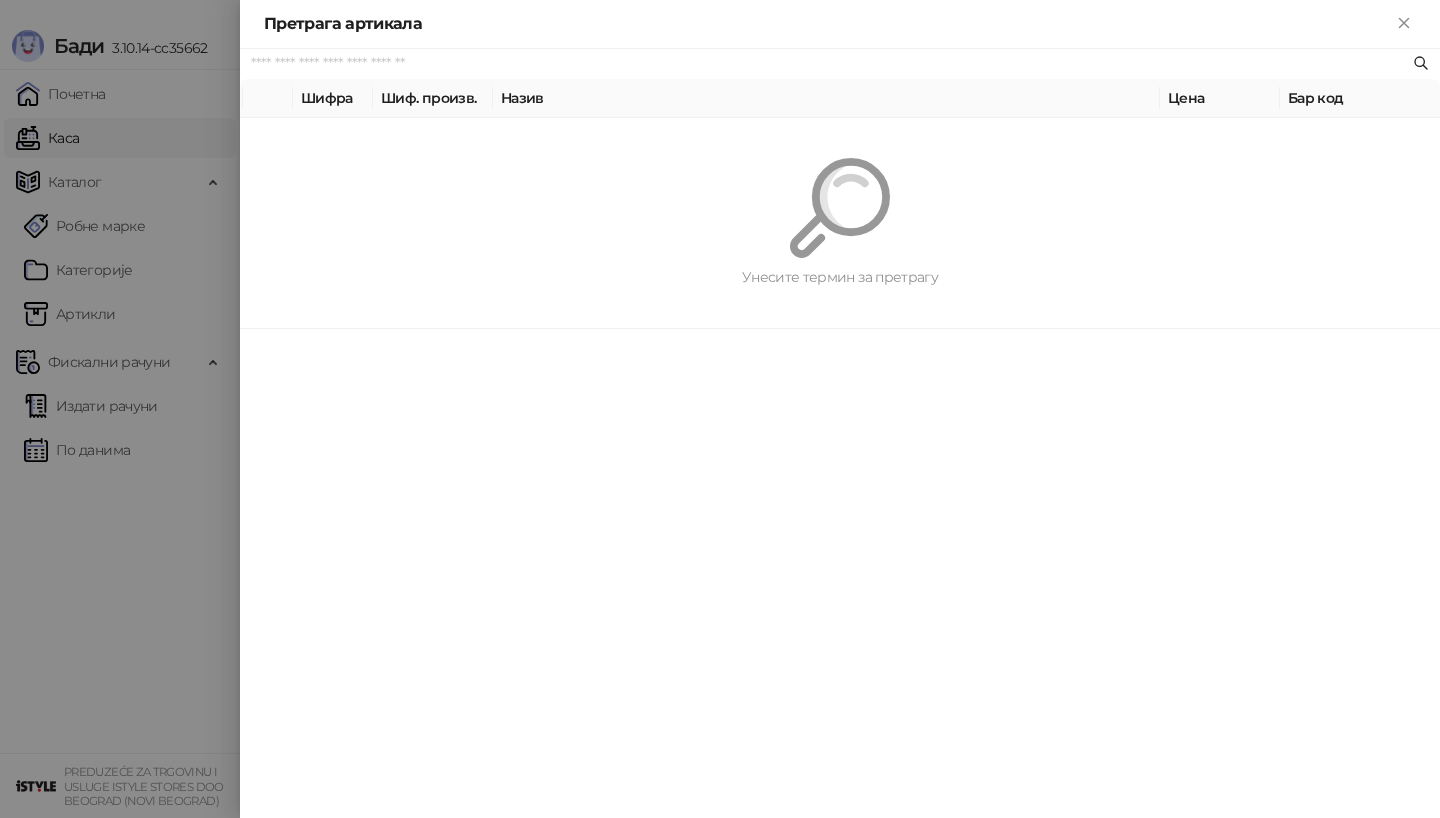 paste on "*********" 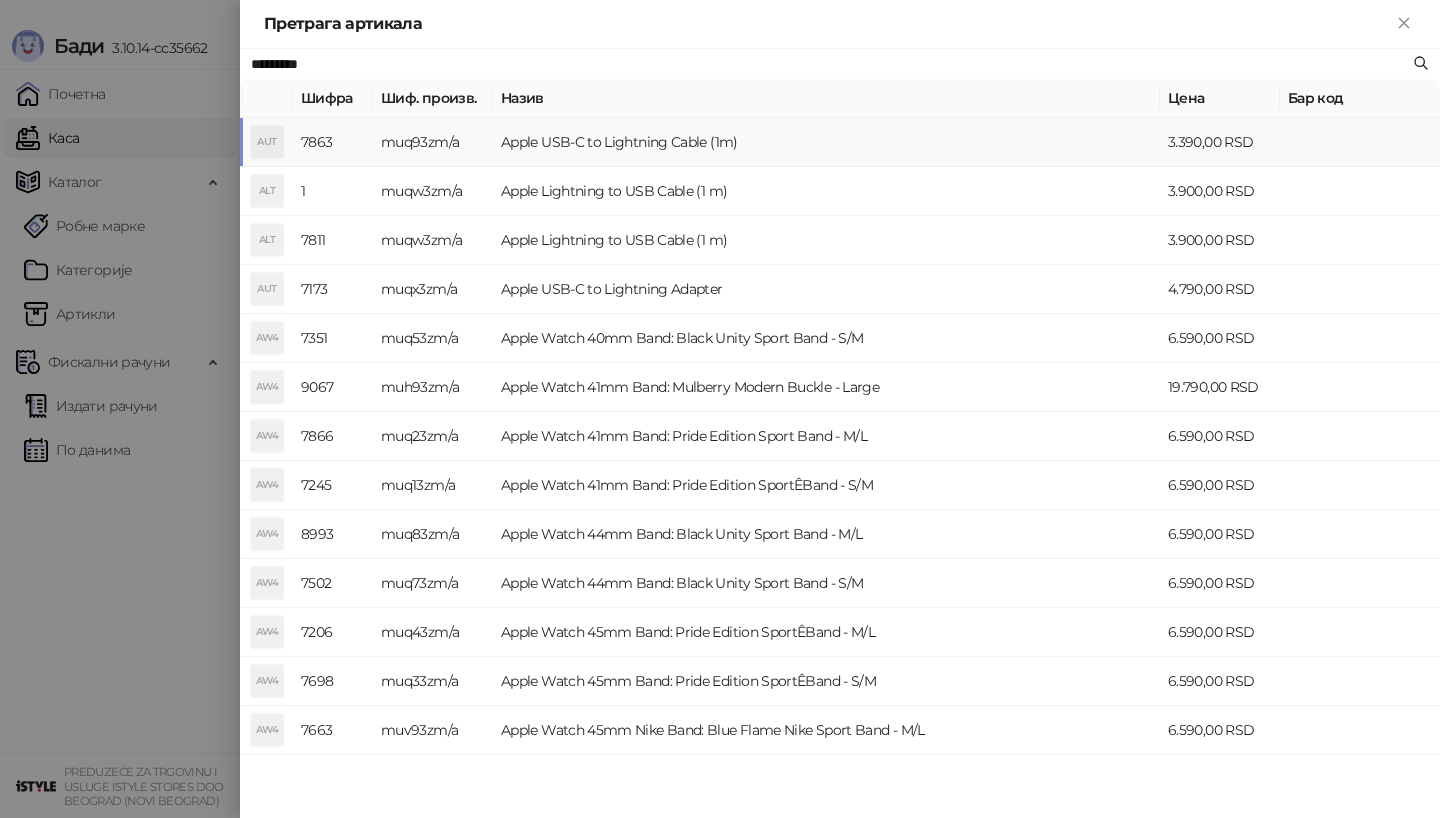 click on "AUT" at bounding box center [267, 142] 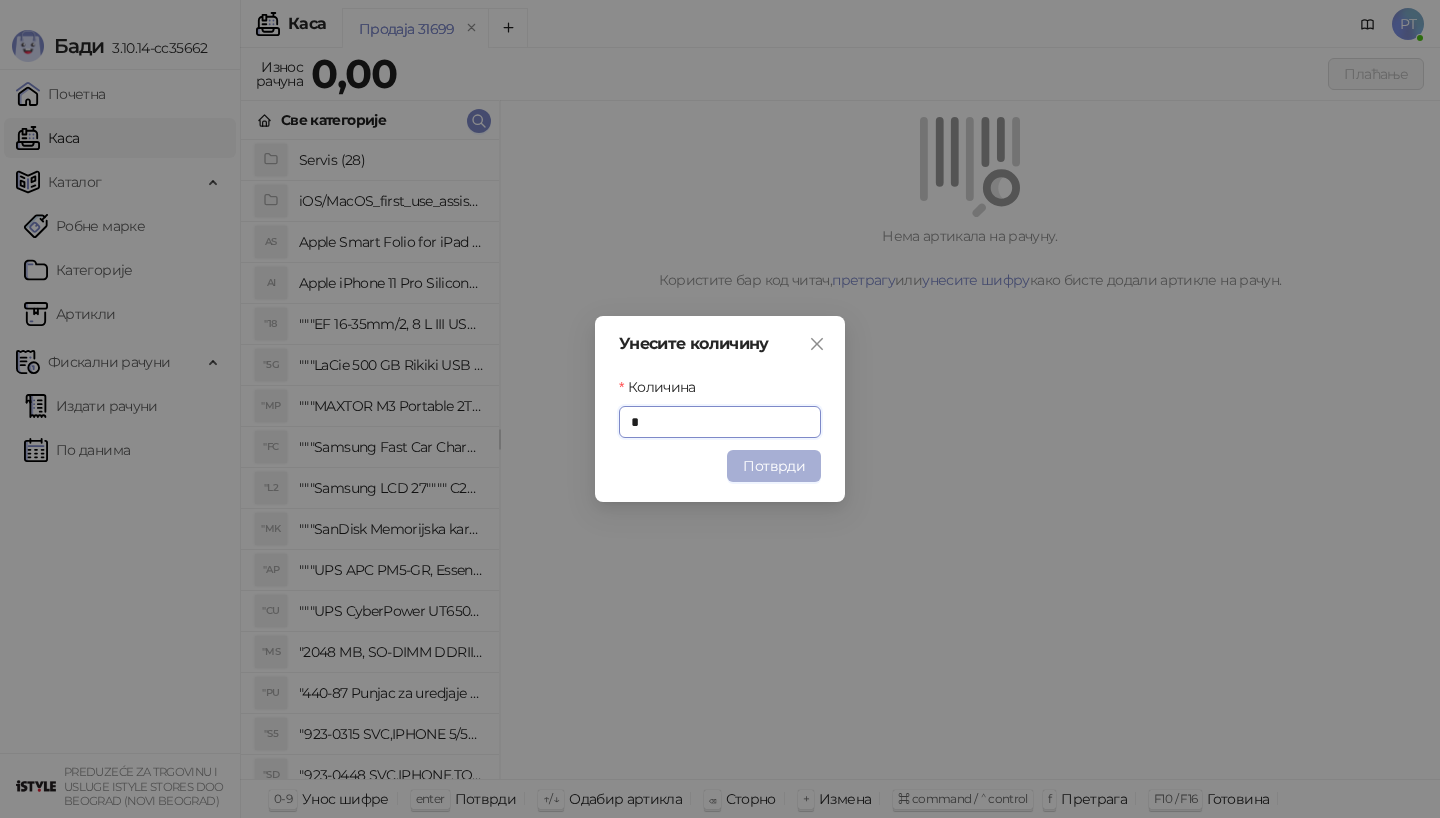click on "Потврди" at bounding box center [774, 466] 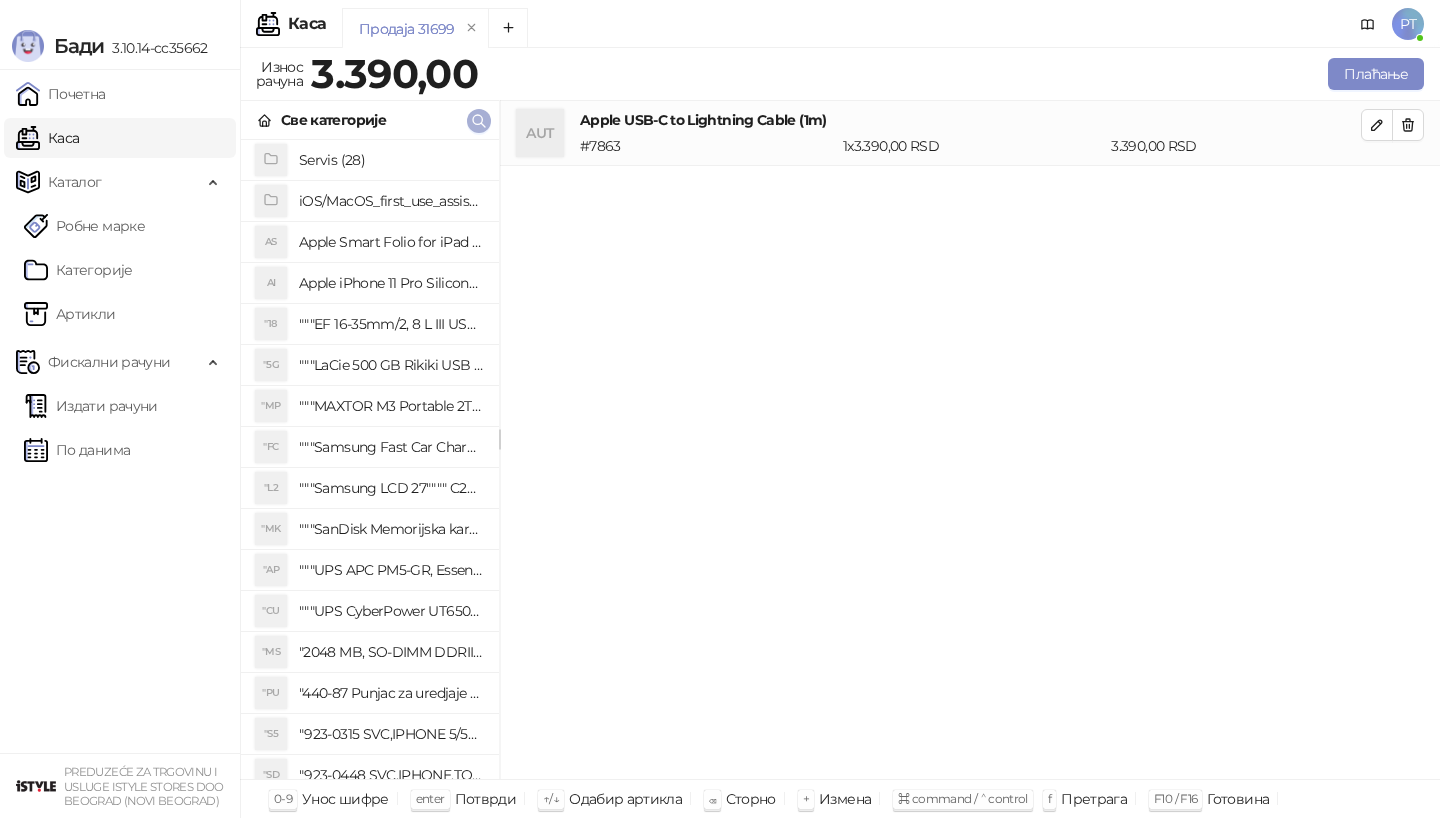 click 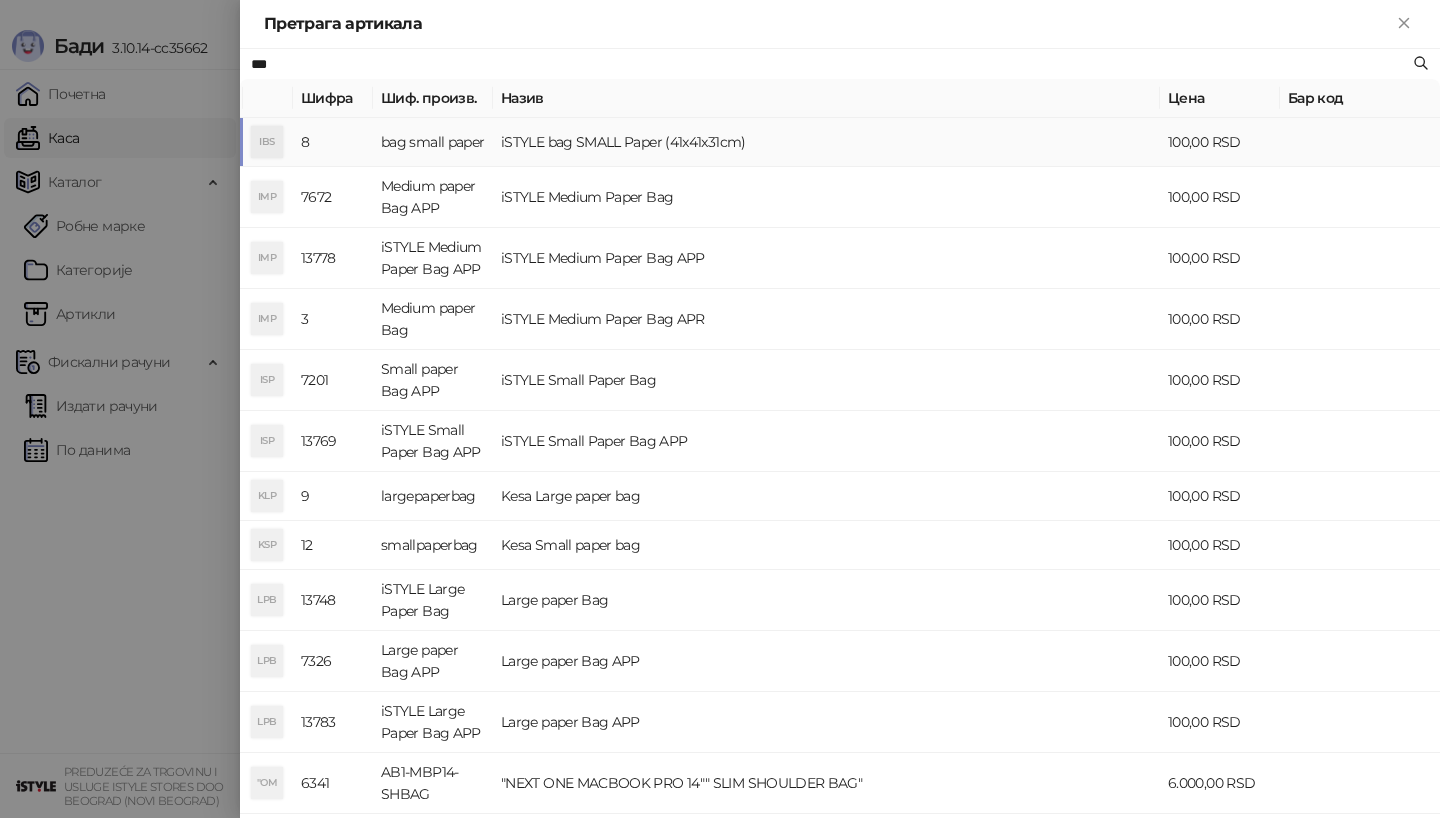 type on "***" 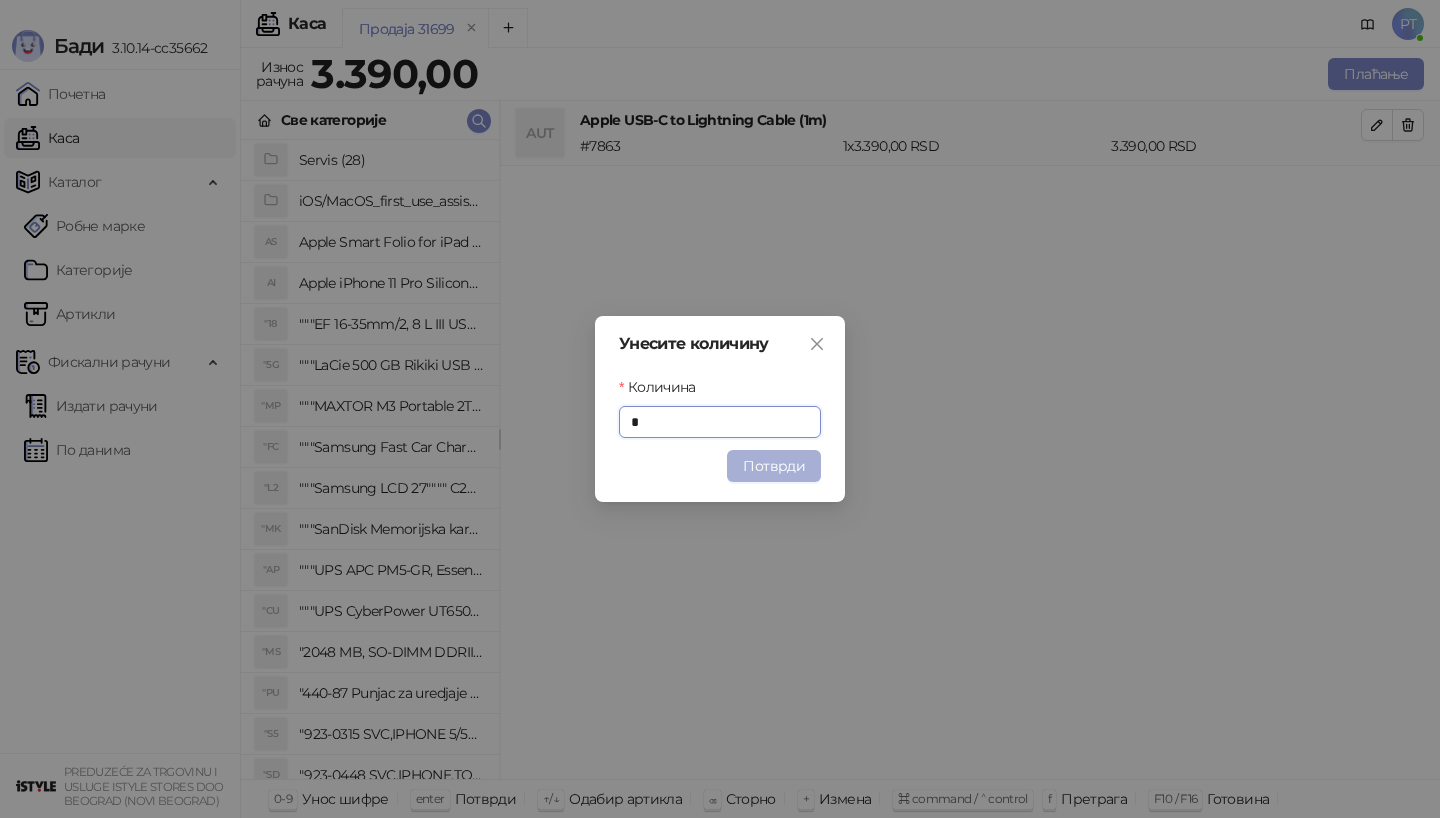 click on "Потврди" at bounding box center [774, 466] 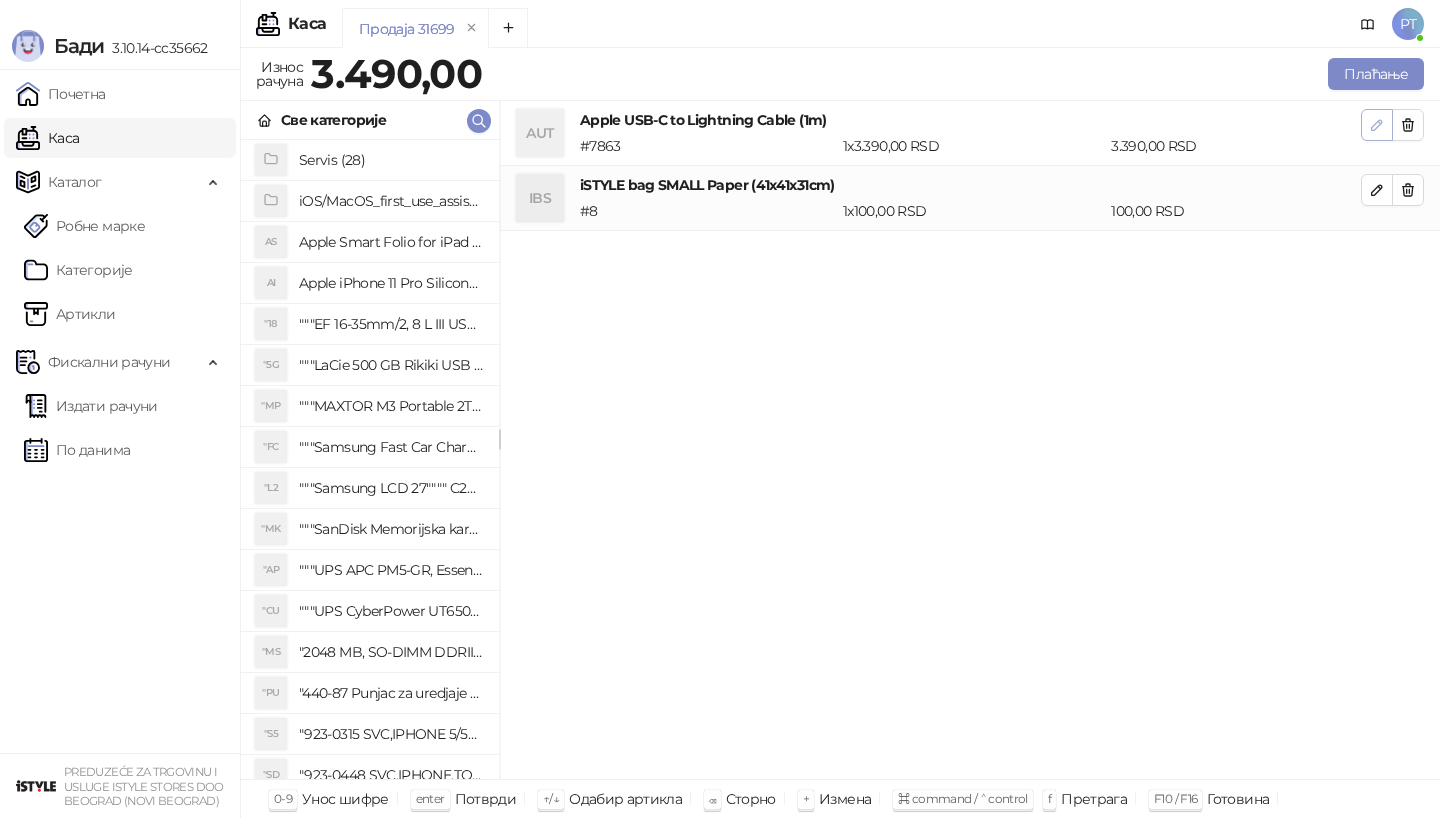 click 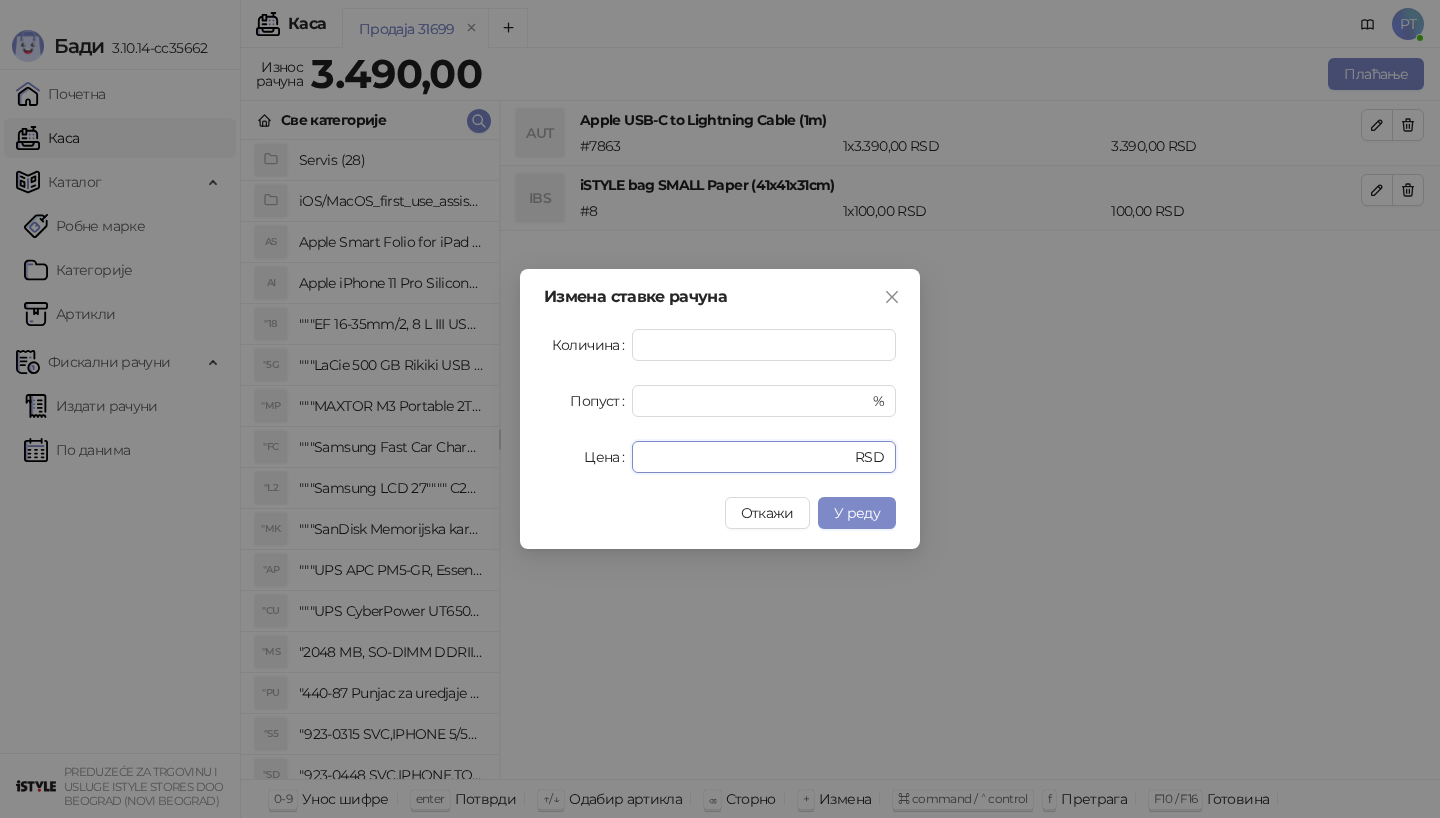 drag, startPoint x: 704, startPoint y: 453, endPoint x: 550, endPoint y: 453, distance: 154 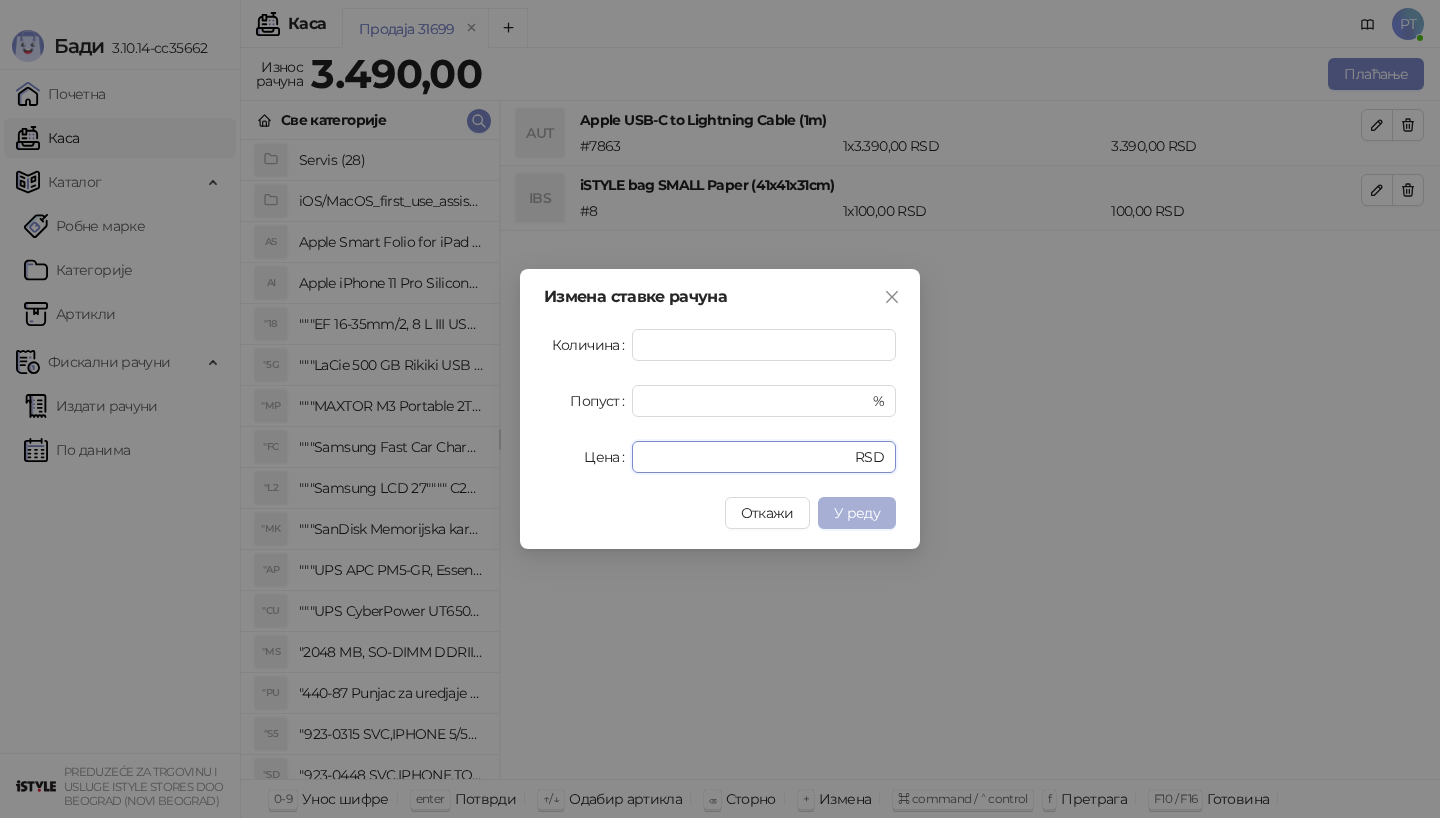 type on "****" 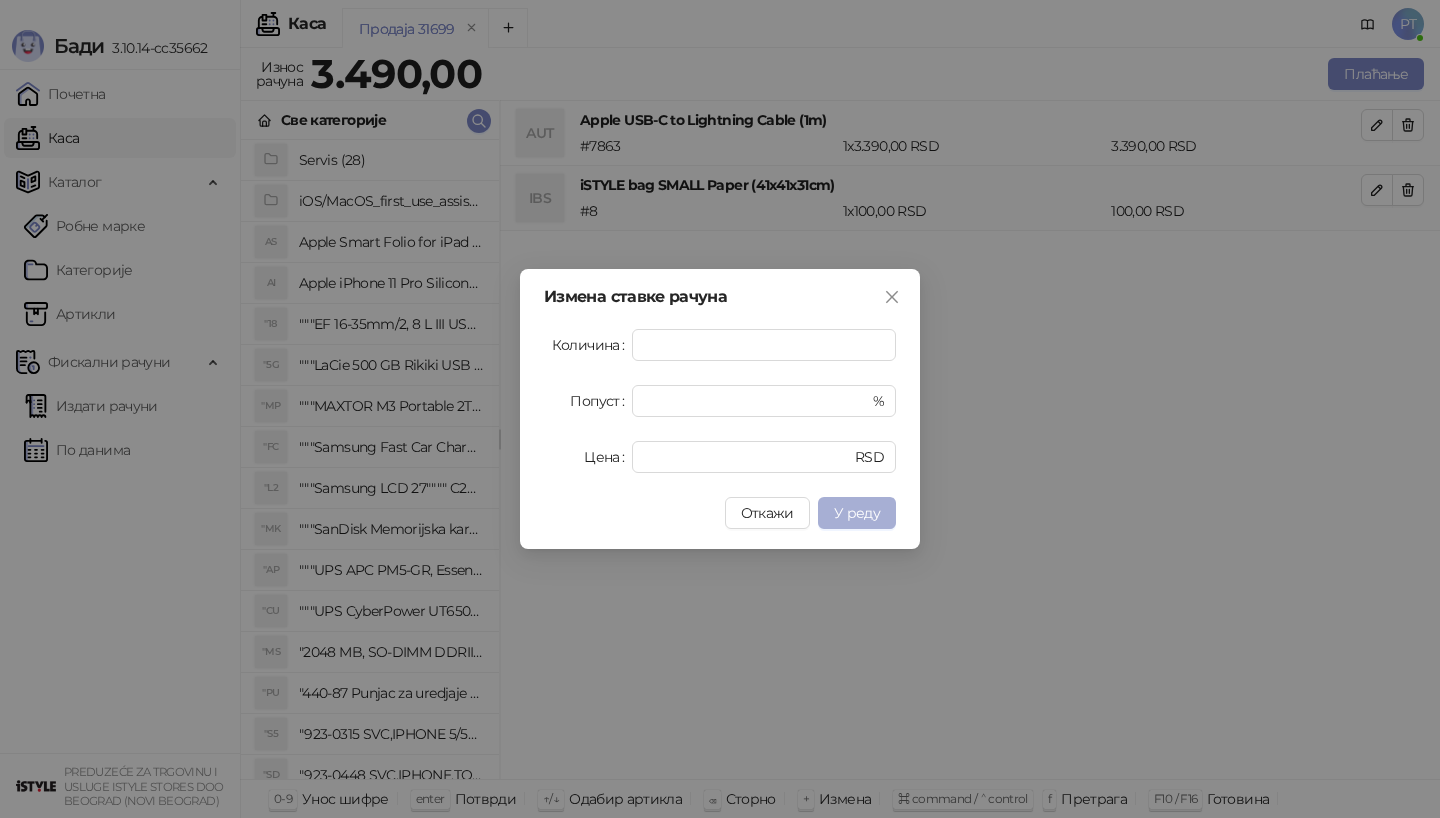 click on "У реду" at bounding box center (857, 513) 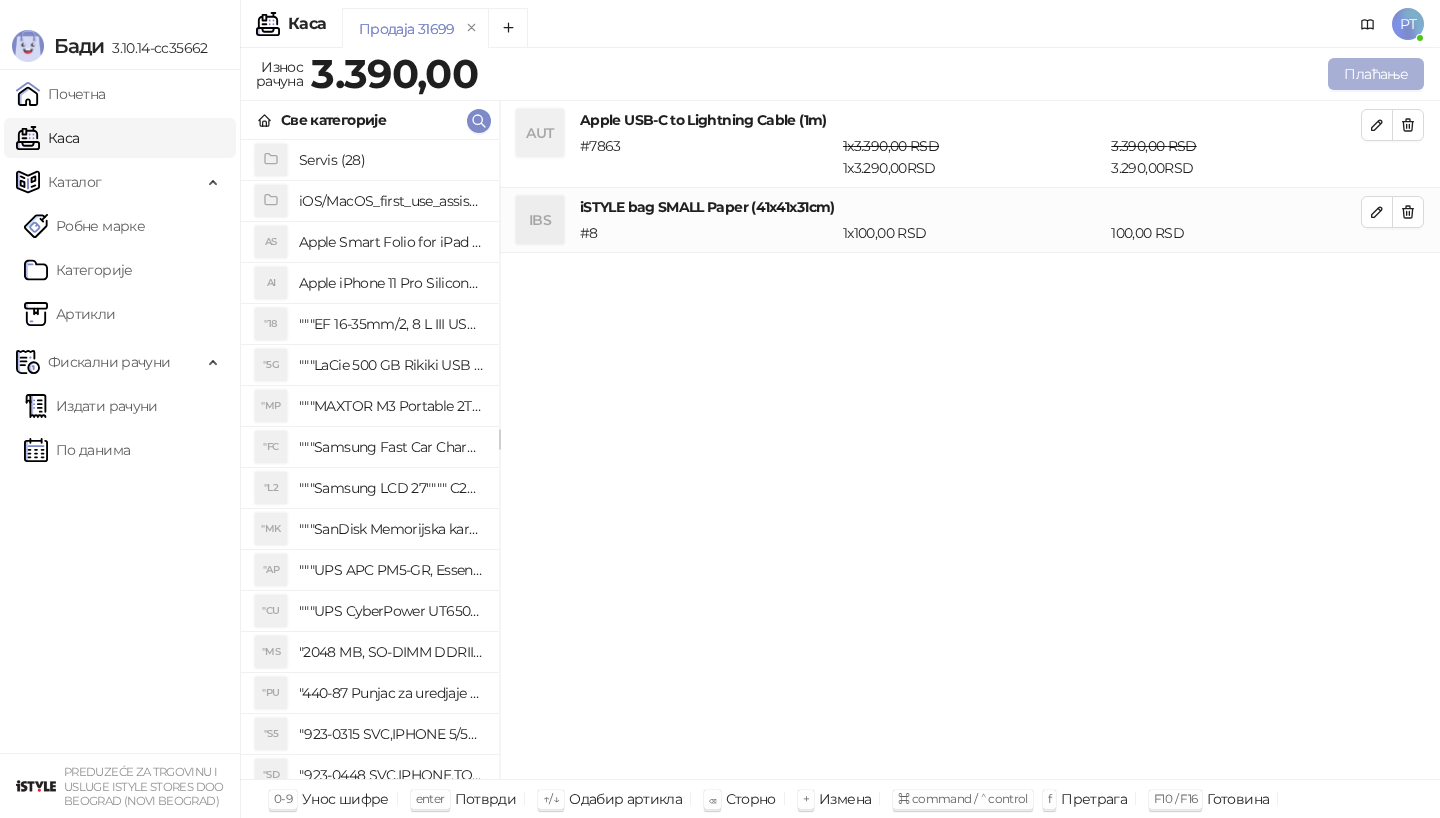 click on "Плаћање" at bounding box center [1376, 74] 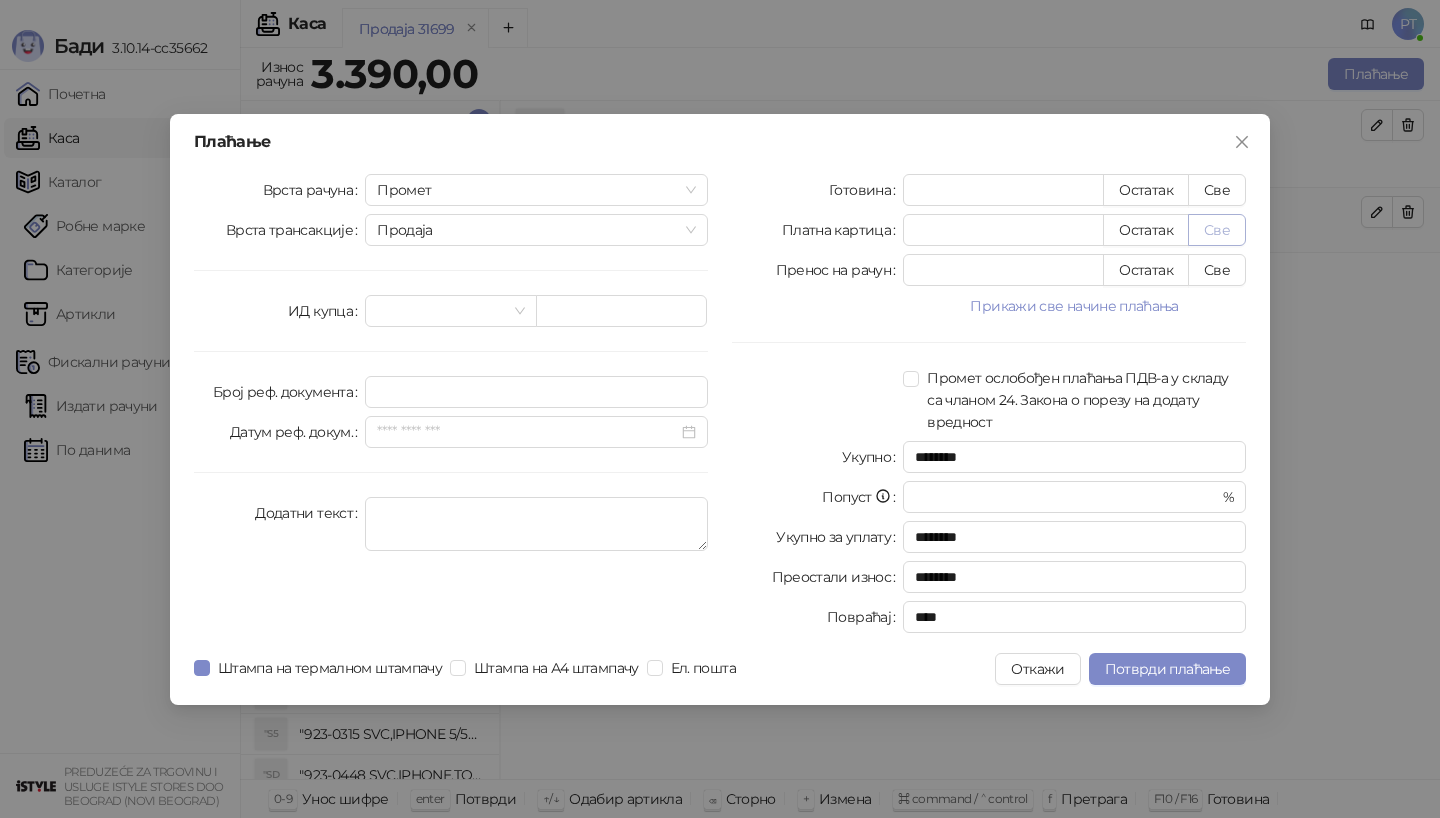click on "Све" at bounding box center (1217, 230) 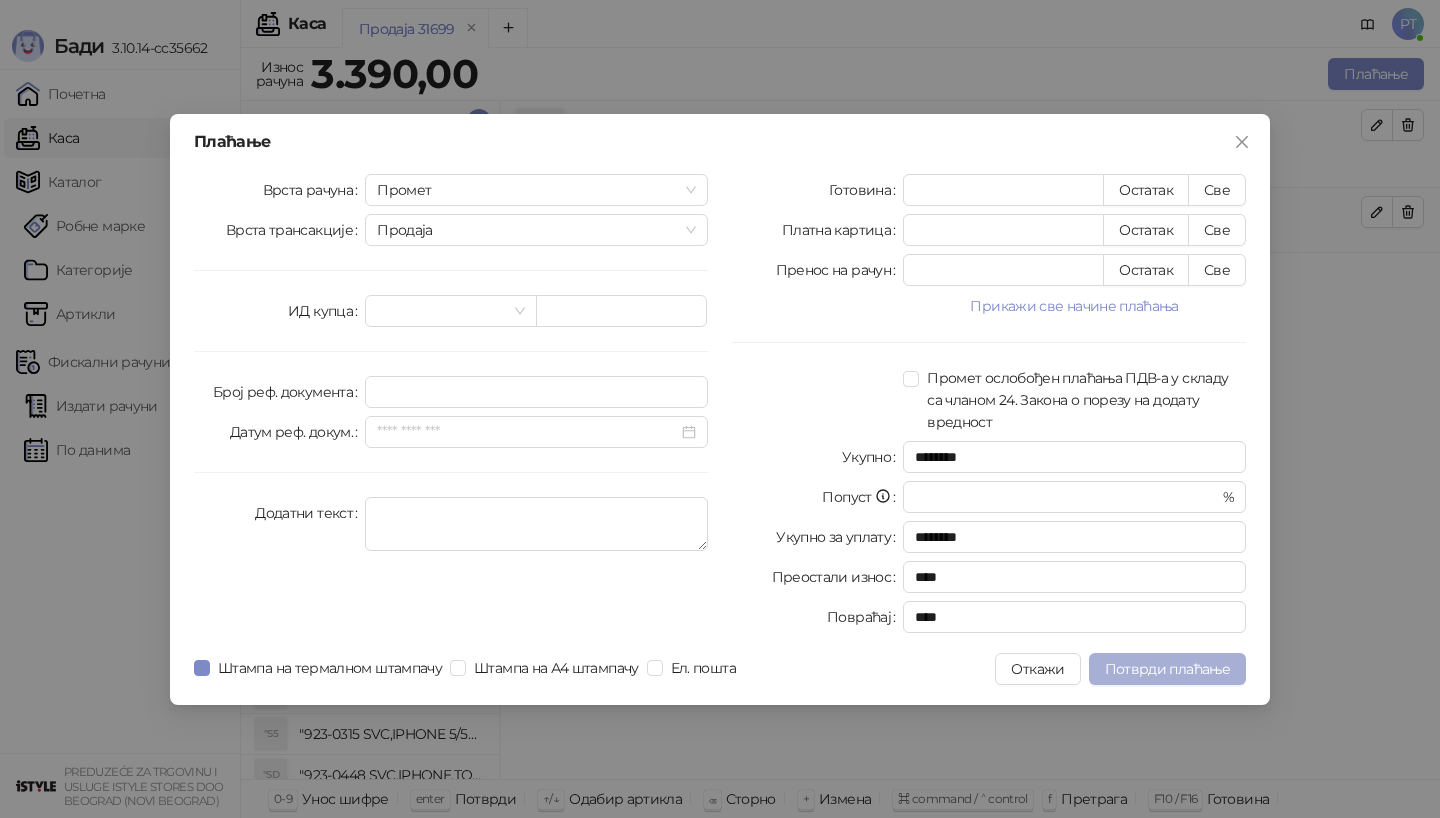 click on "Потврди плаћање" at bounding box center [1167, 669] 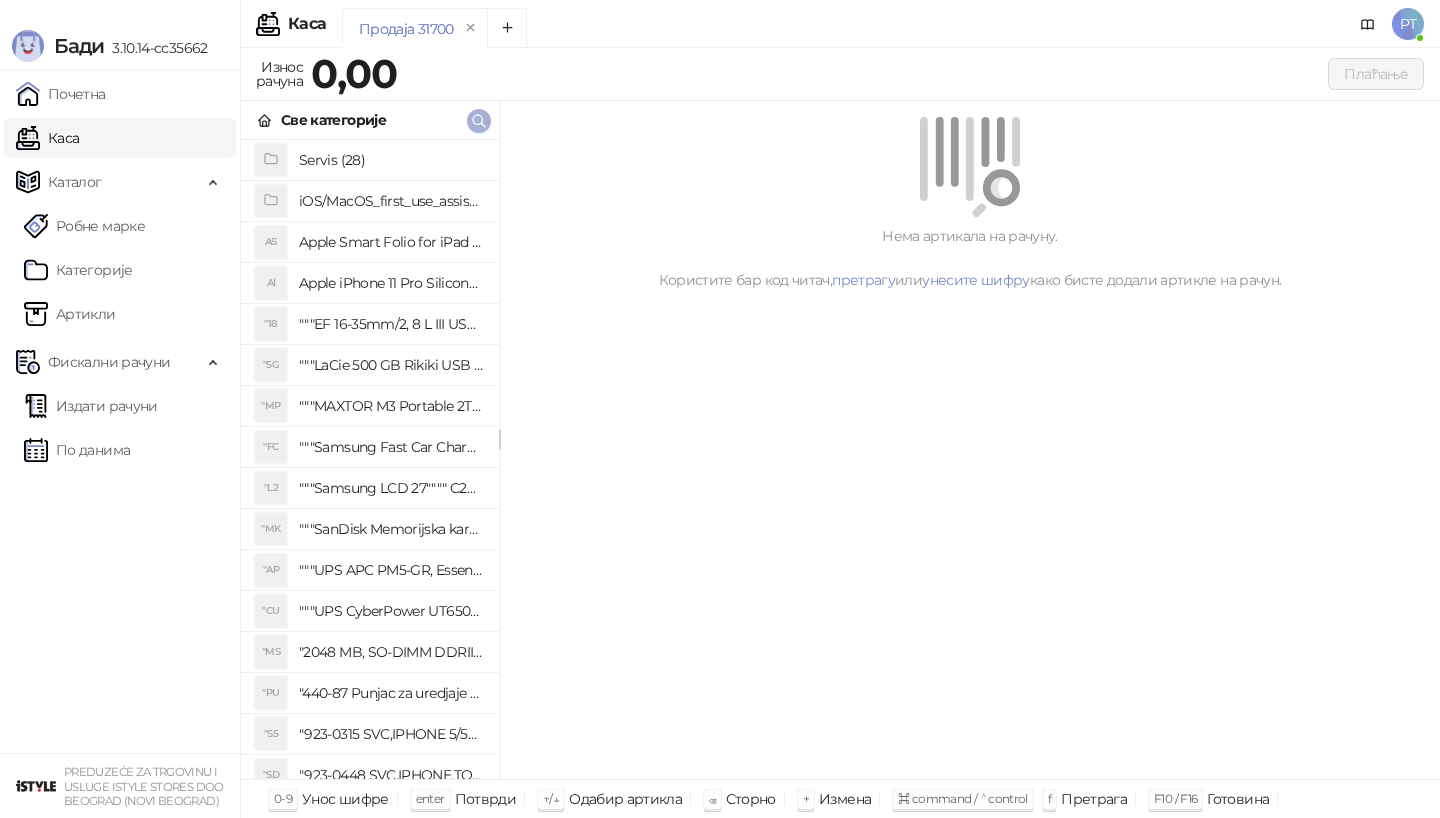 click 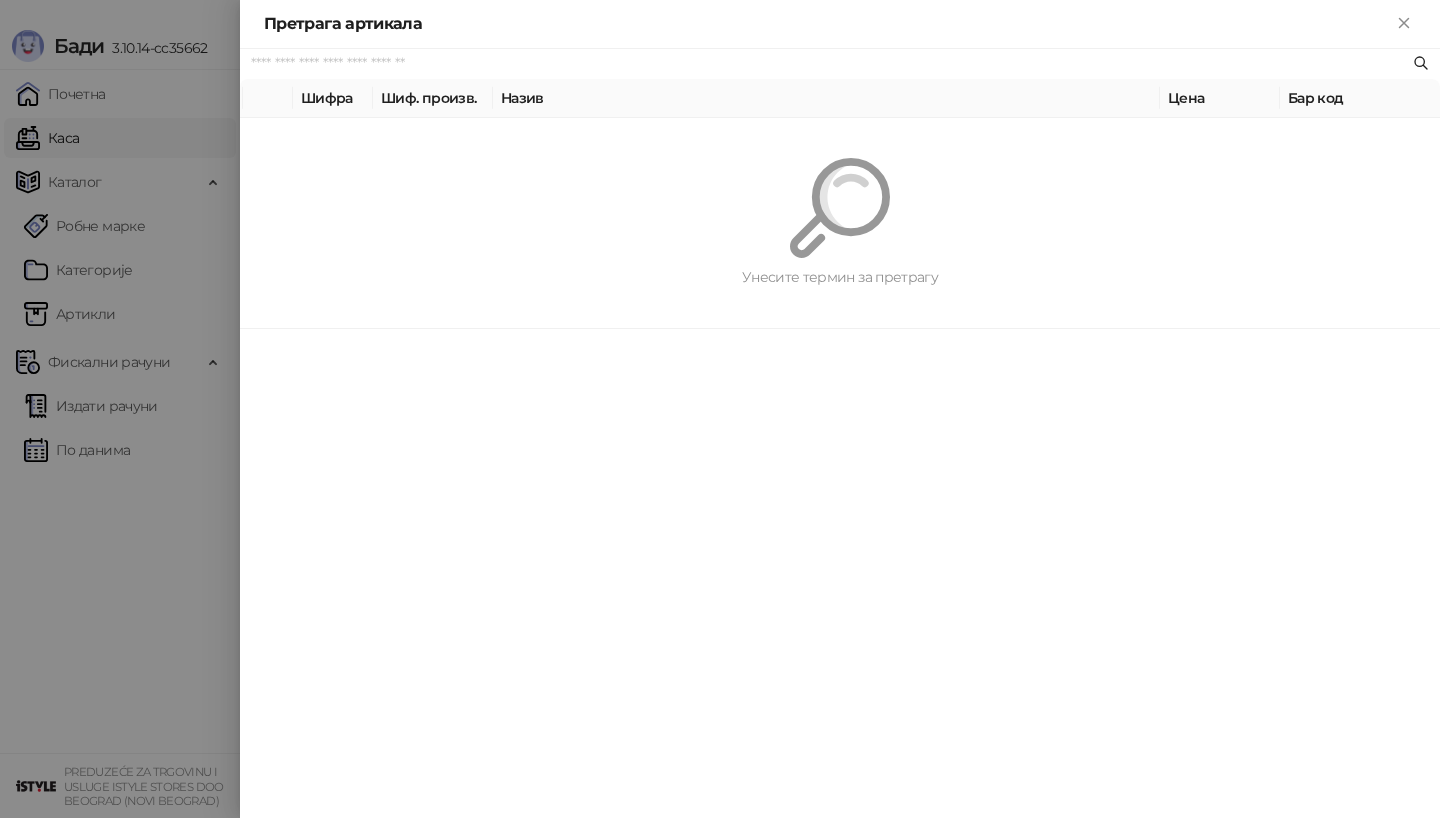 paste on "*********" 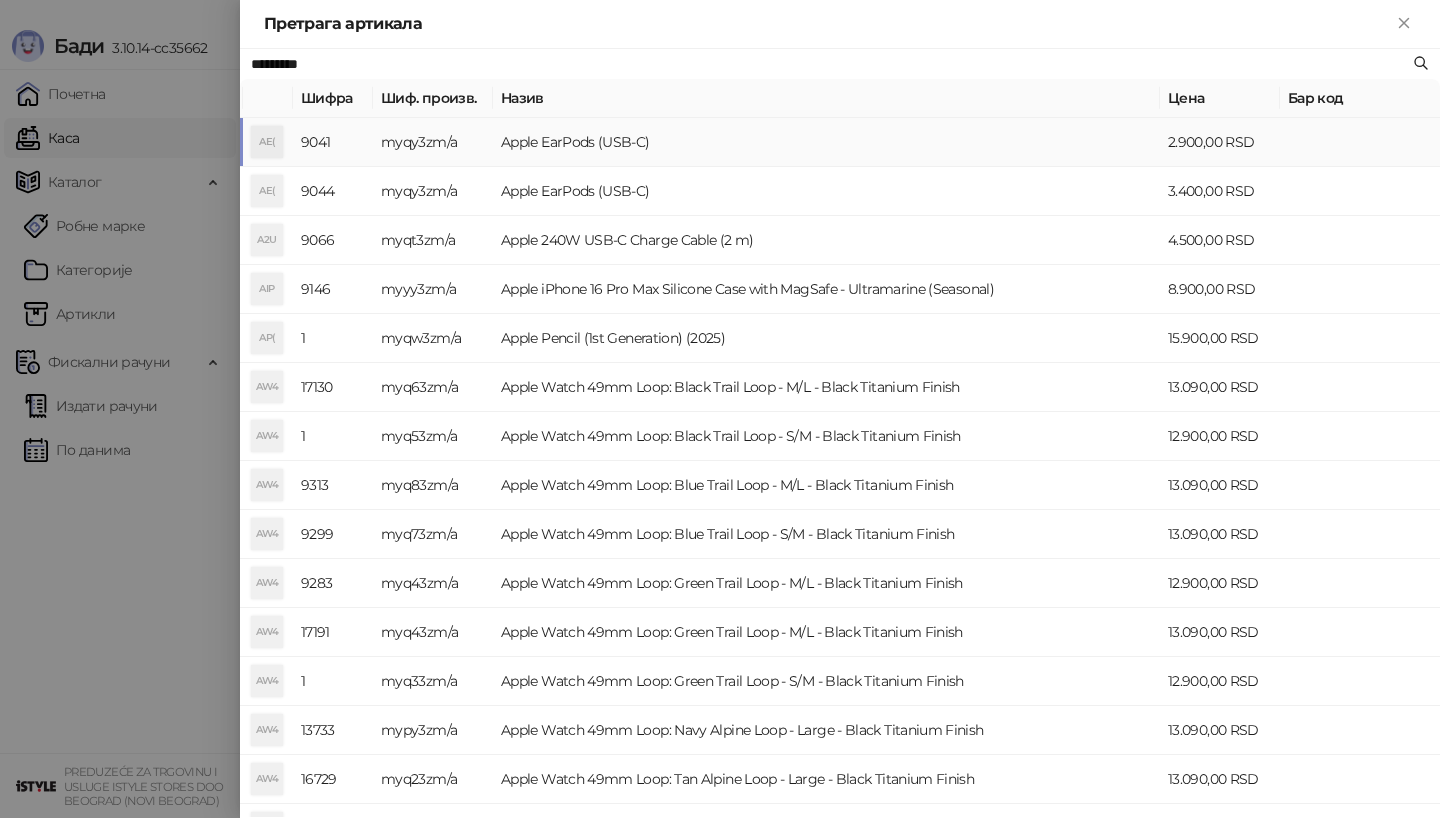click on "AE(" at bounding box center (267, 142) 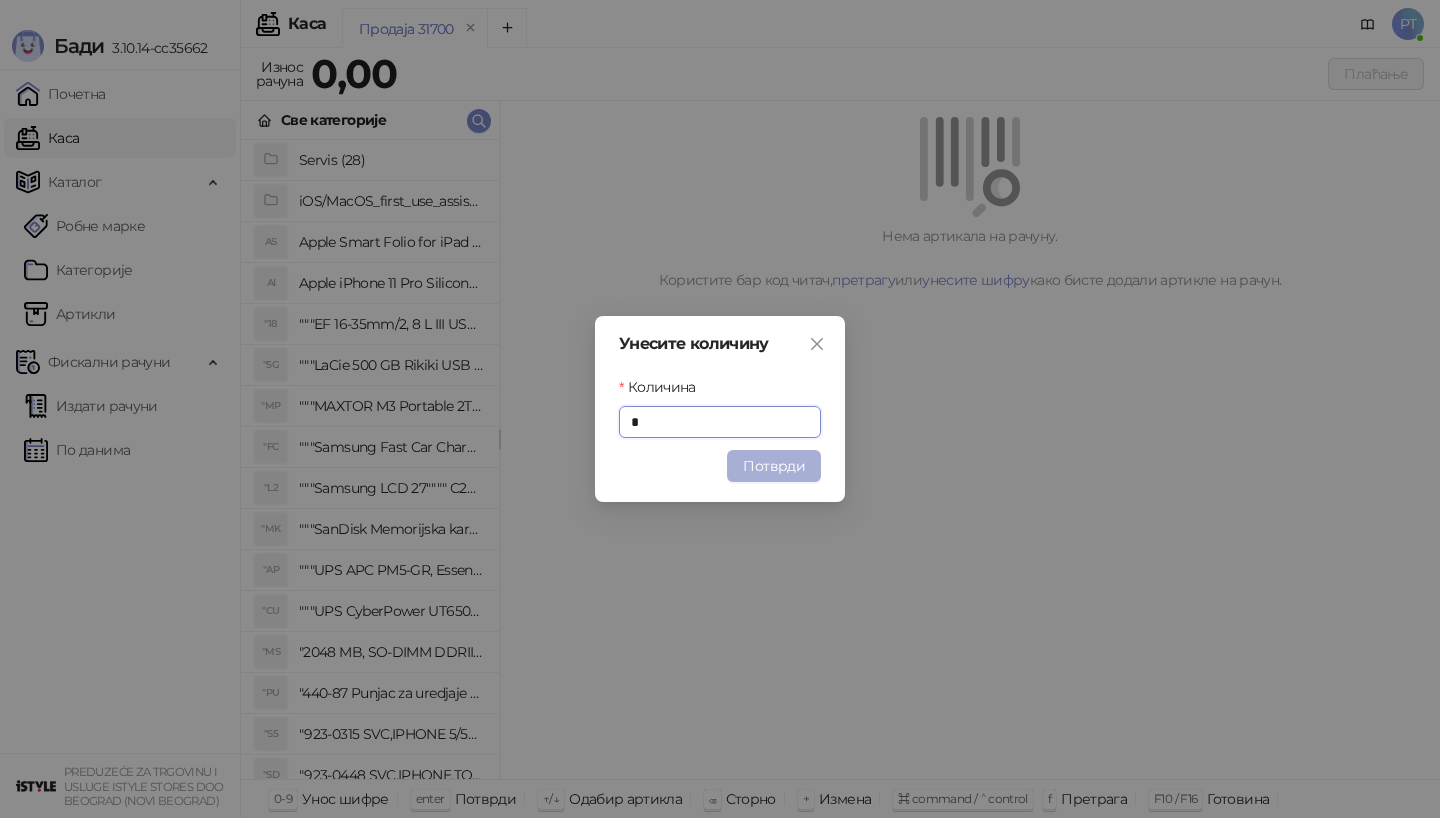 click on "Потврди" at bounding box center (774, 466) 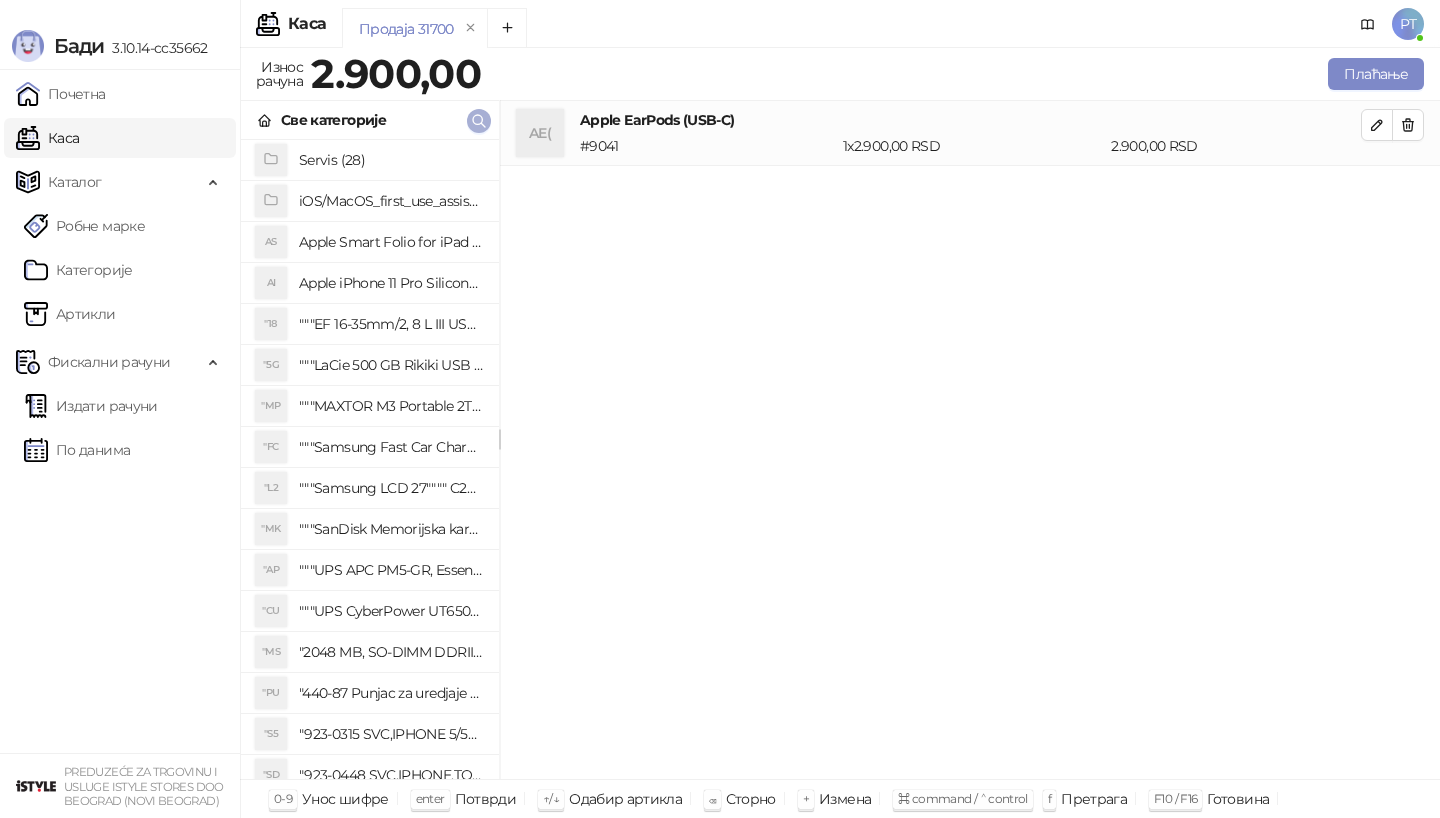 click 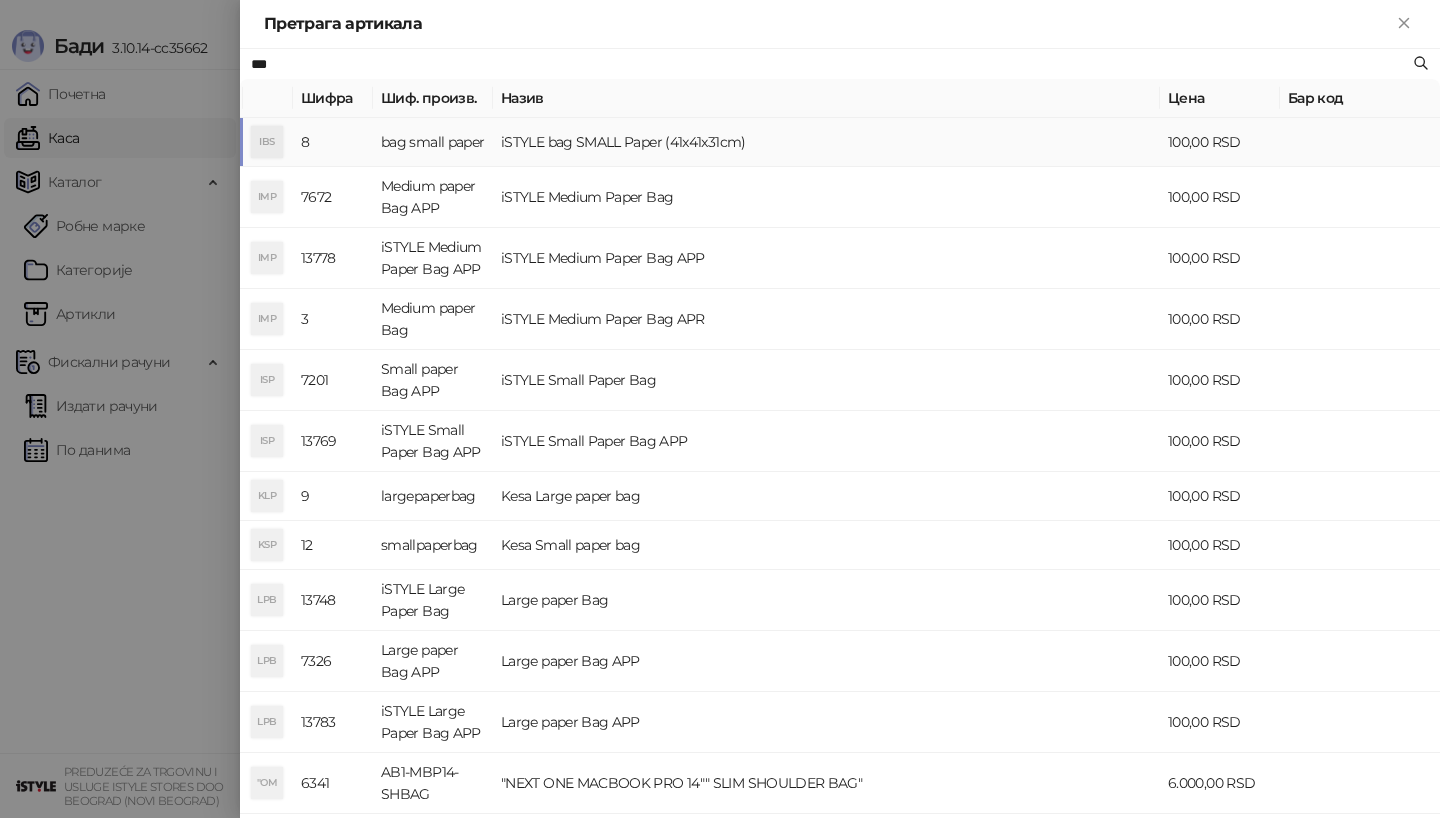 type on "***" 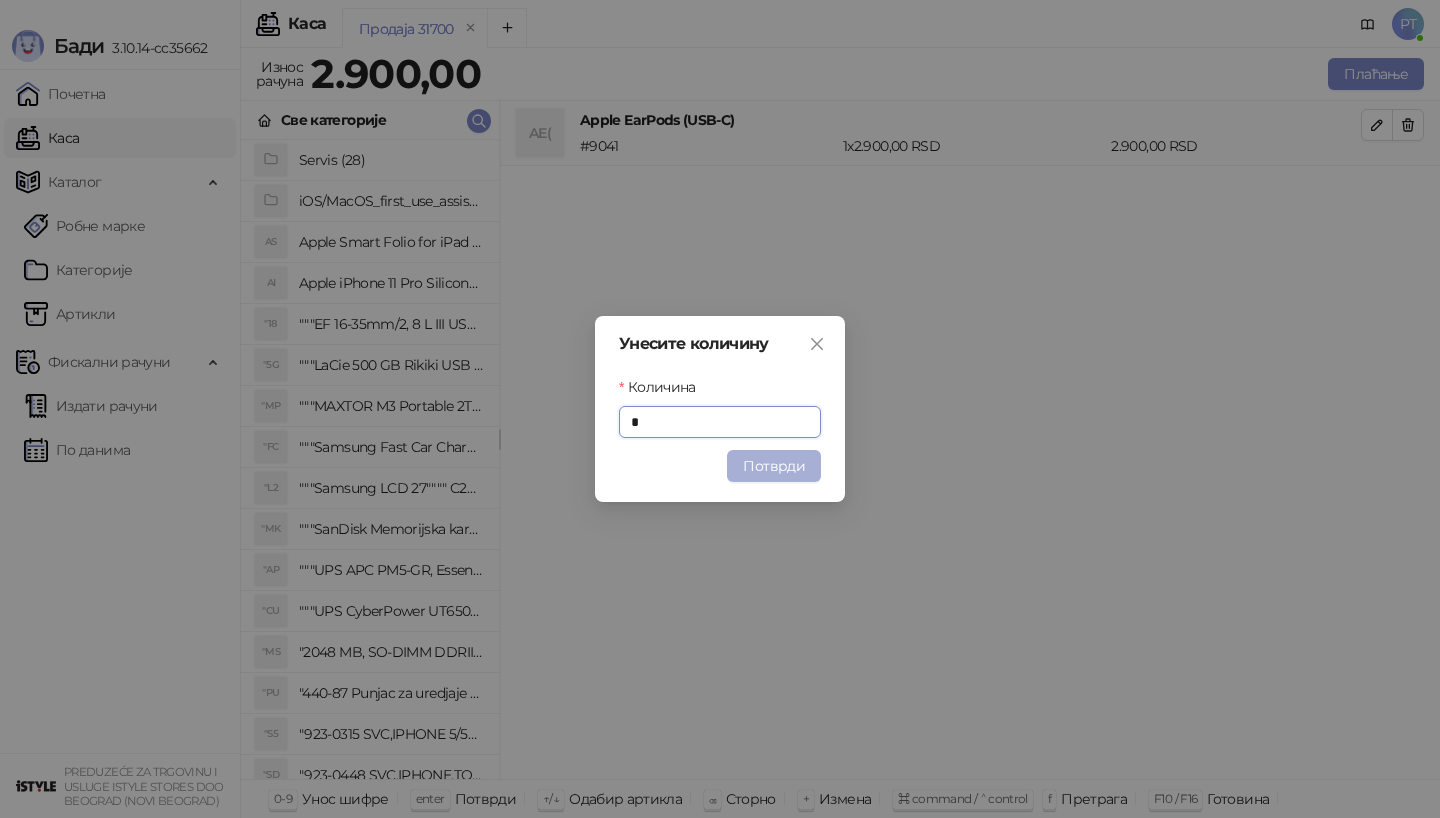 click on "Потврди" at bounding box center [774, 466] 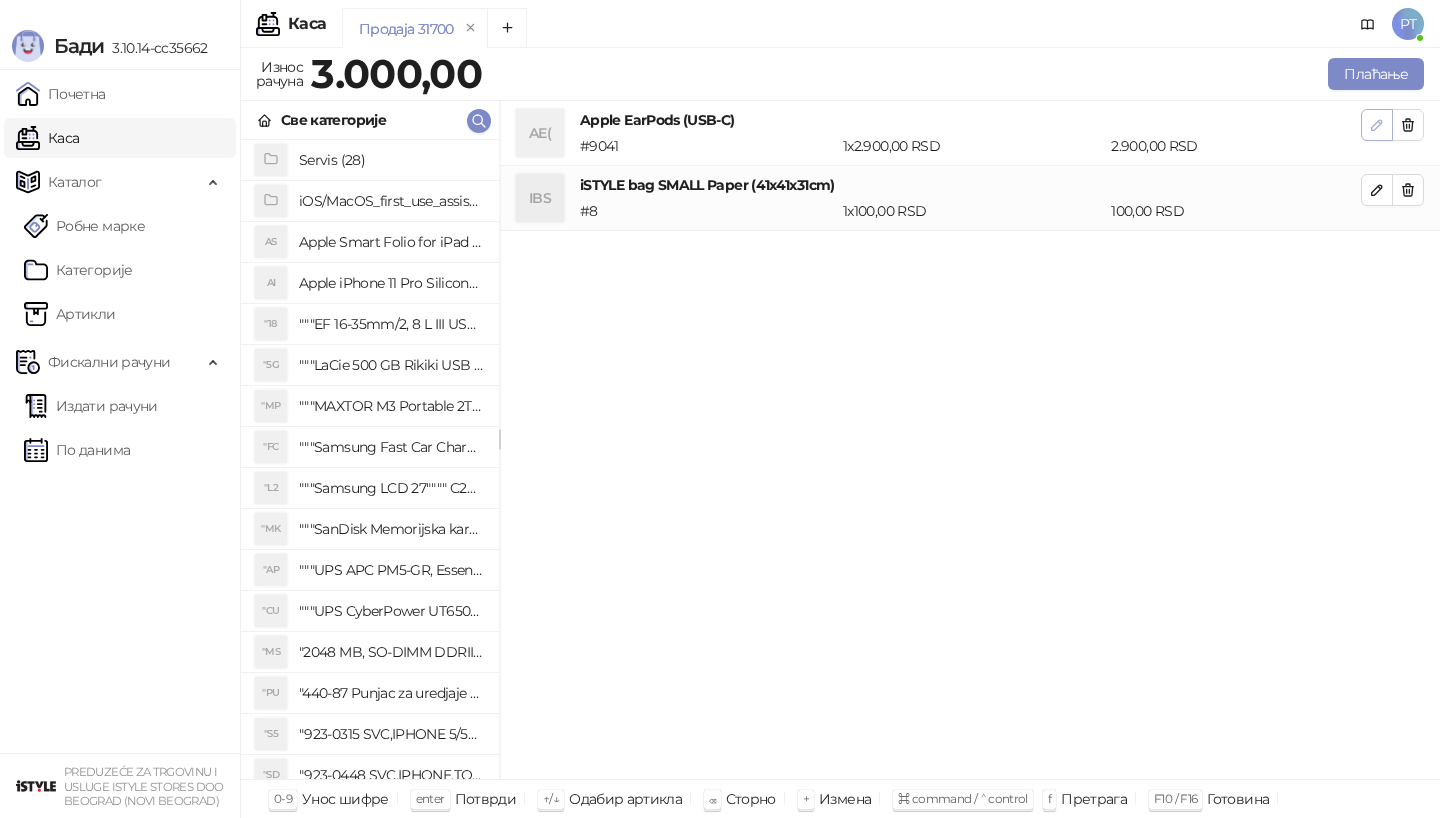 click at bounding box center (1377, 125) 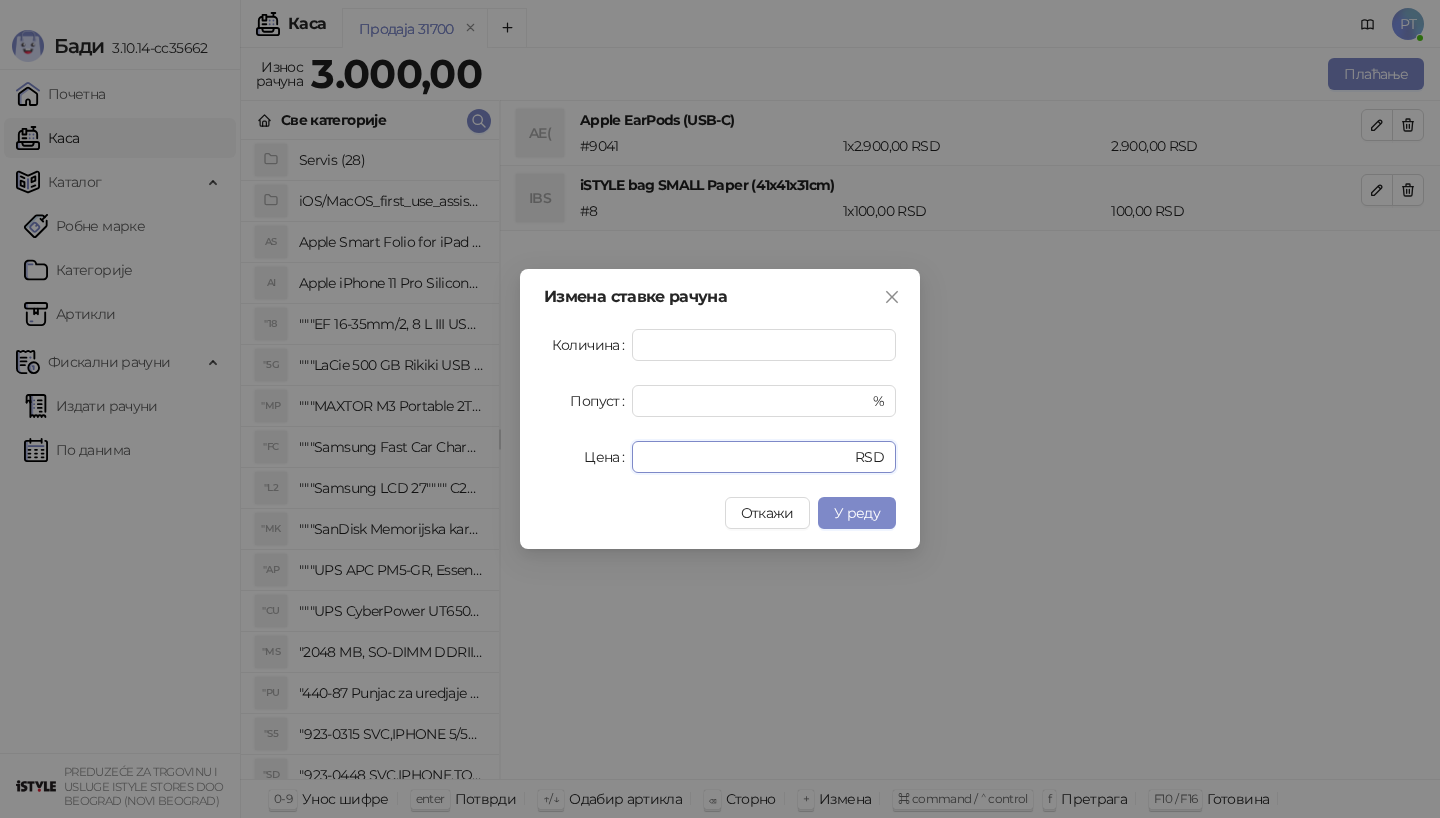 drag, startPoint x: 691, startPoint y: 453, endPoint x: 526, endPoint y: 453, distance: 165 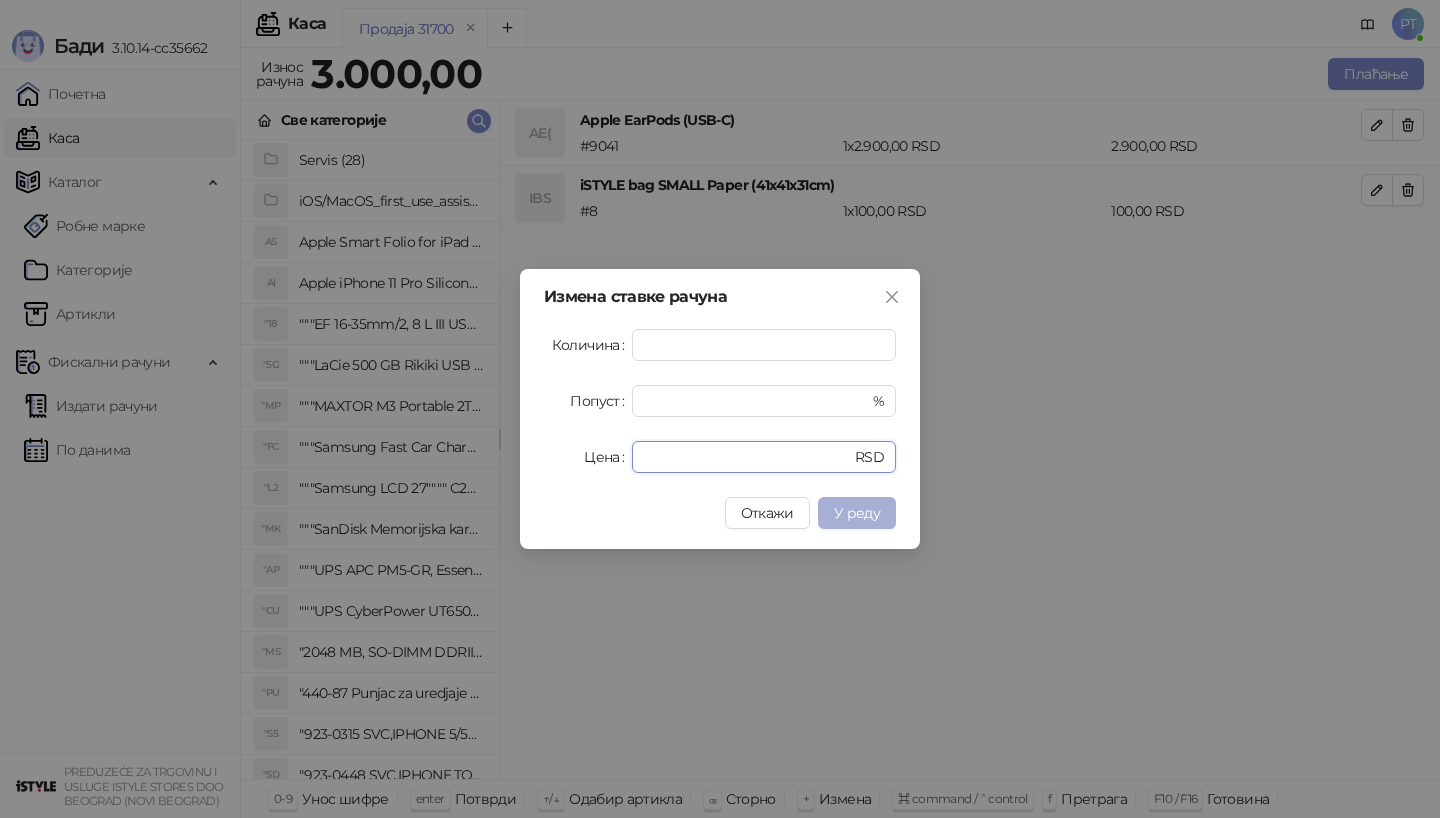 type on "****" 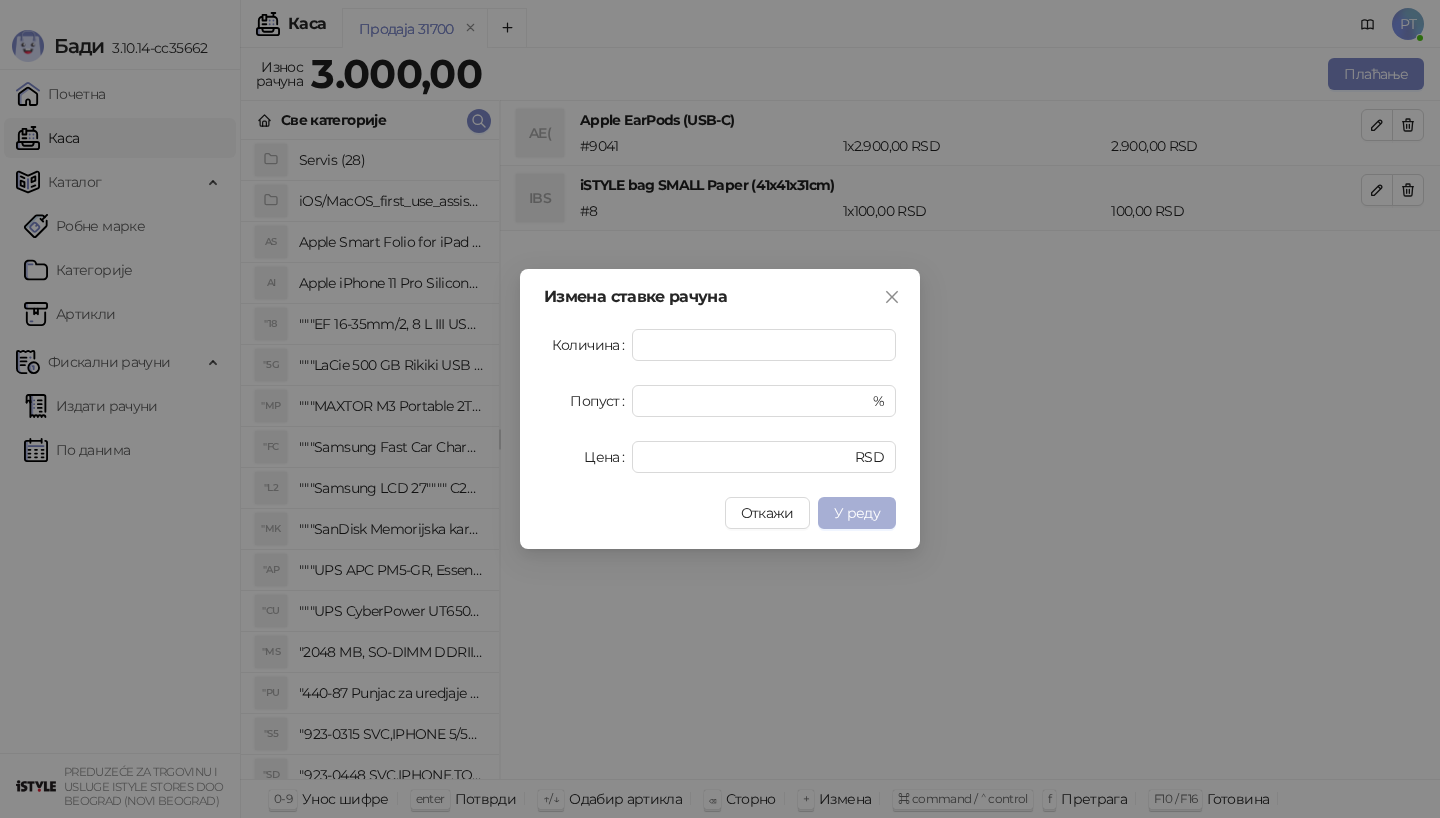 click on "У реду" at bounding box center [857, 513] 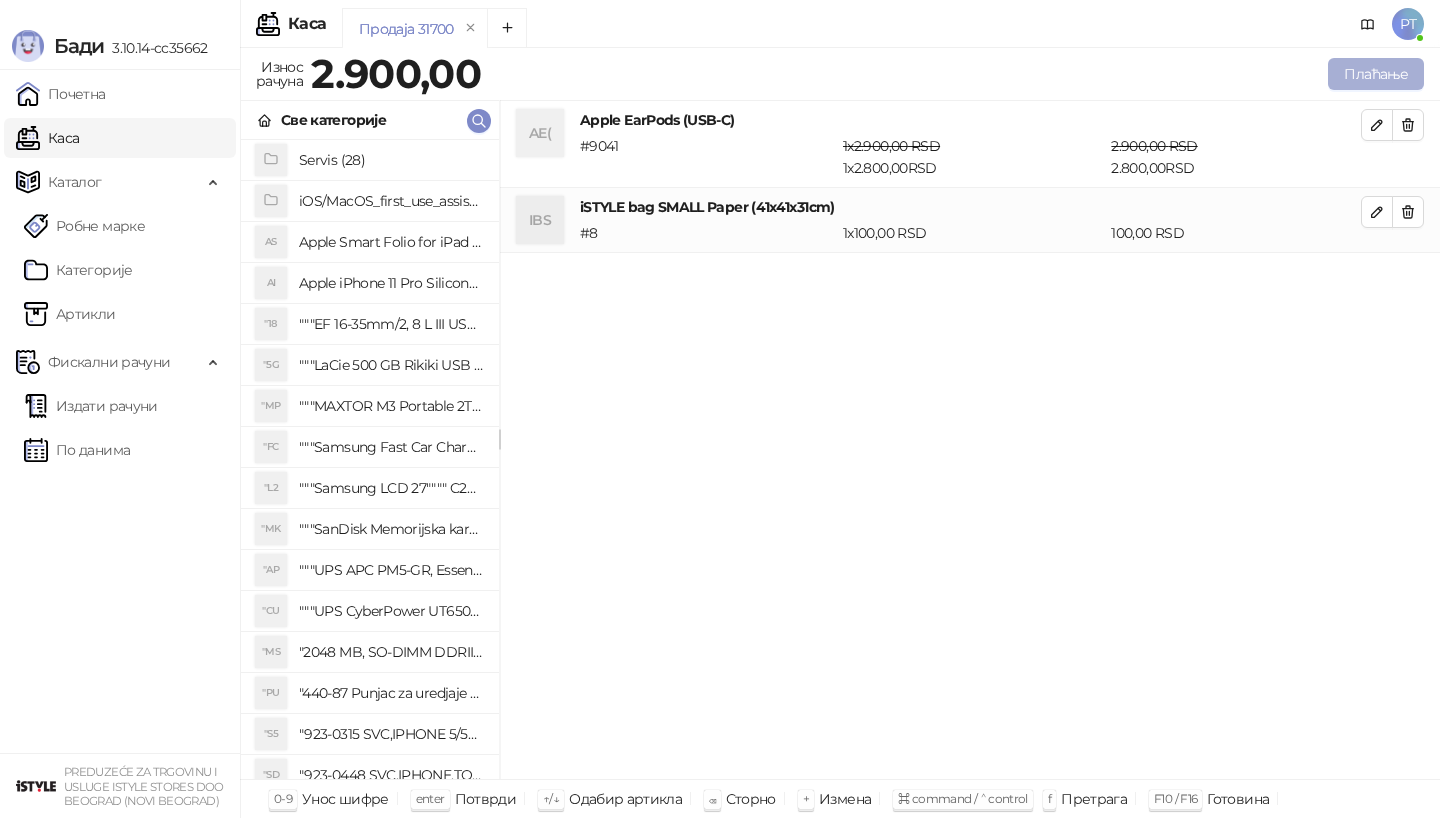click on "Плаћање" at bounding box center [1376, 74] 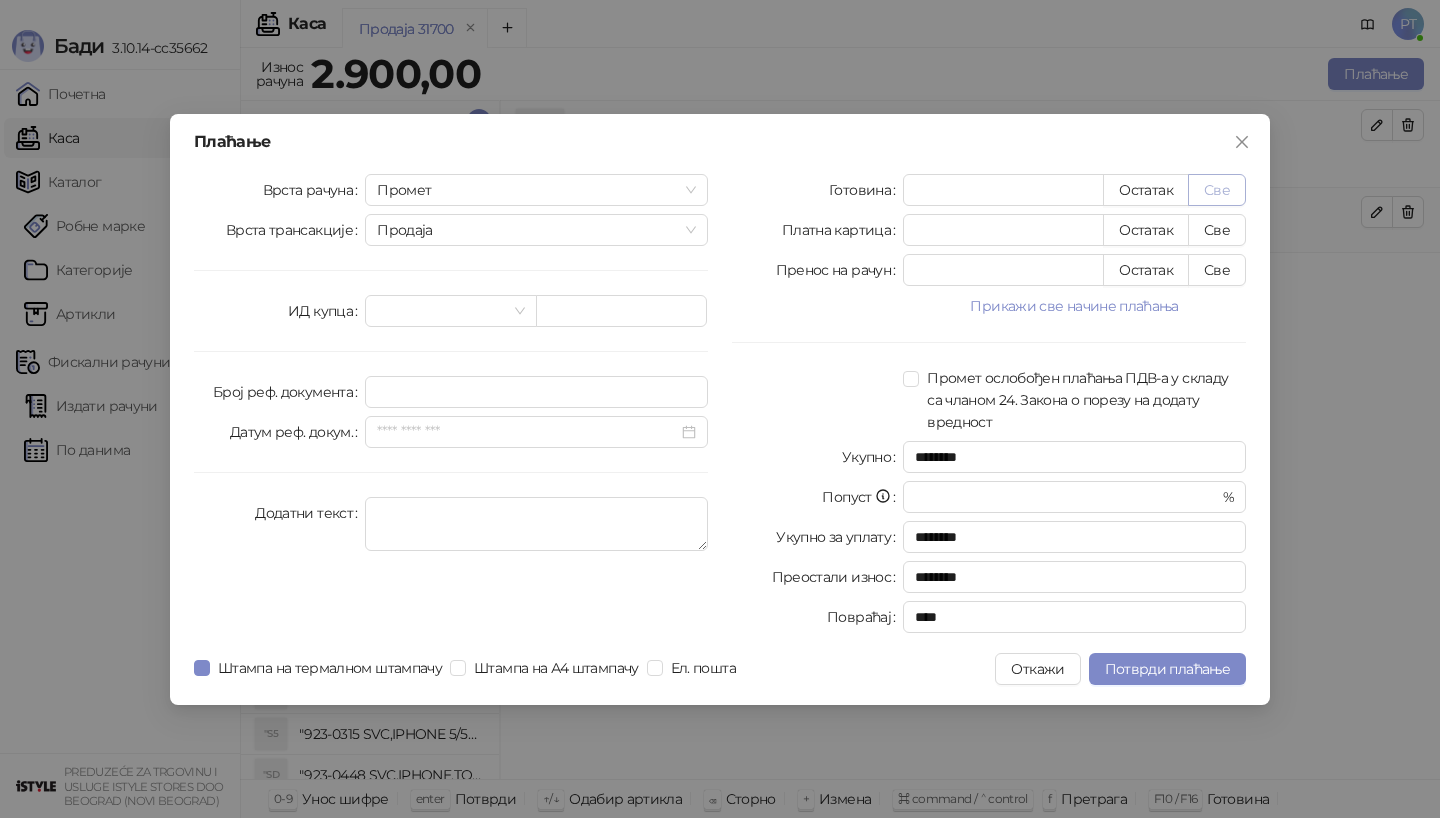 click on "Све" at bounding box center (1217, 190) 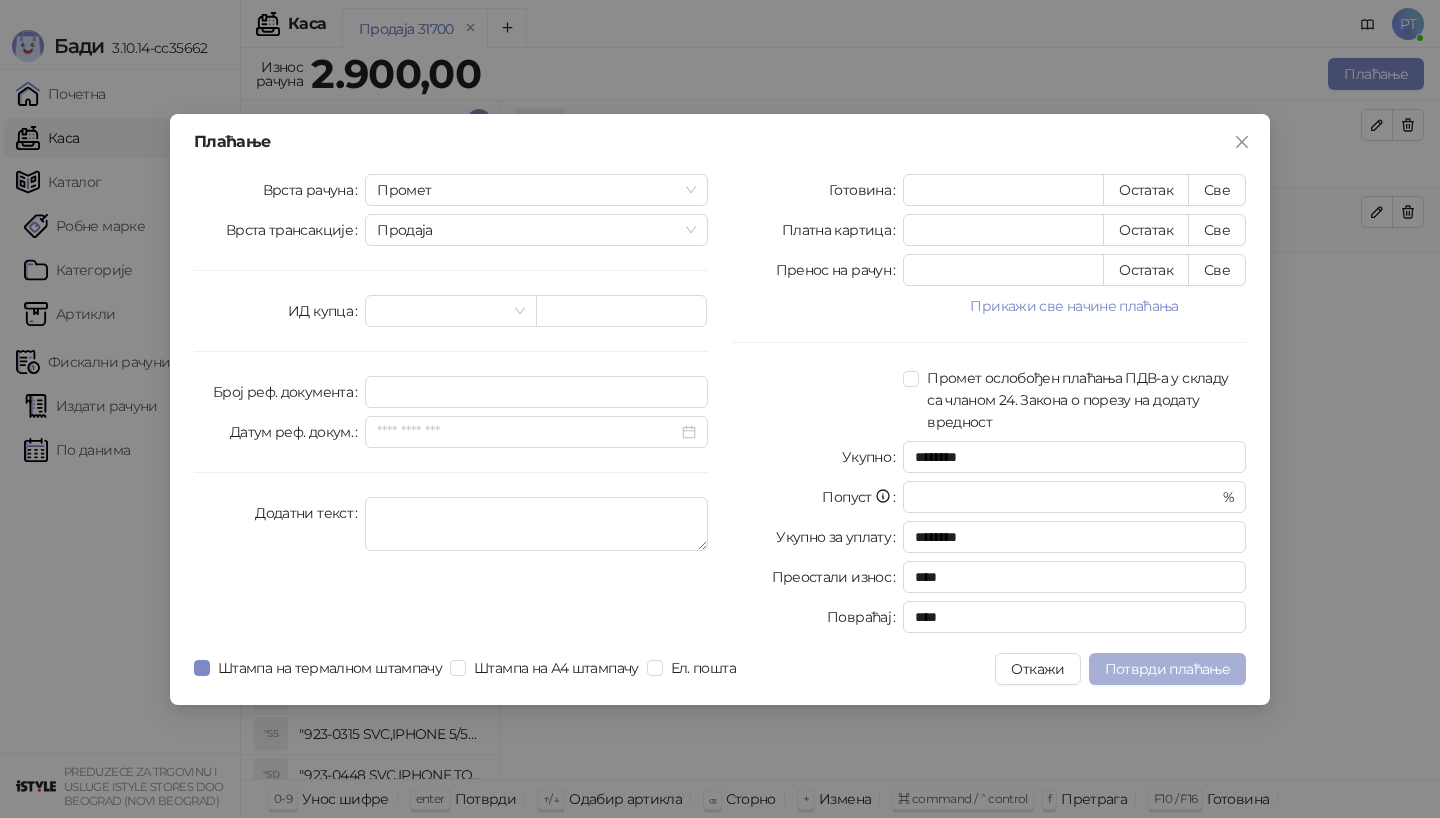 click on "Потврди плаћање" at bounding box center [1167, 669] 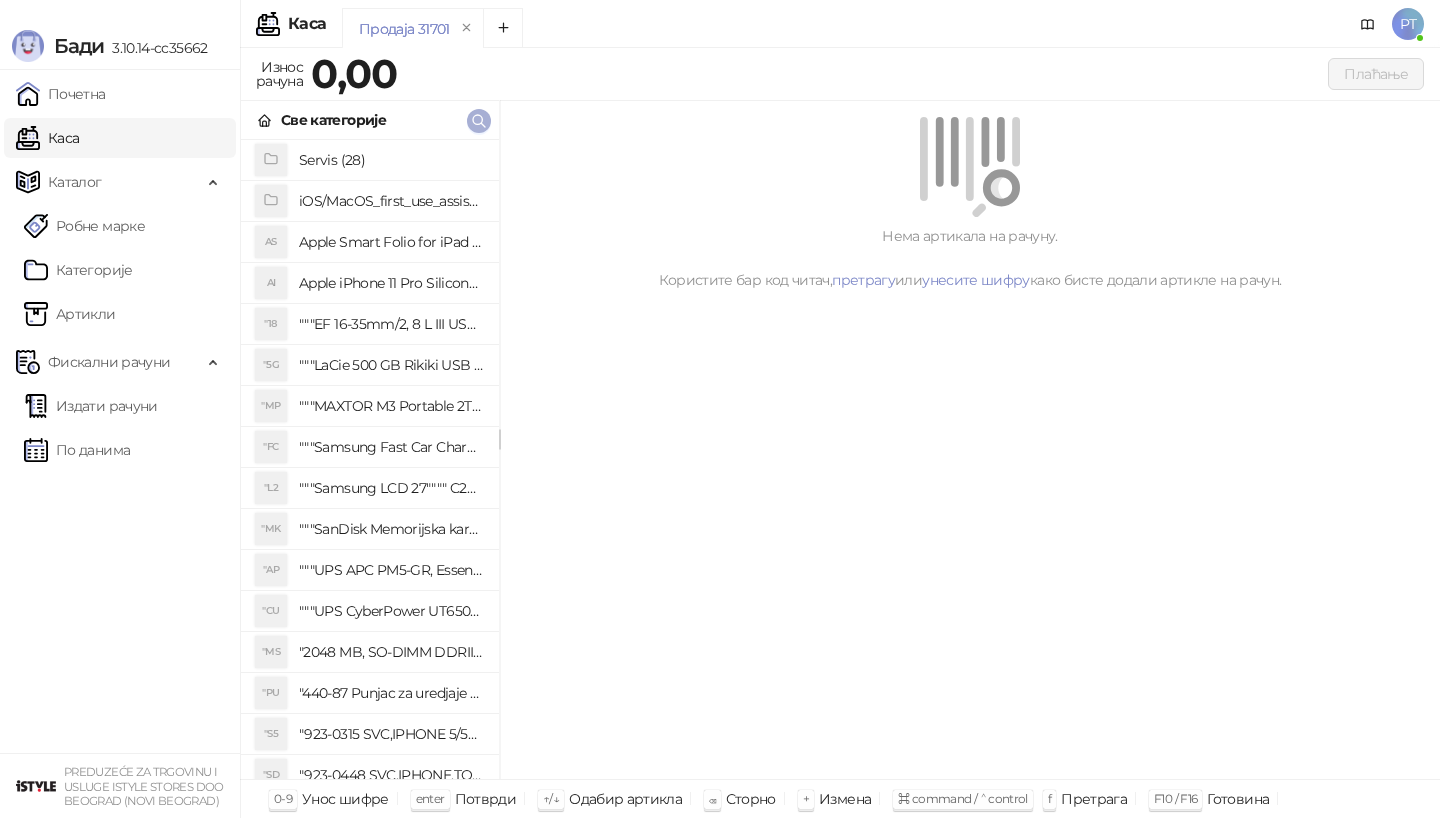 click 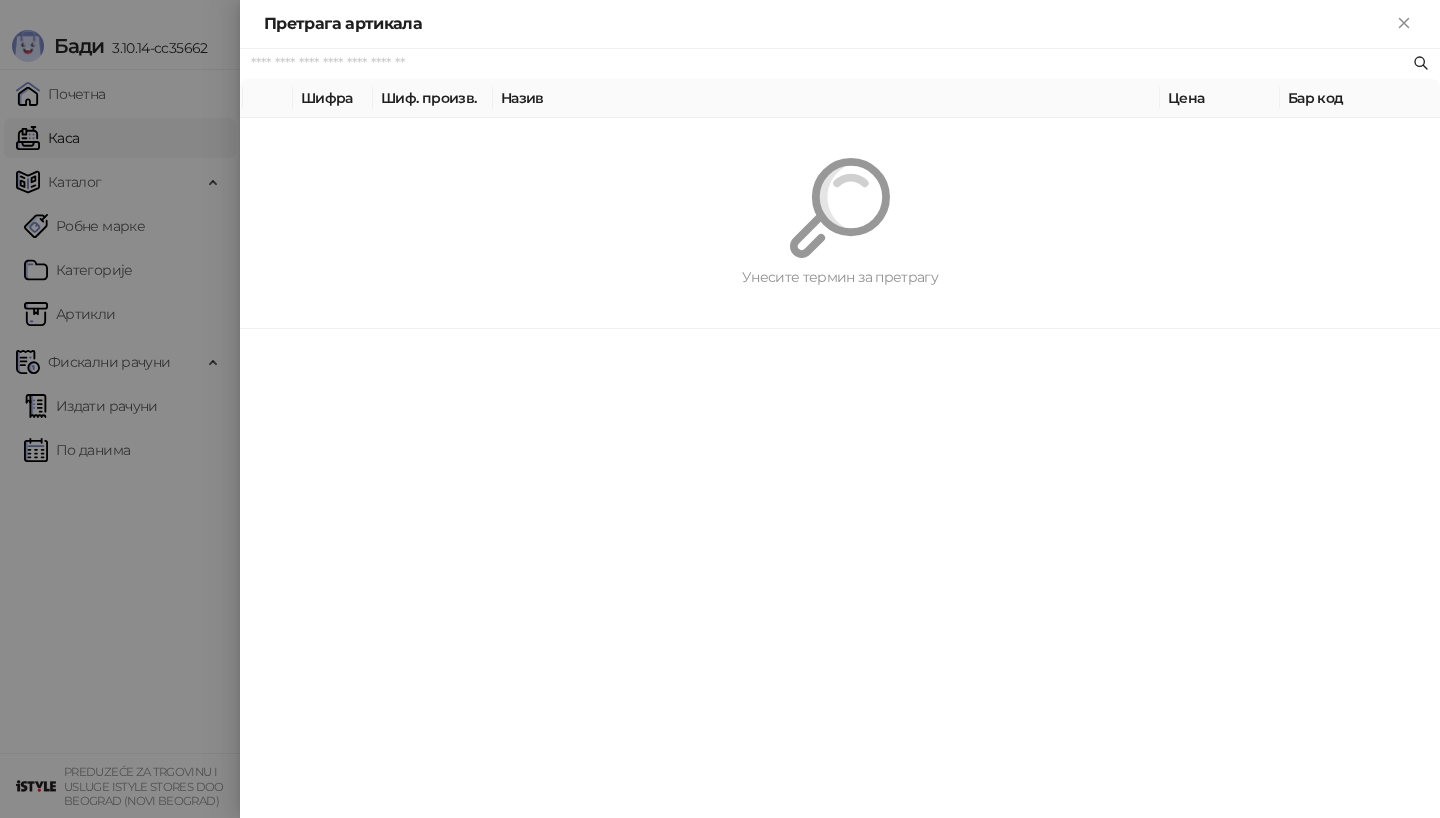 paste on "*********" 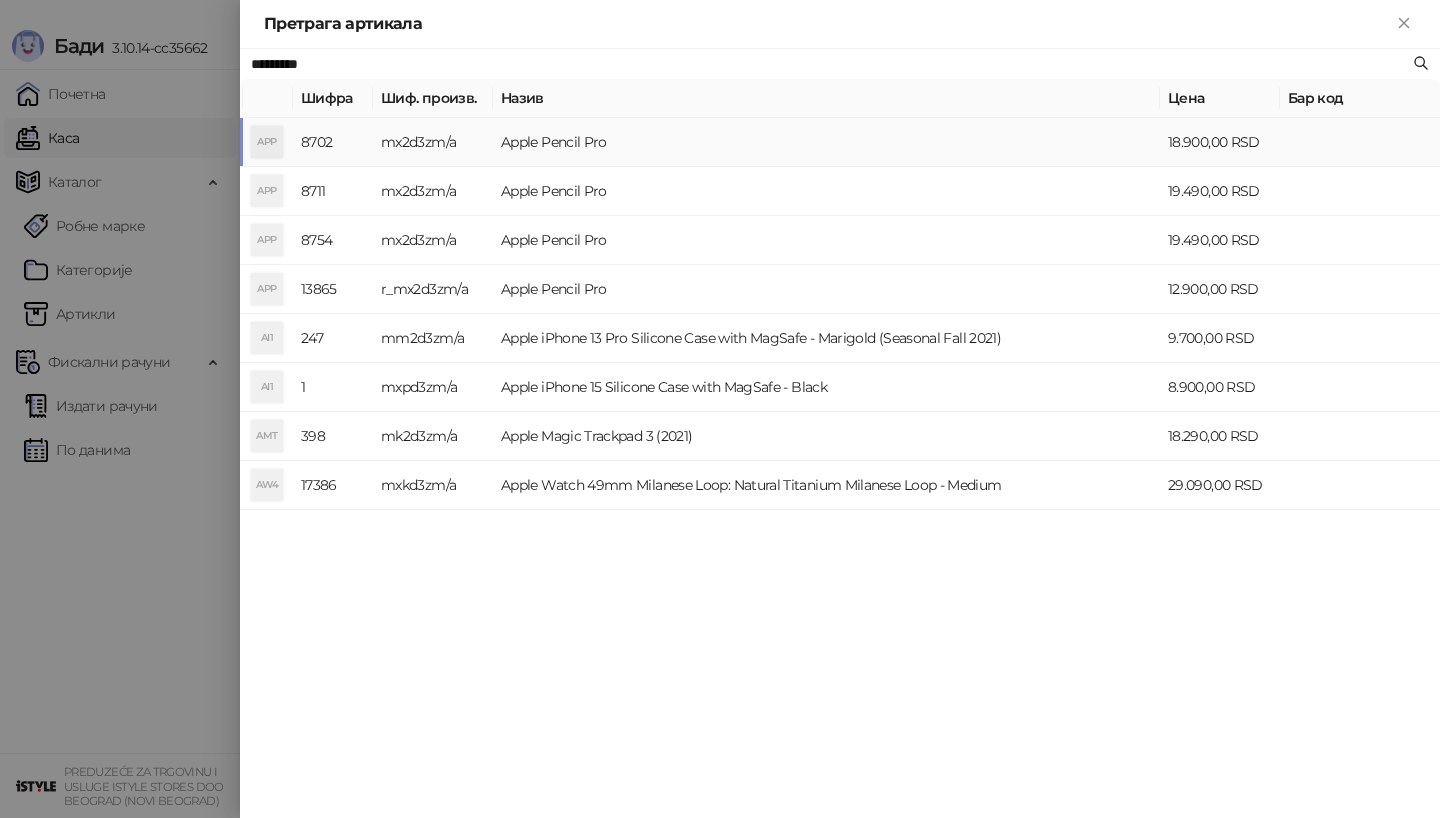 click on "APP" at bounding box center (267, 142) 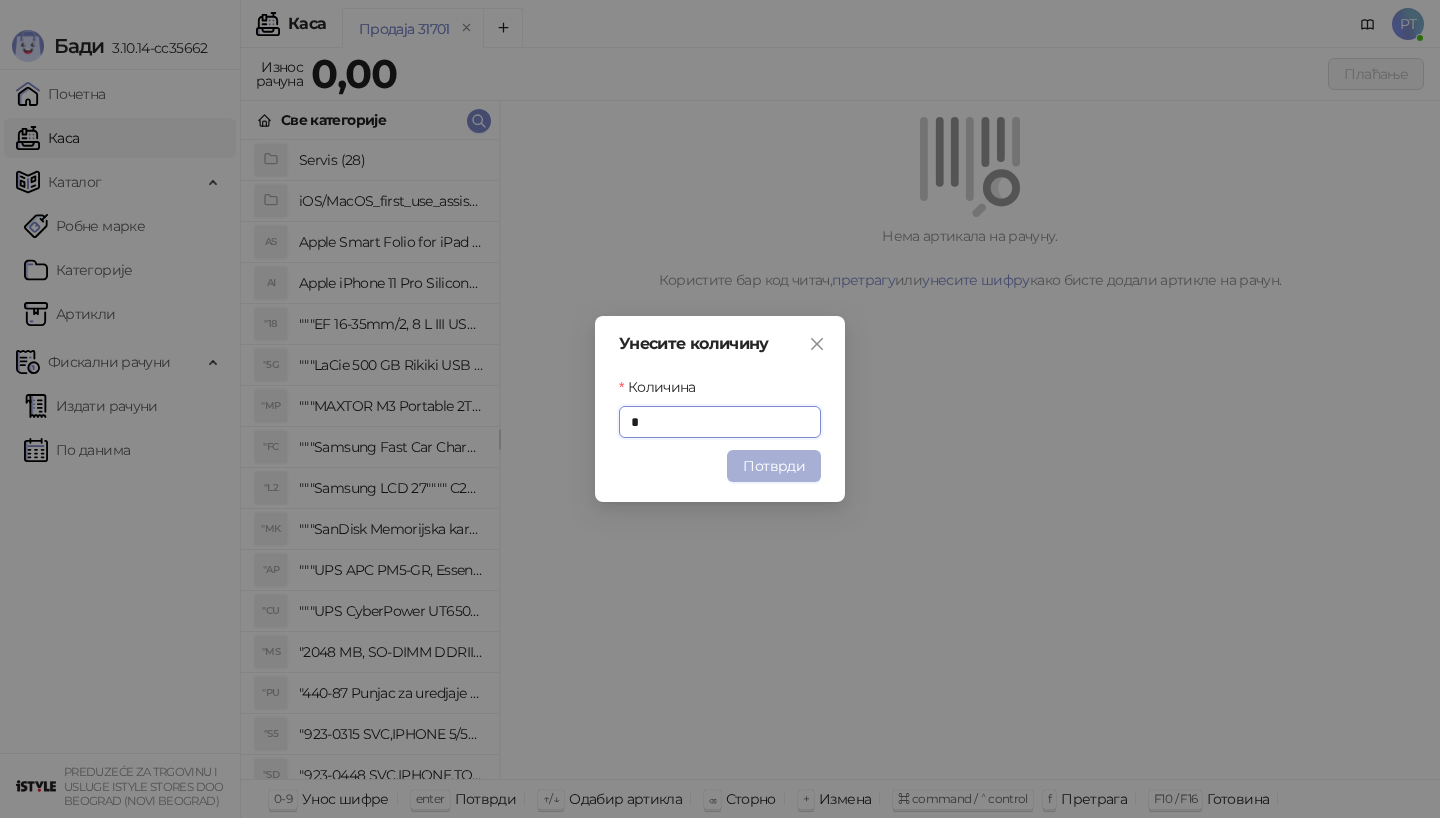 click on "Потврди" at bounding box center (774, 466) 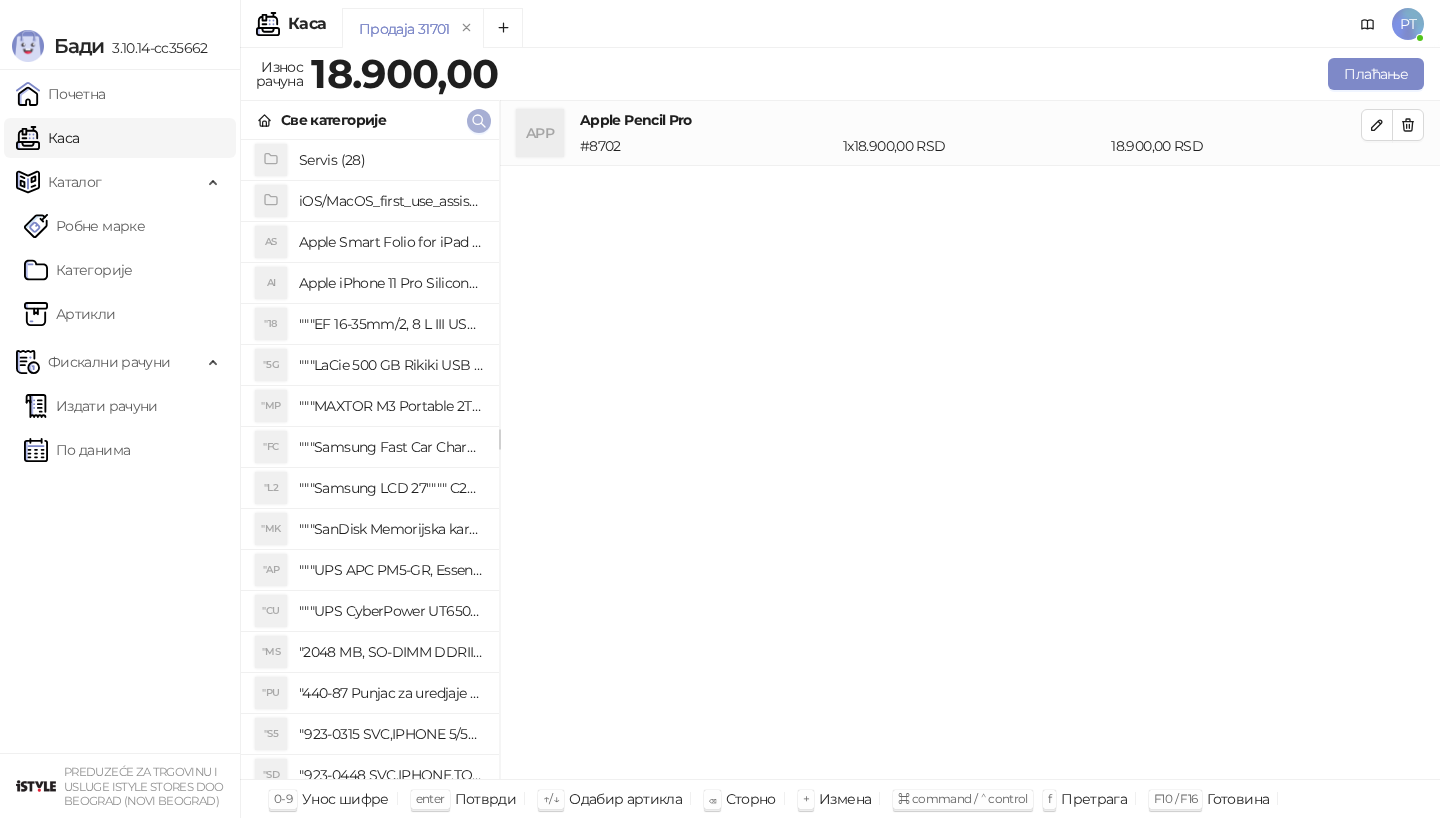 click 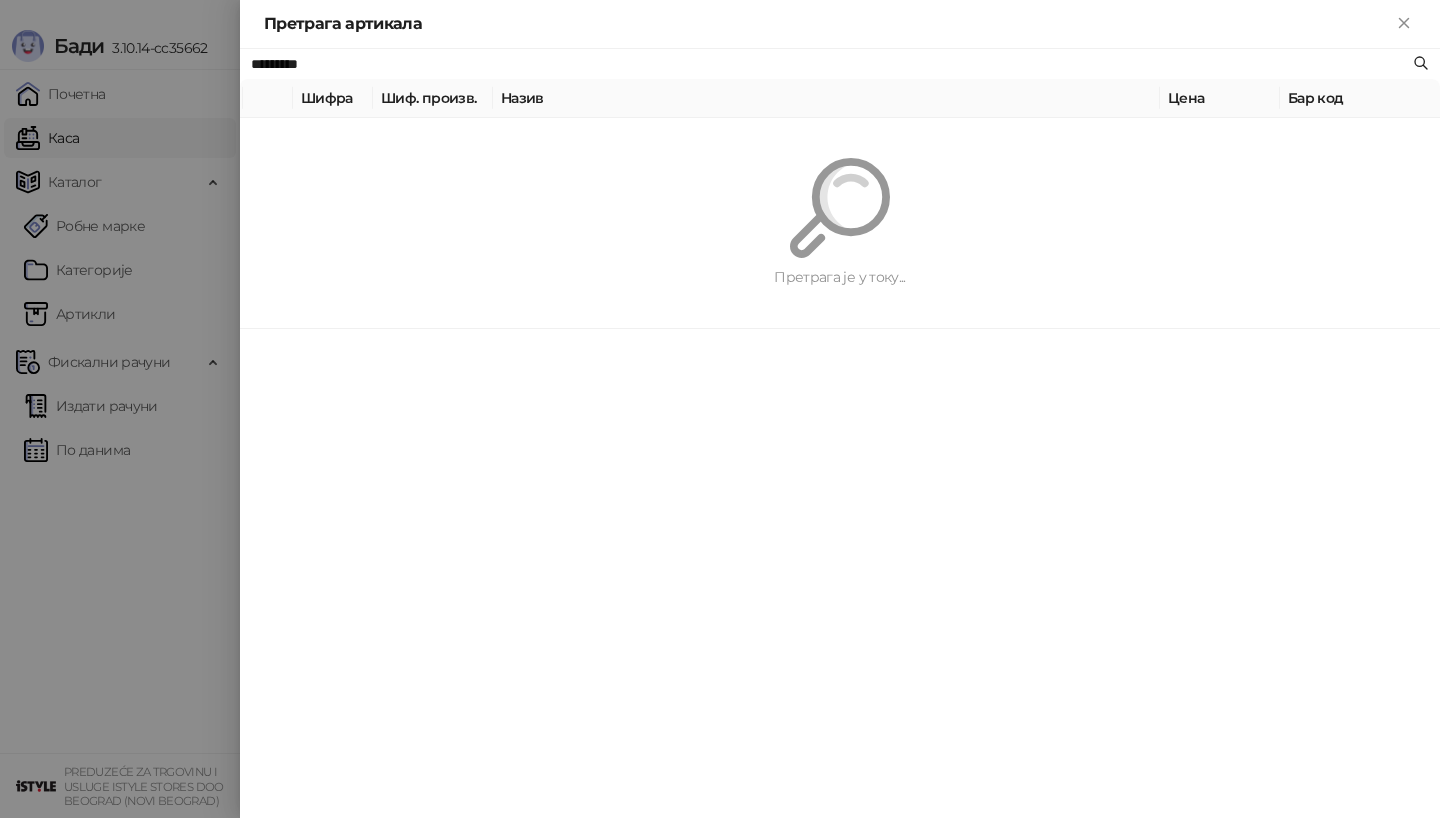paste 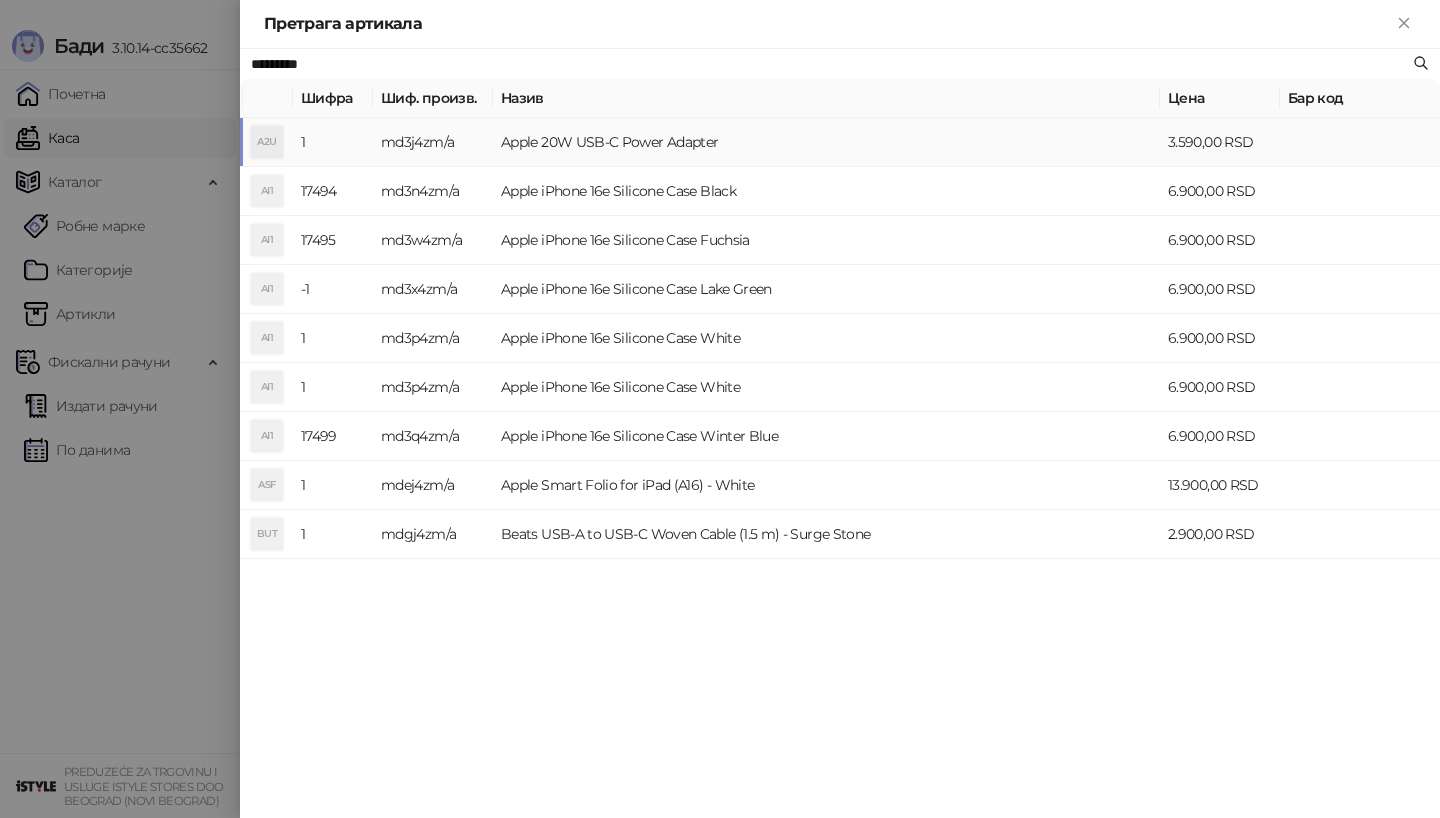 click on "A2U" at bounding box center [267, 142] 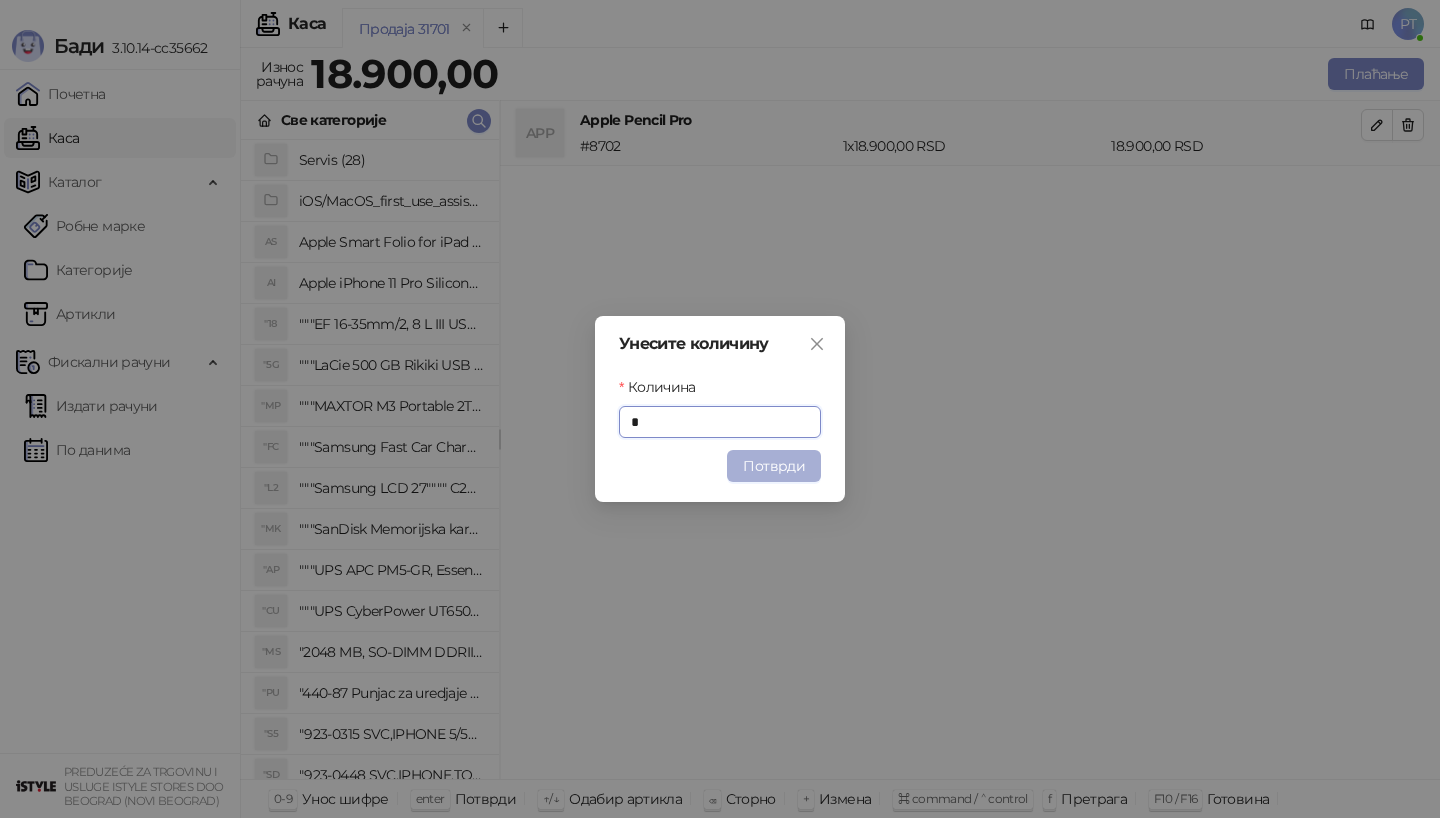 click on "Потврди" at bounding box center (774, 466) 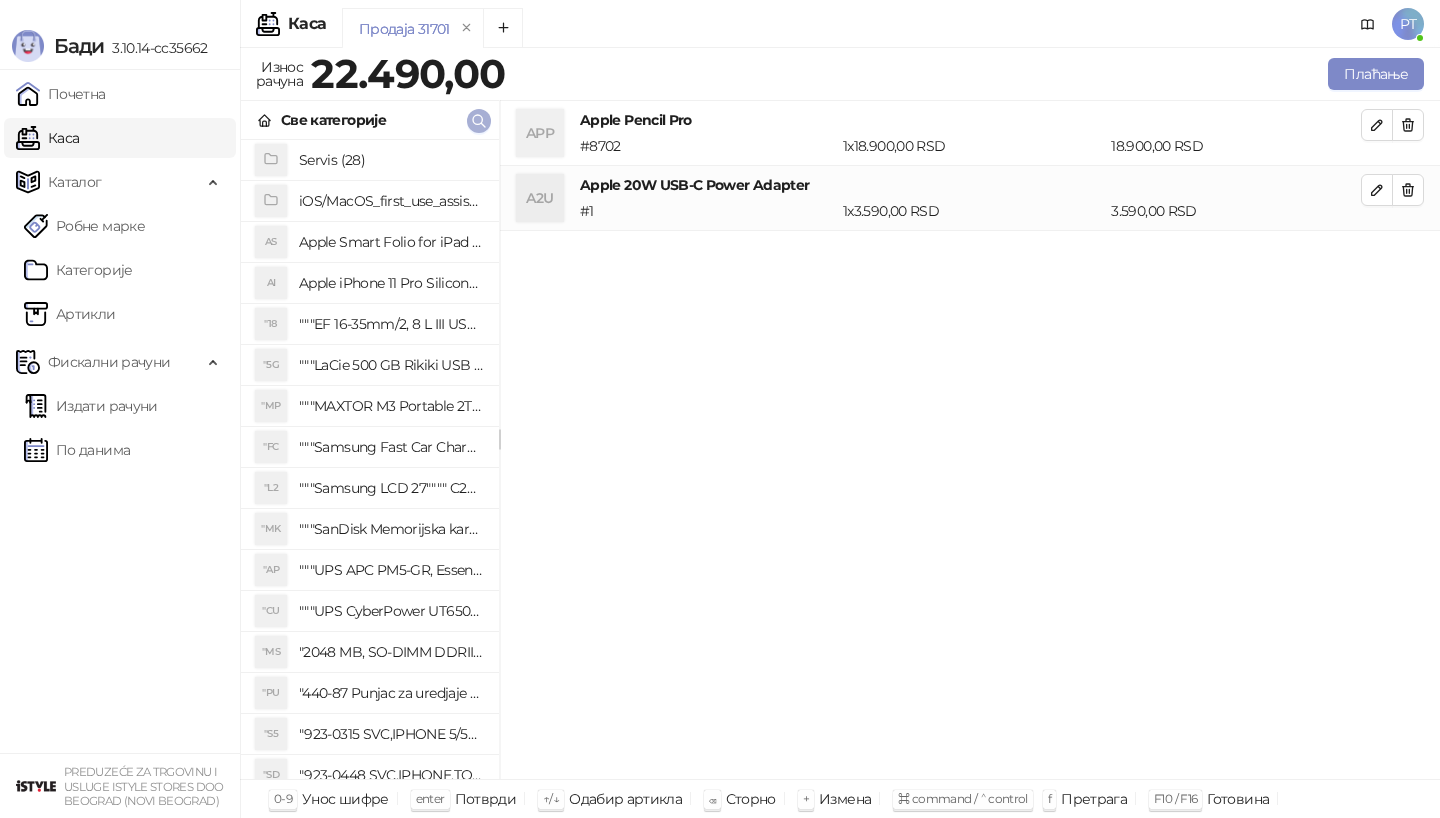 click 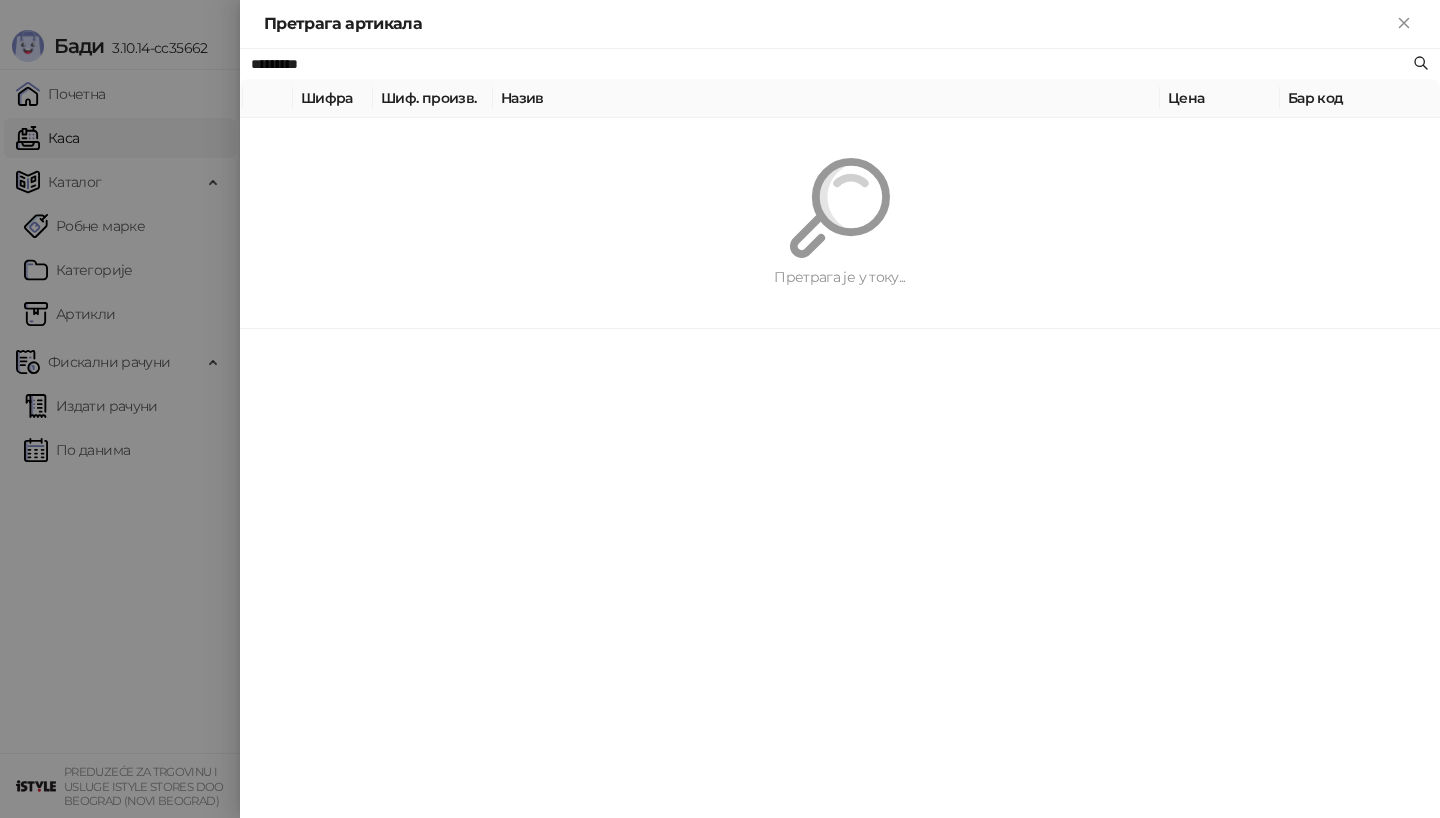 paste 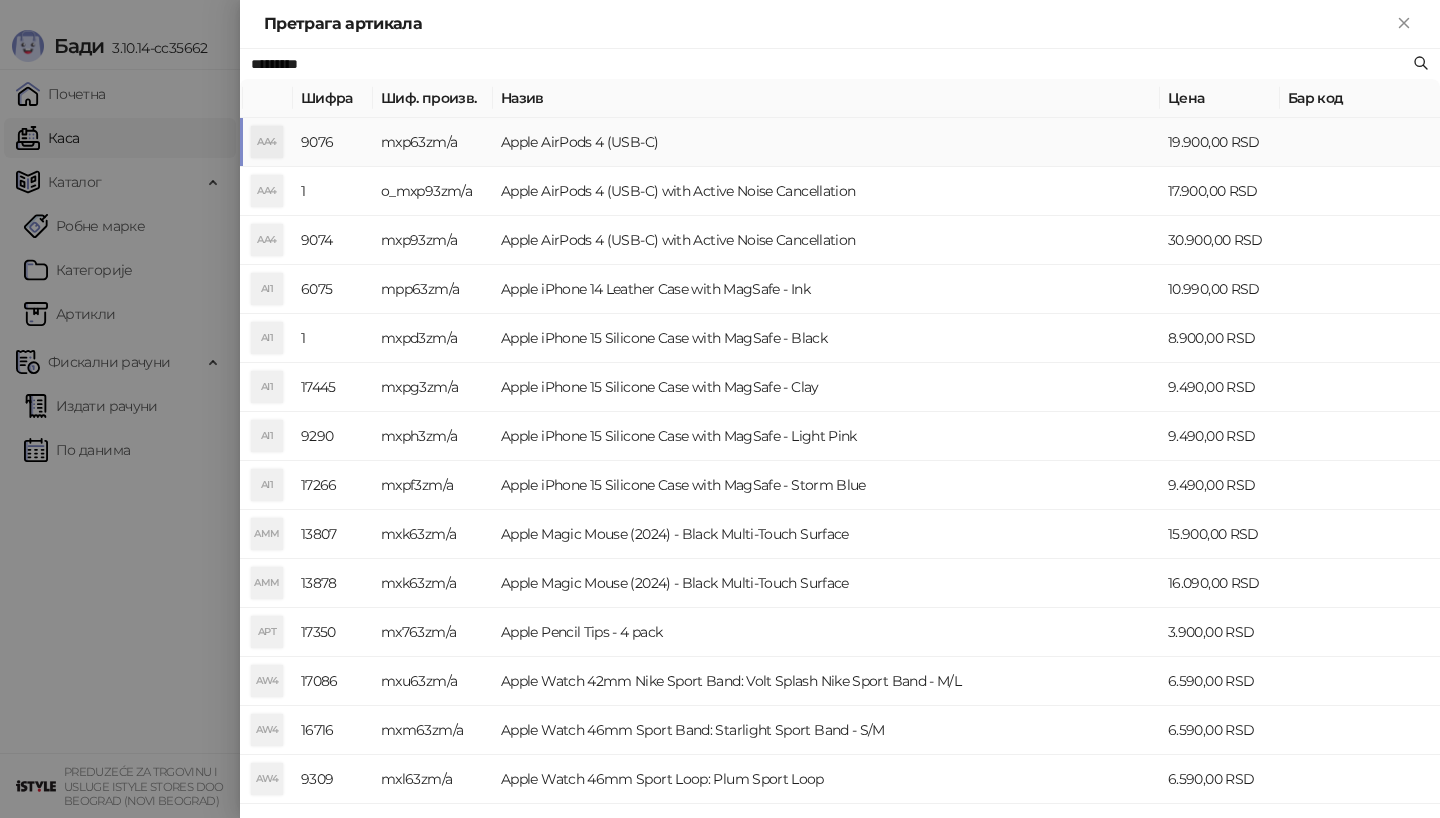 click on "AA4" at bounding box center (267, 142) 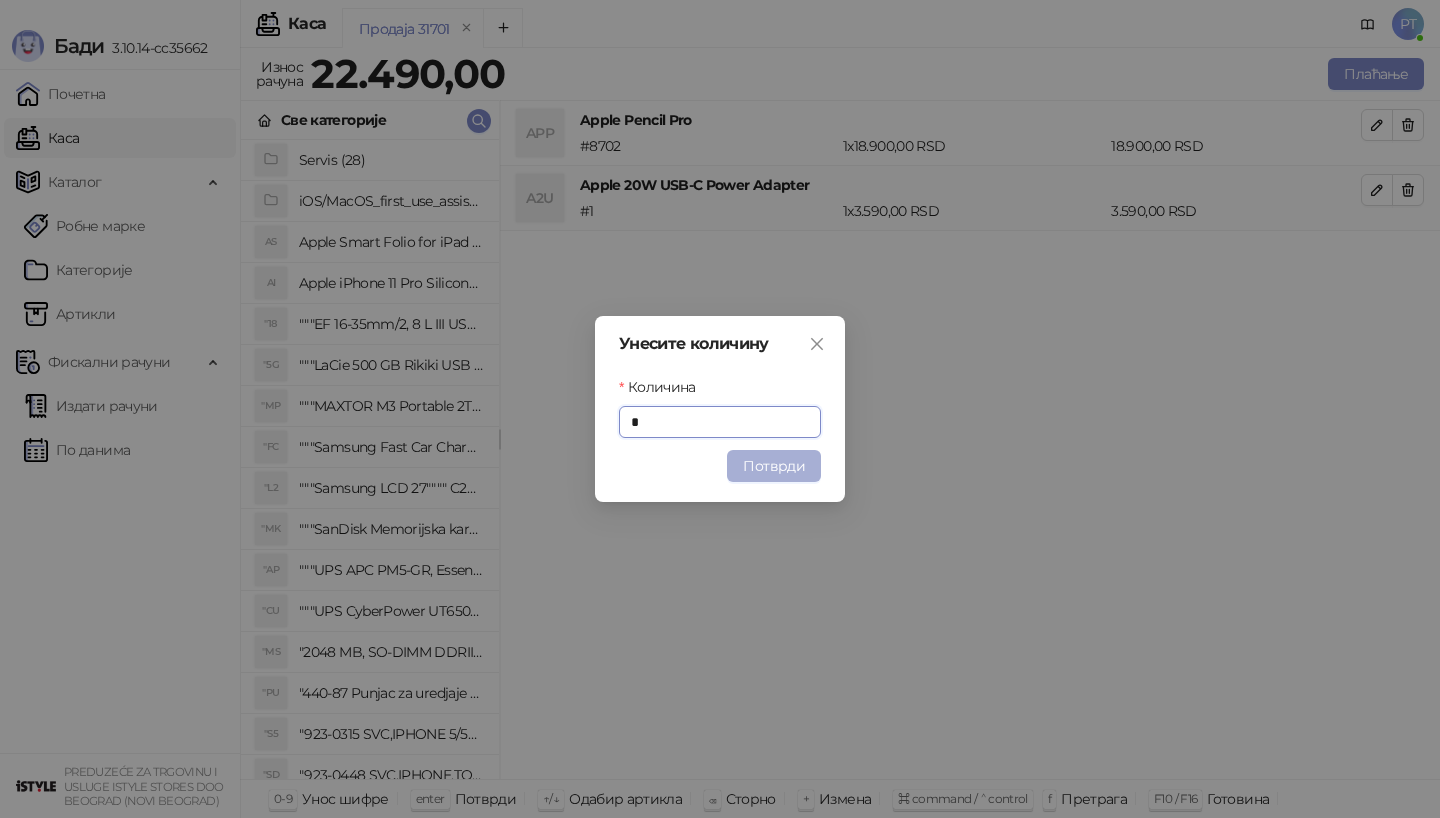 click on "Потврди" at bounding box center [774, 466] 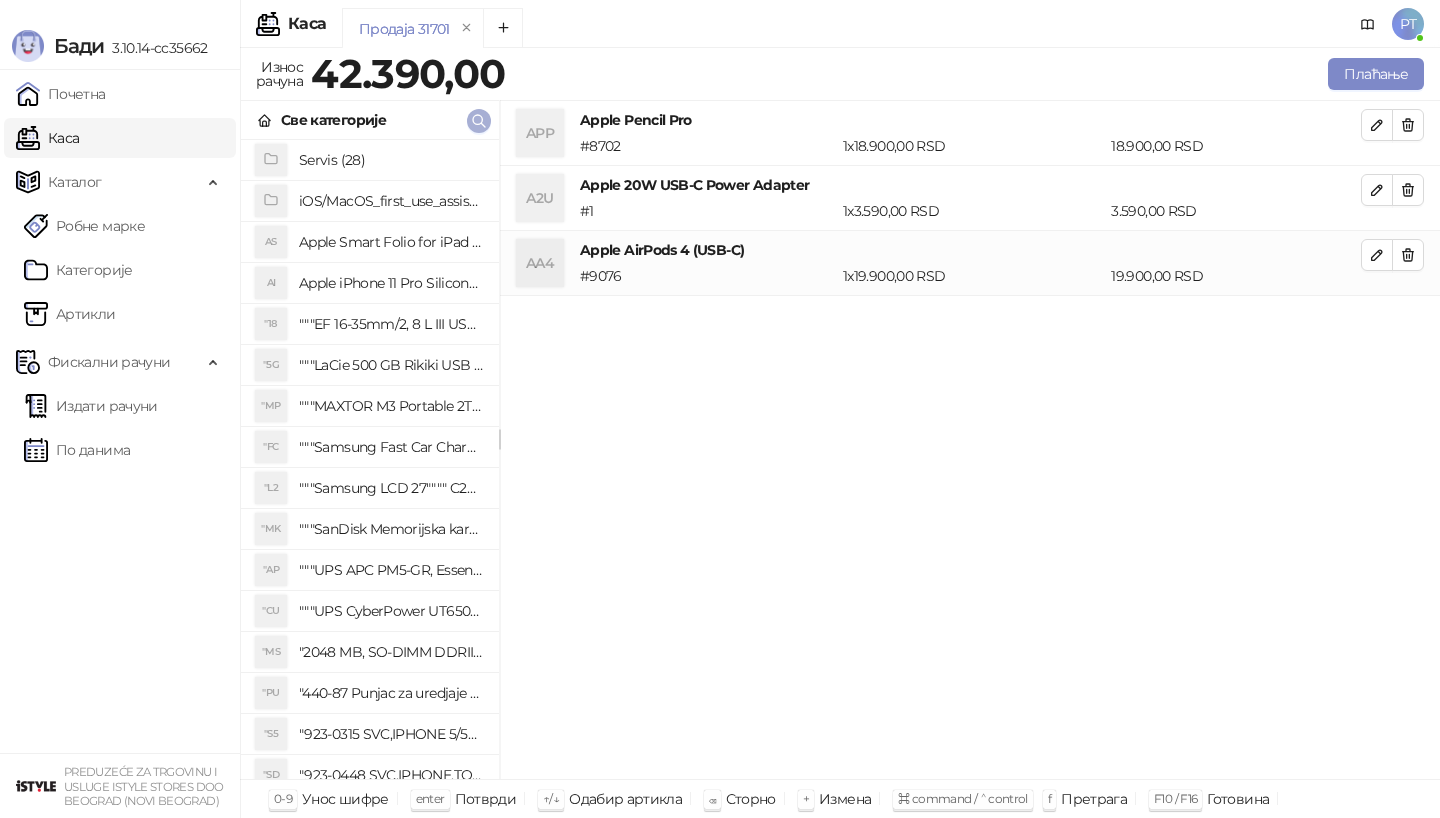 click 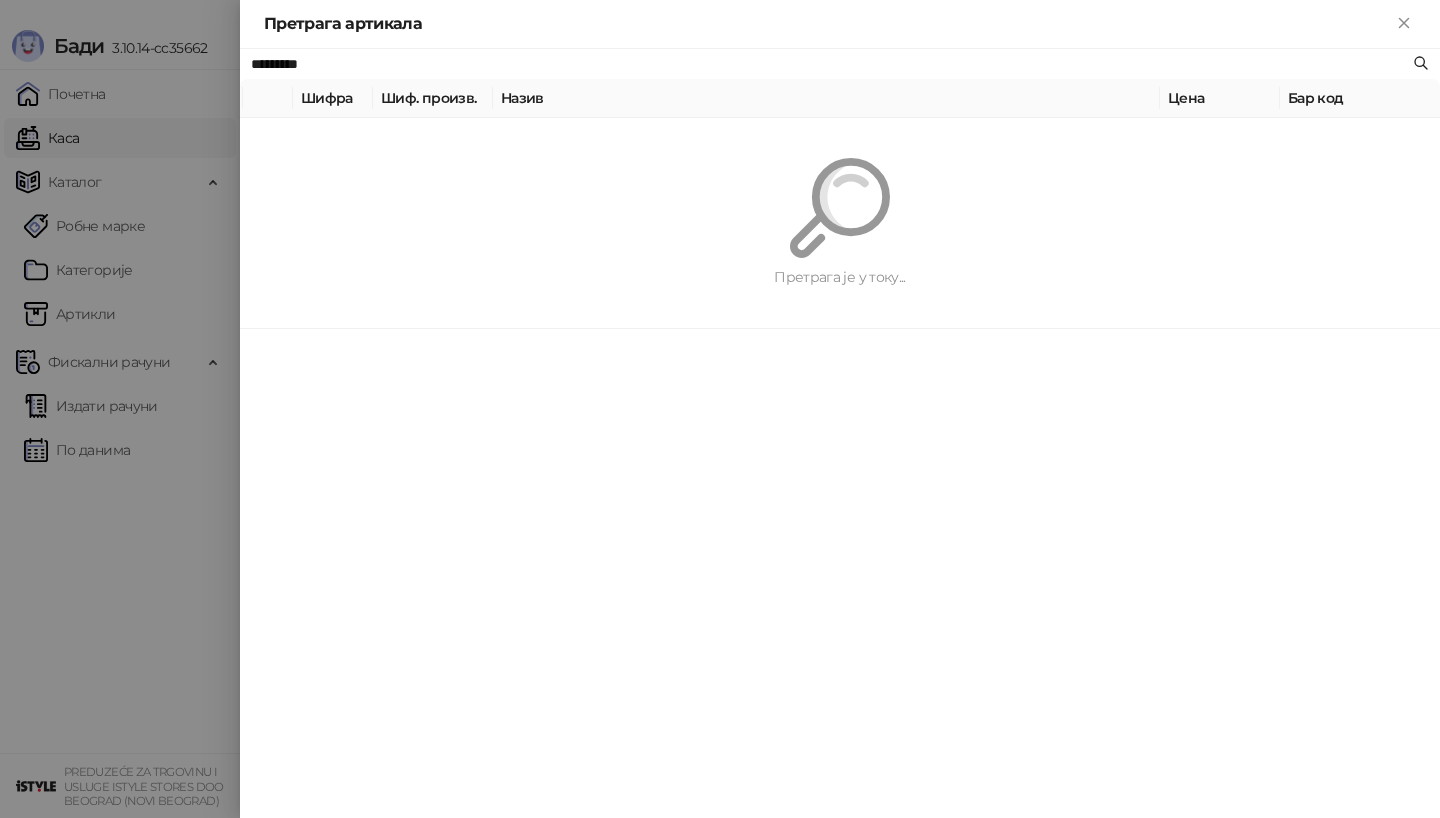 paste 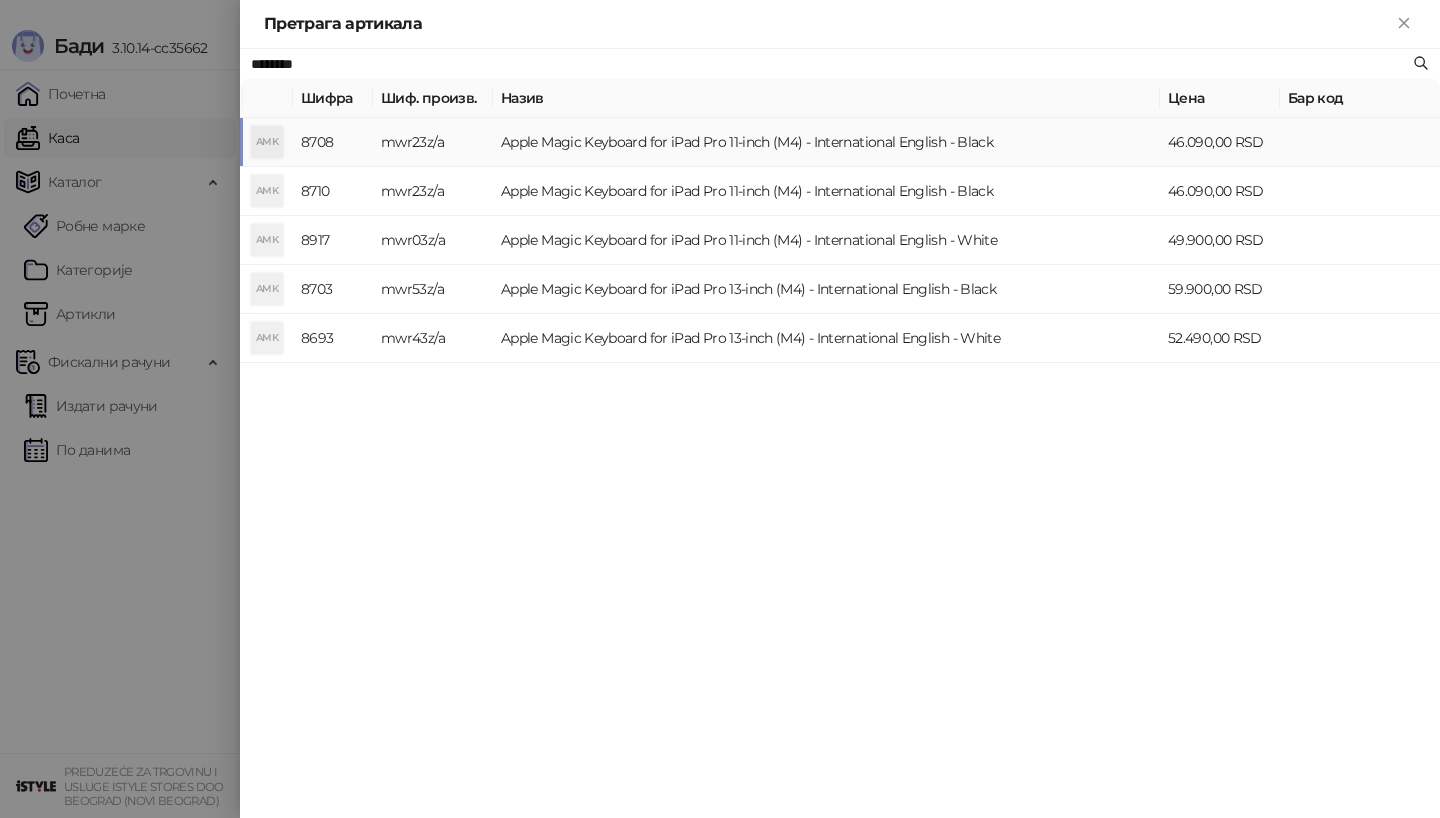 click on "AMK" at bounding box center (267, 142) 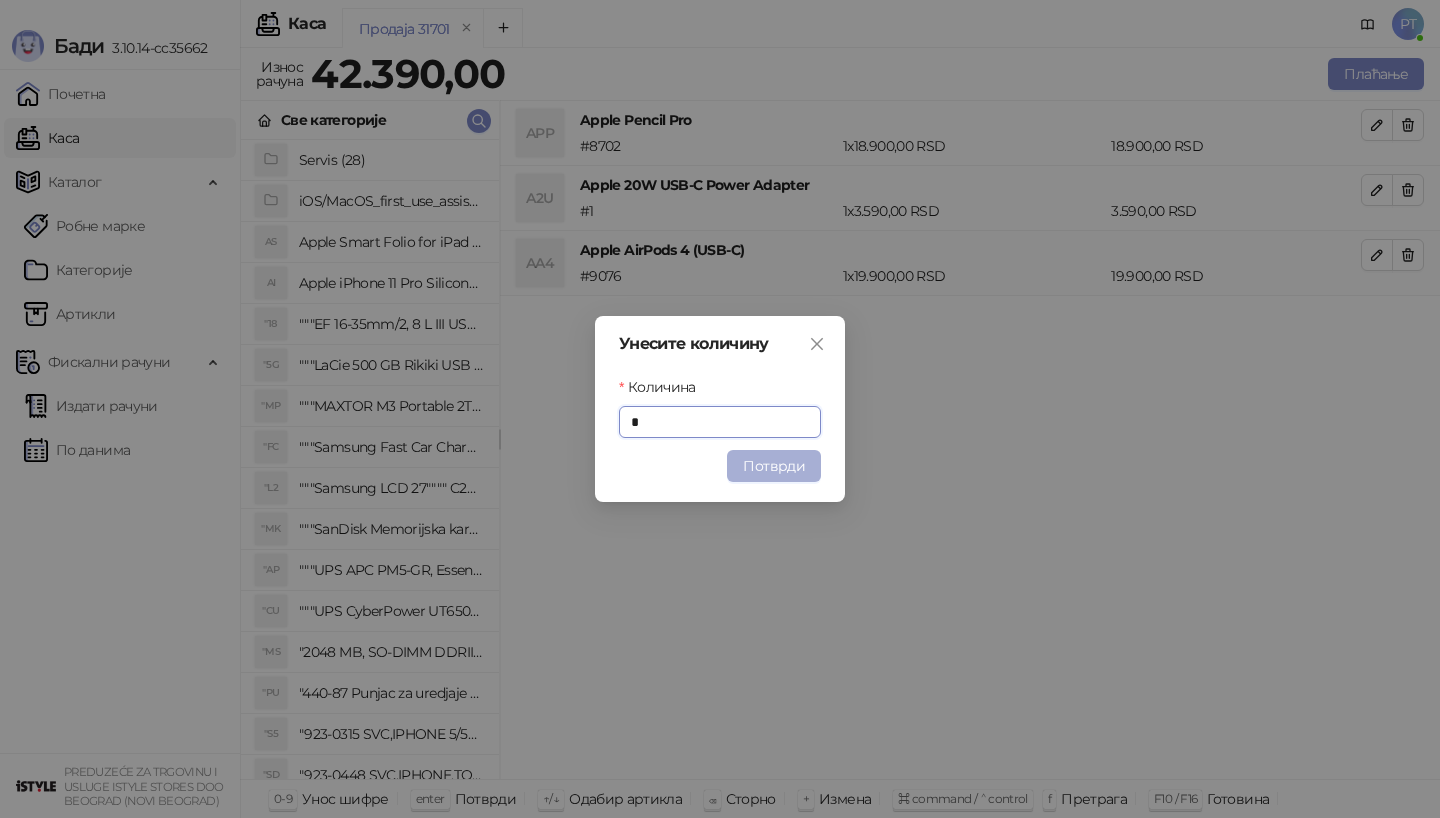 click on "Потврди" at bounding box center (774, 466) 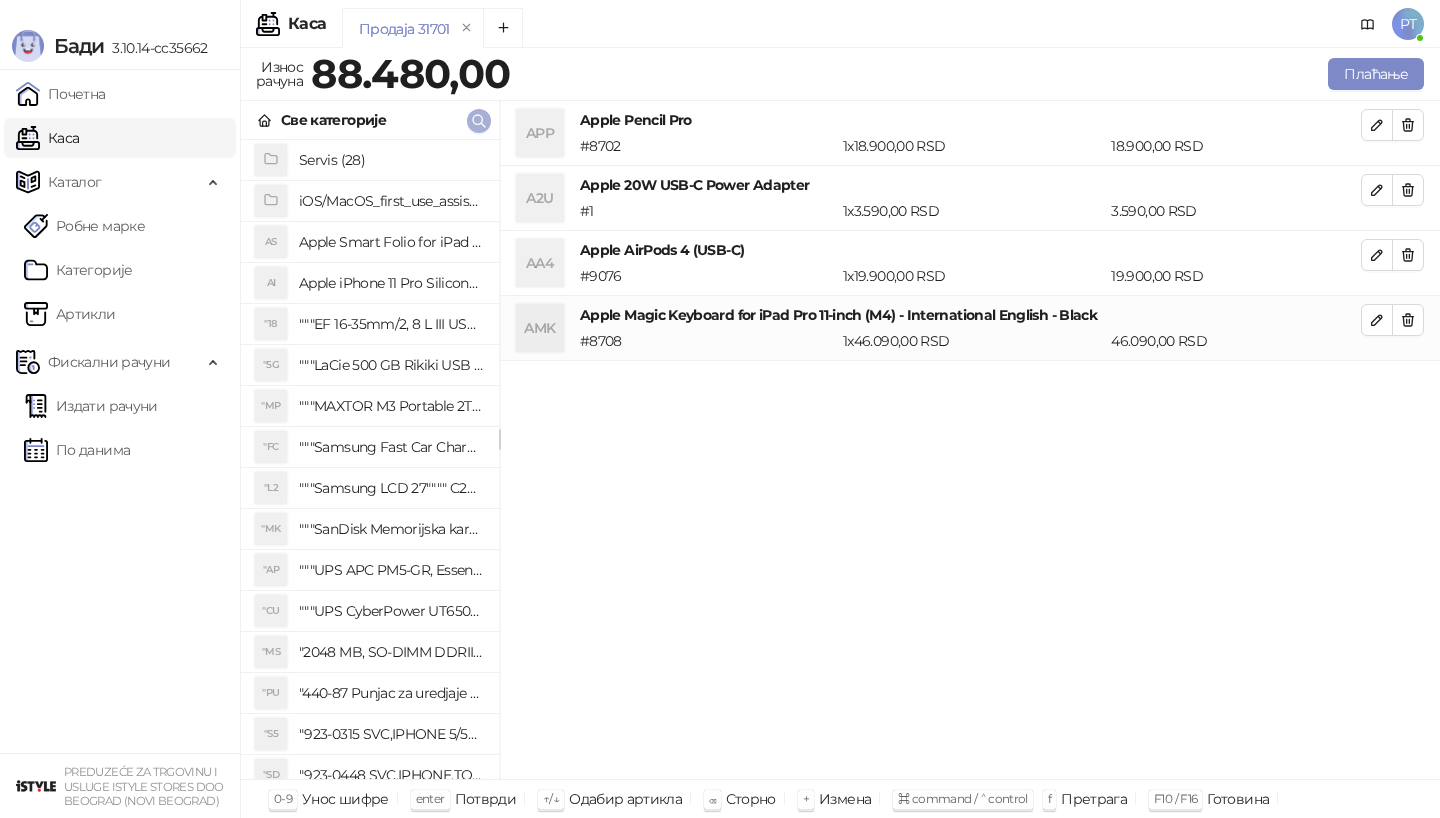 click 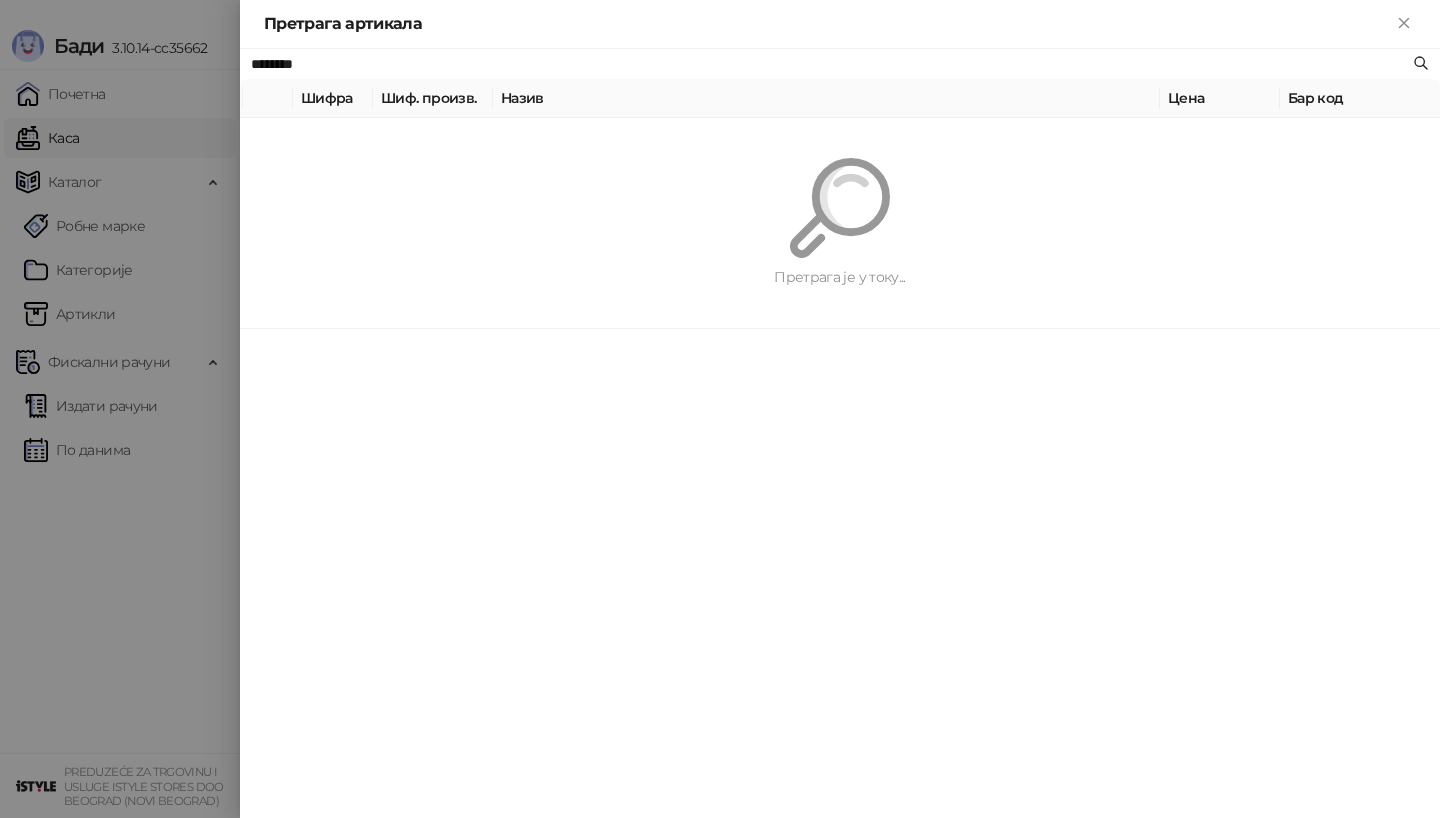 paste on "**********" 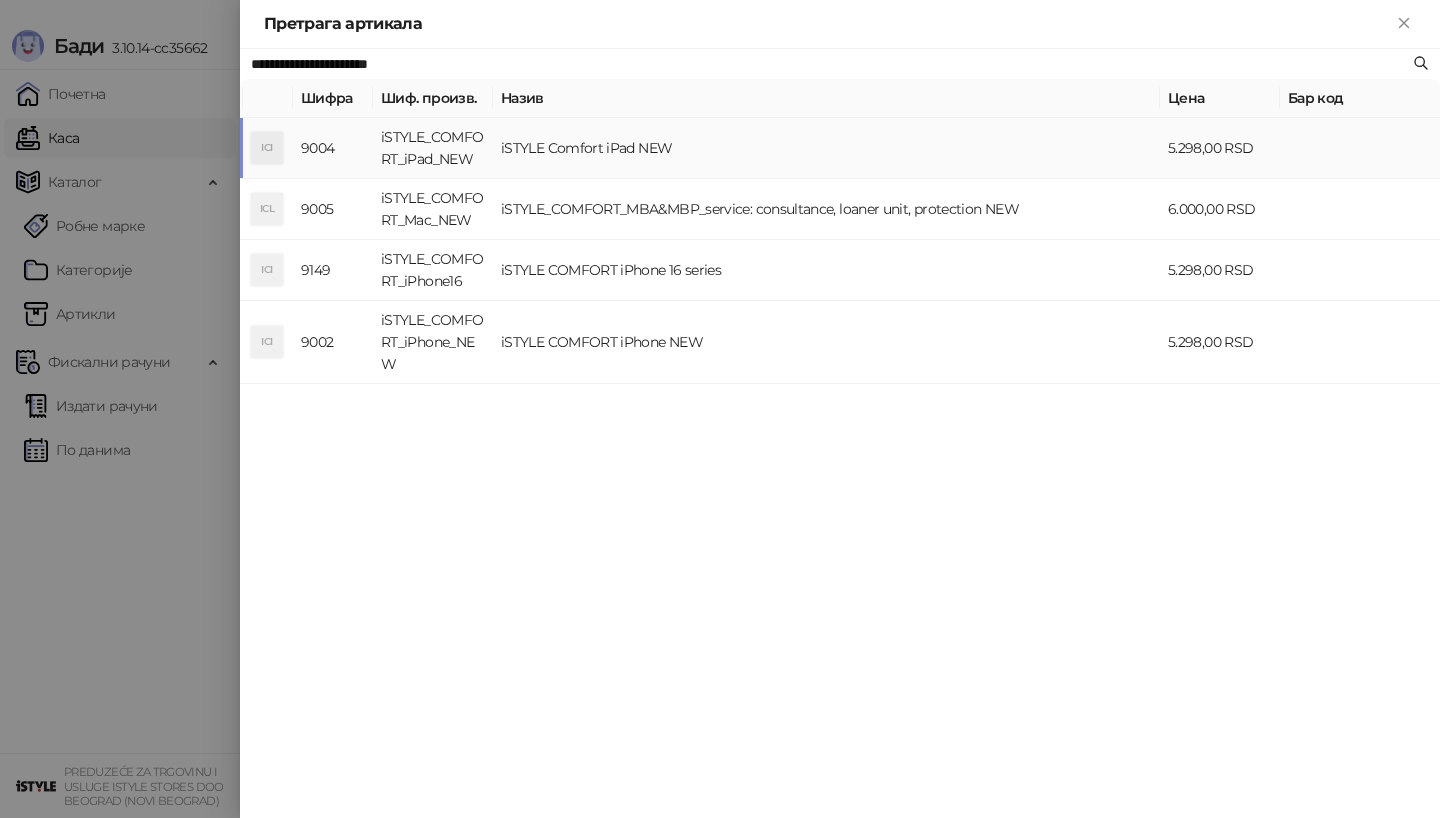 click on "ICI" at bounding box center (267, 148) 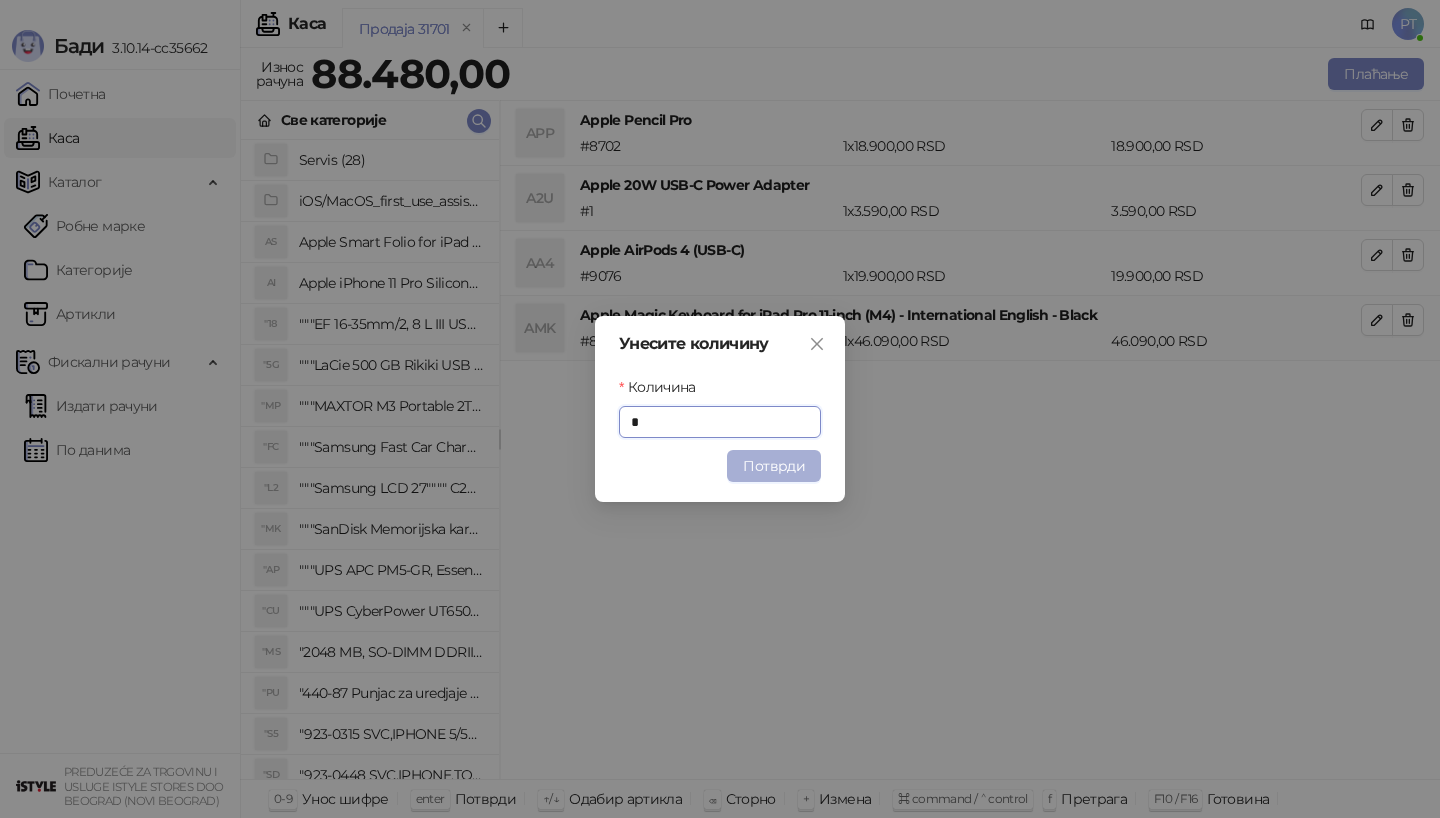 click on "Потврди" at bounding box center (774, 466) 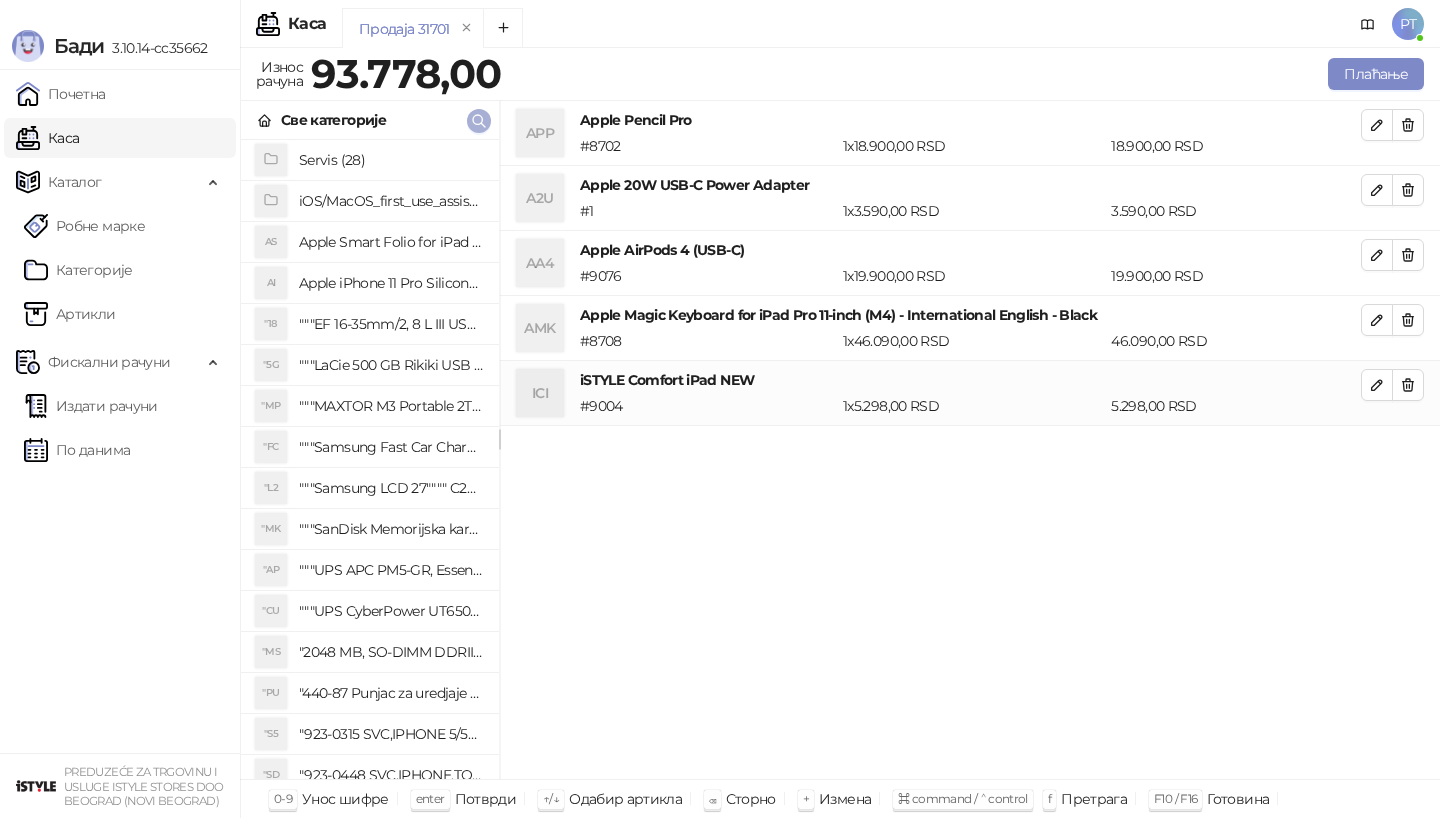 click at bounding box center [479, 121] 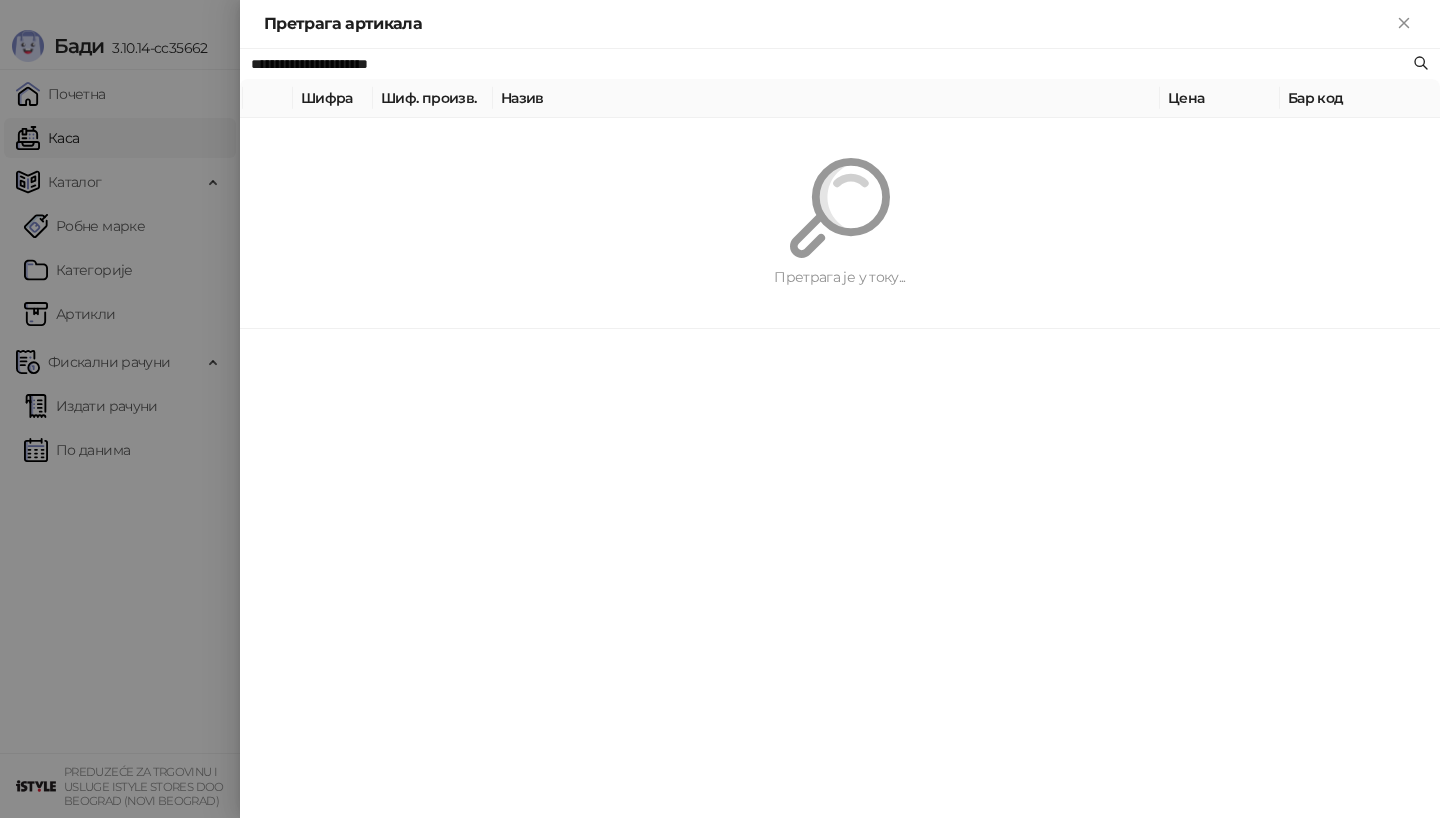 paste 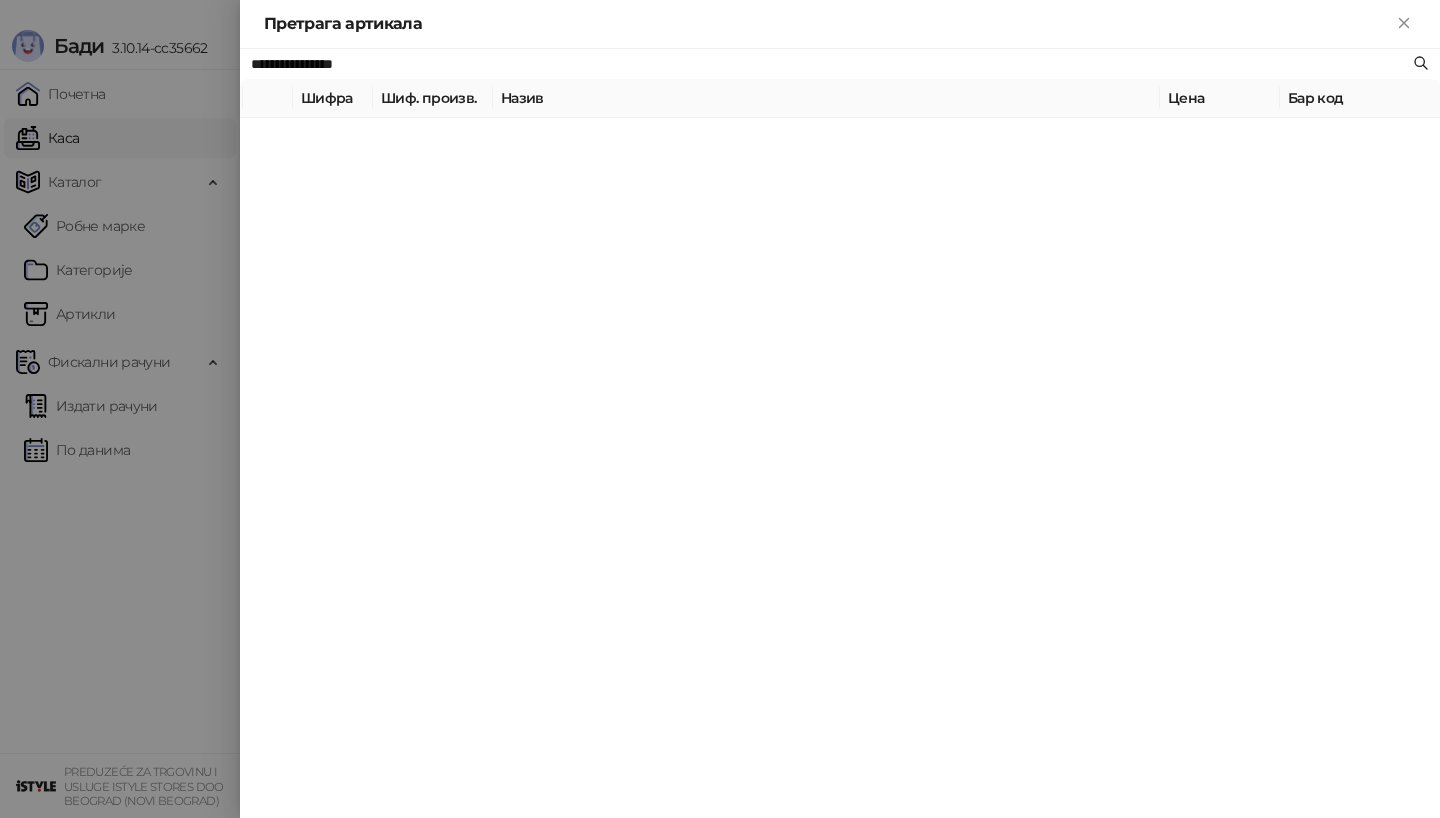 type on "**********" 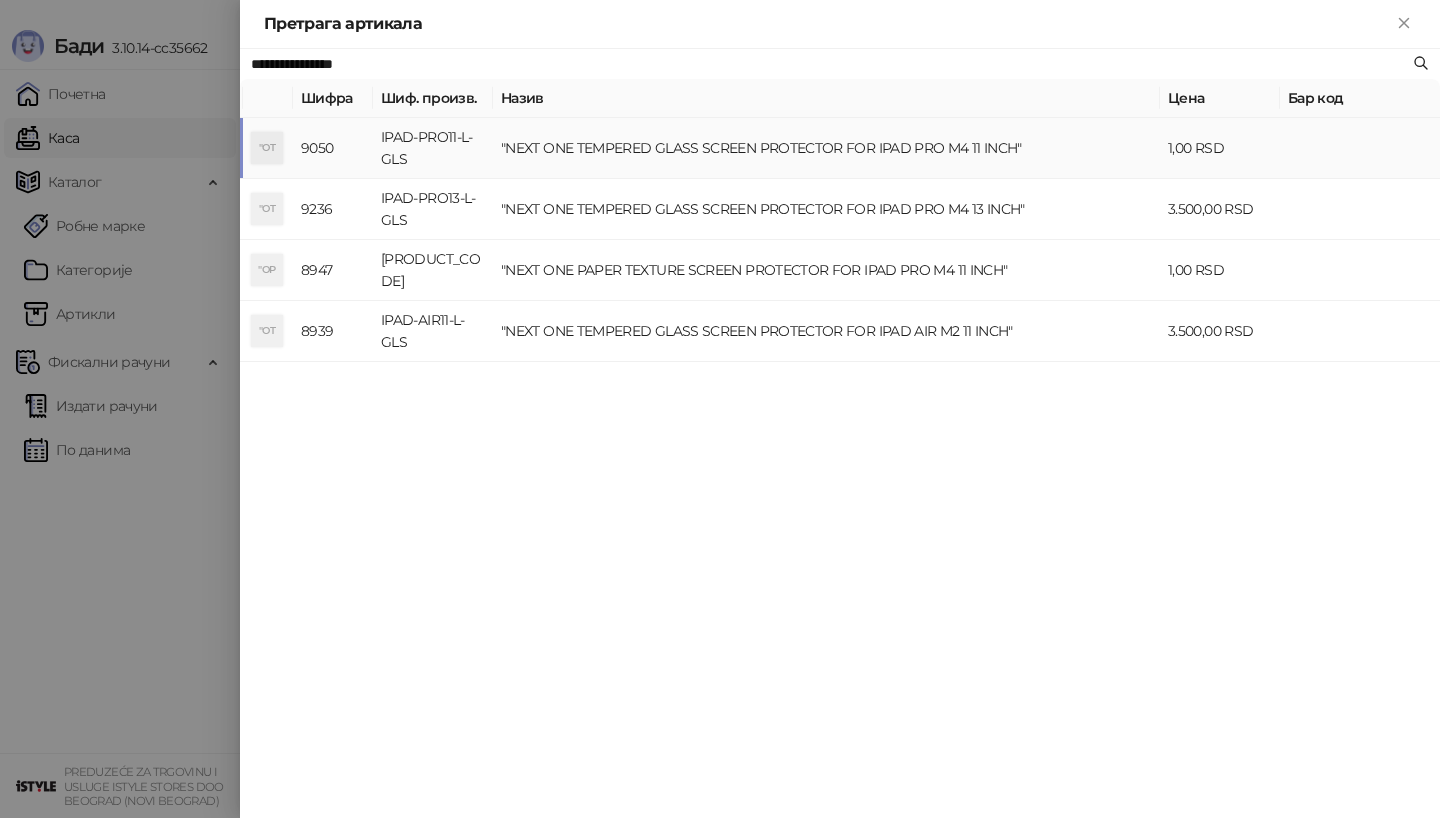 click on ""OT" at bounding box center (267, 148) 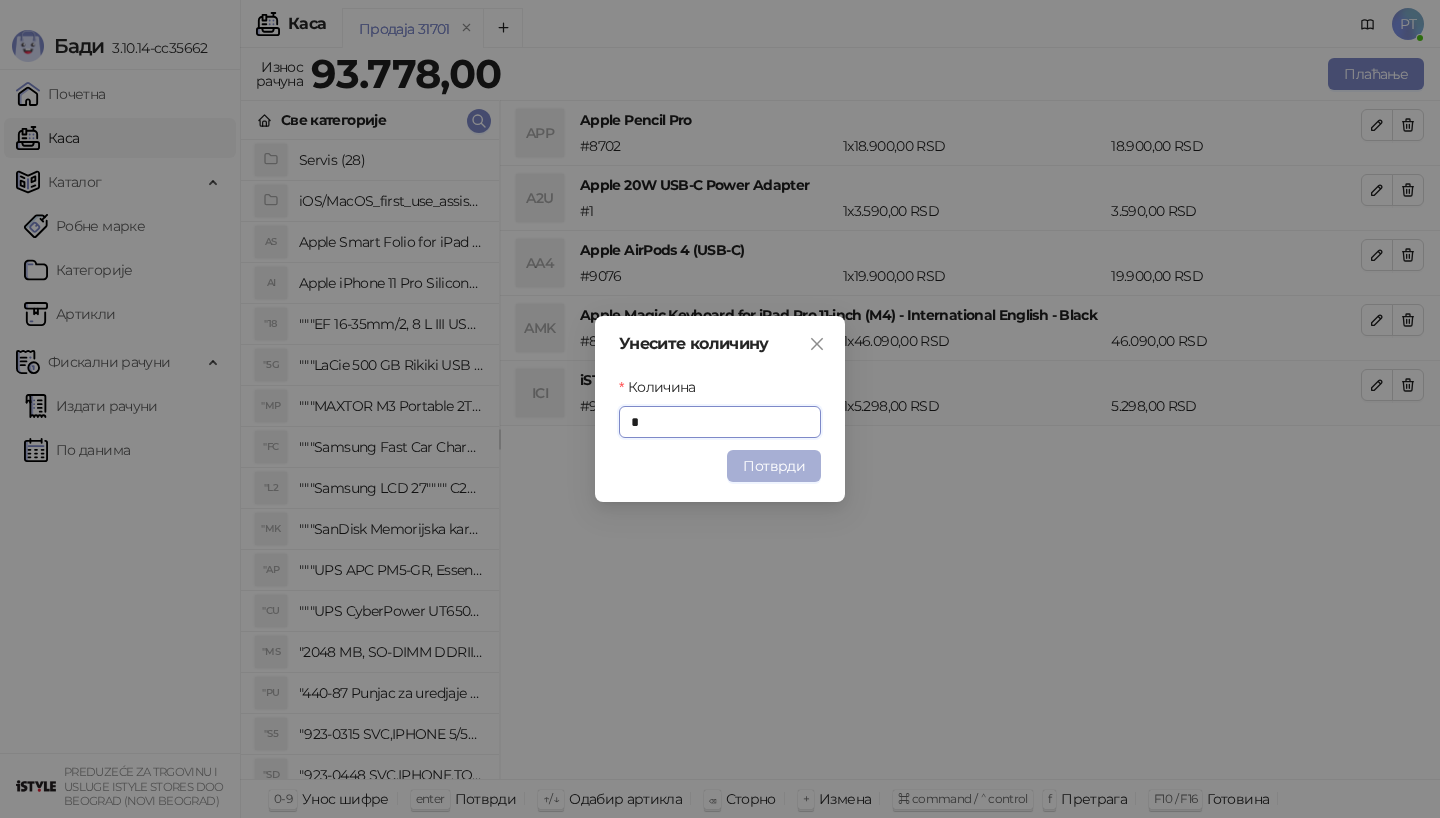 click on "Потврди" at bounding box center (774, 466) 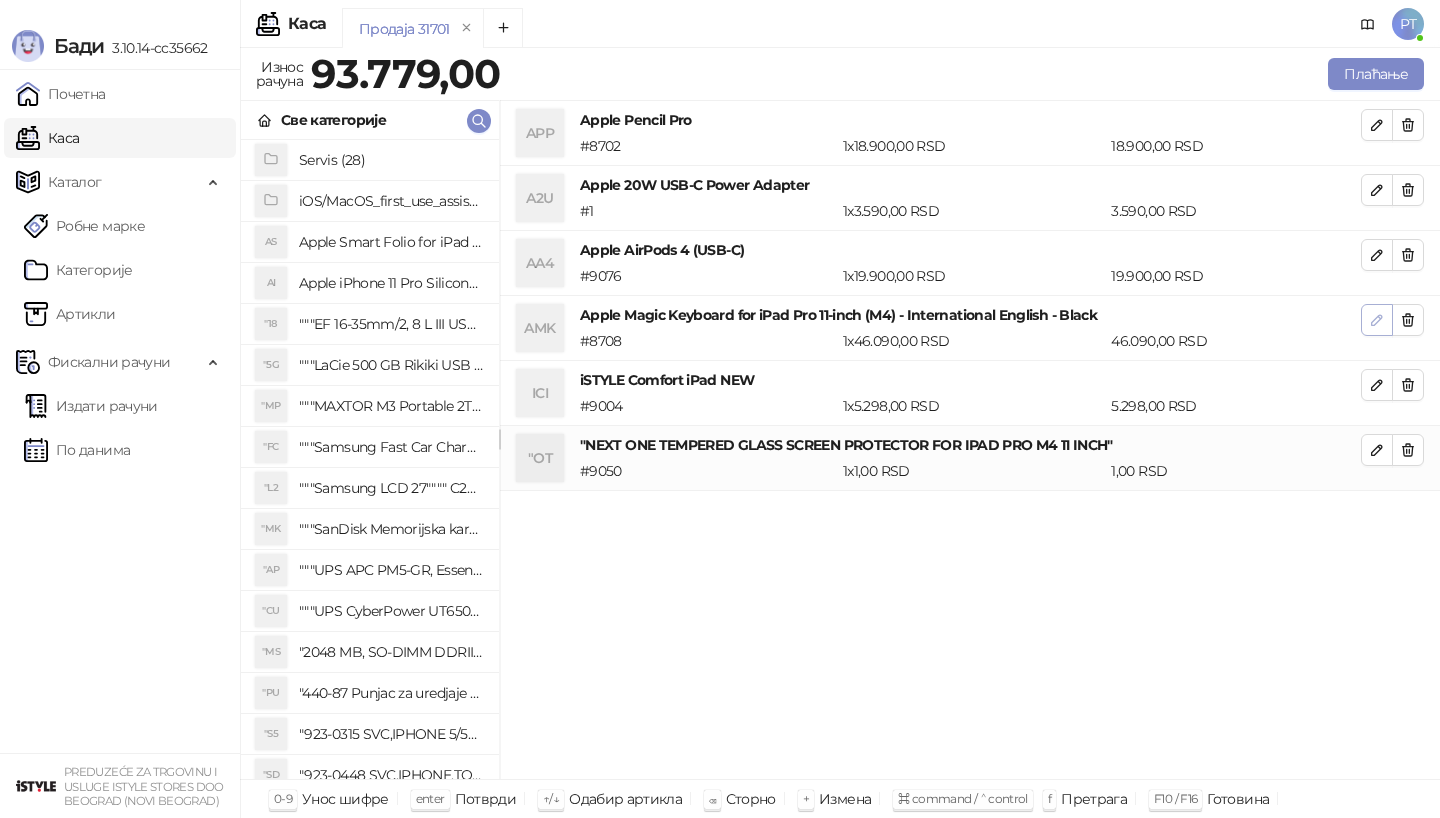 click 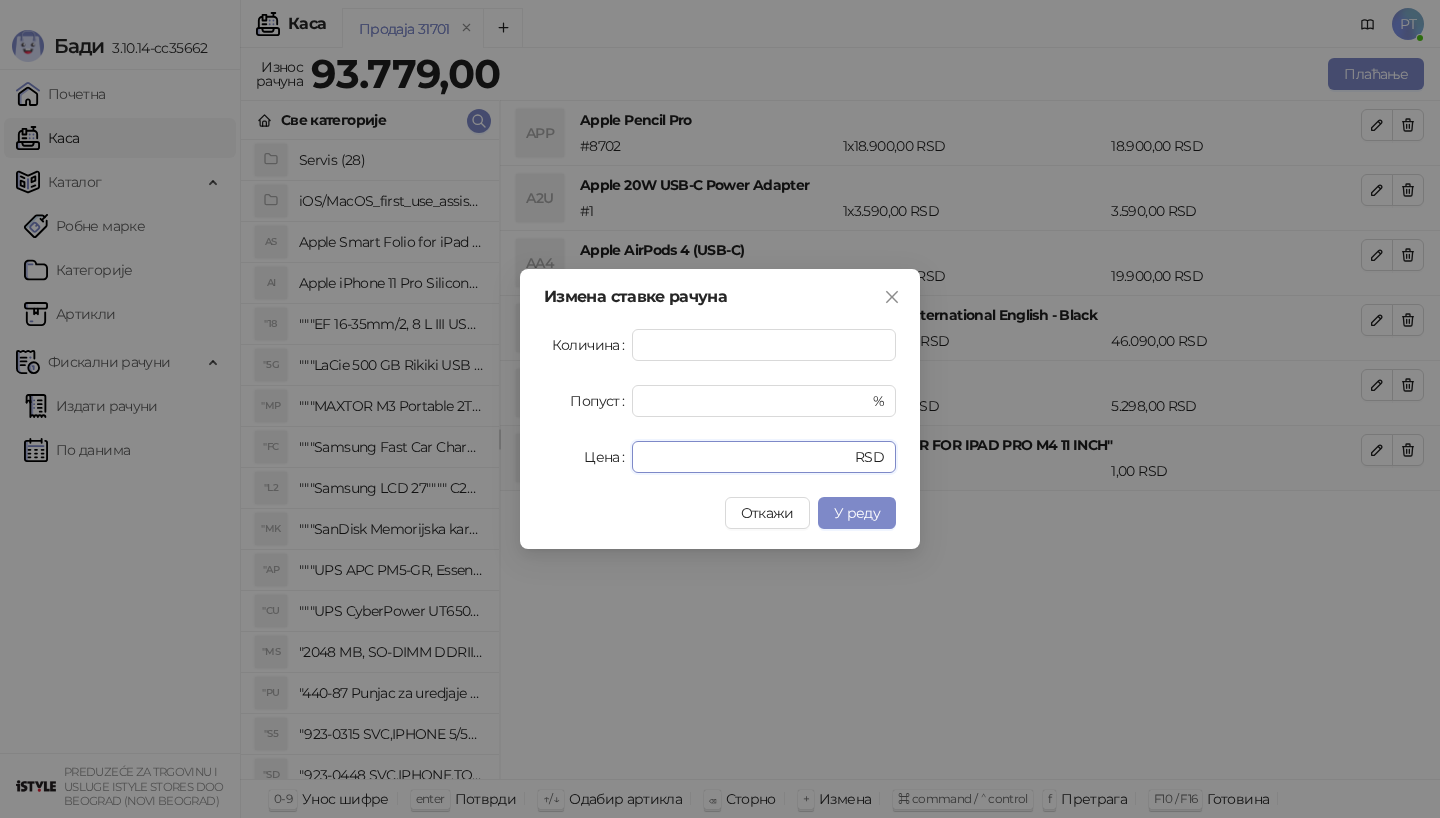 drag, startPoint x: 698, startPoint y: 456, endPoint x: 512, endPoint y: 456, distance: 186 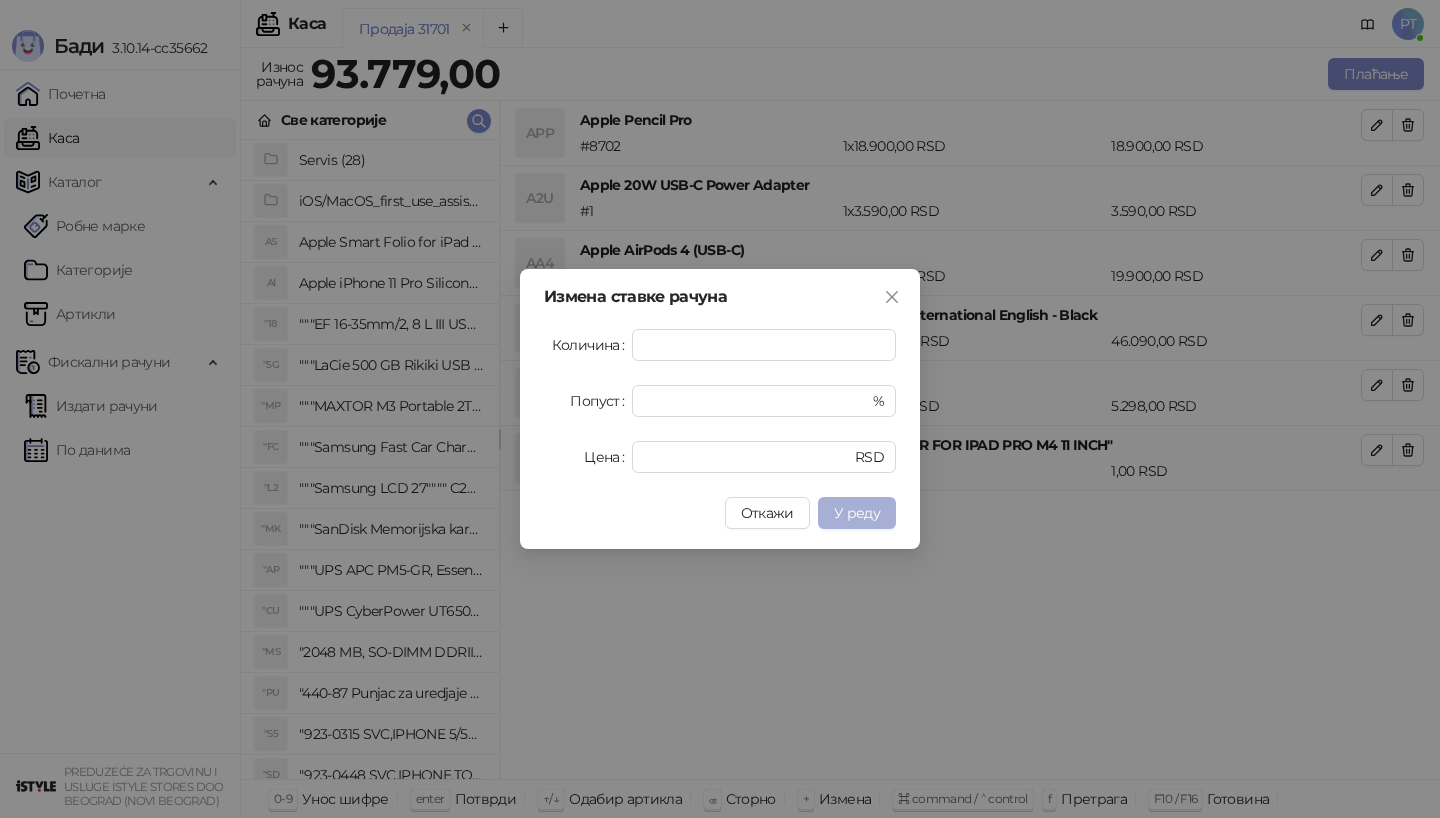 type on "*****" 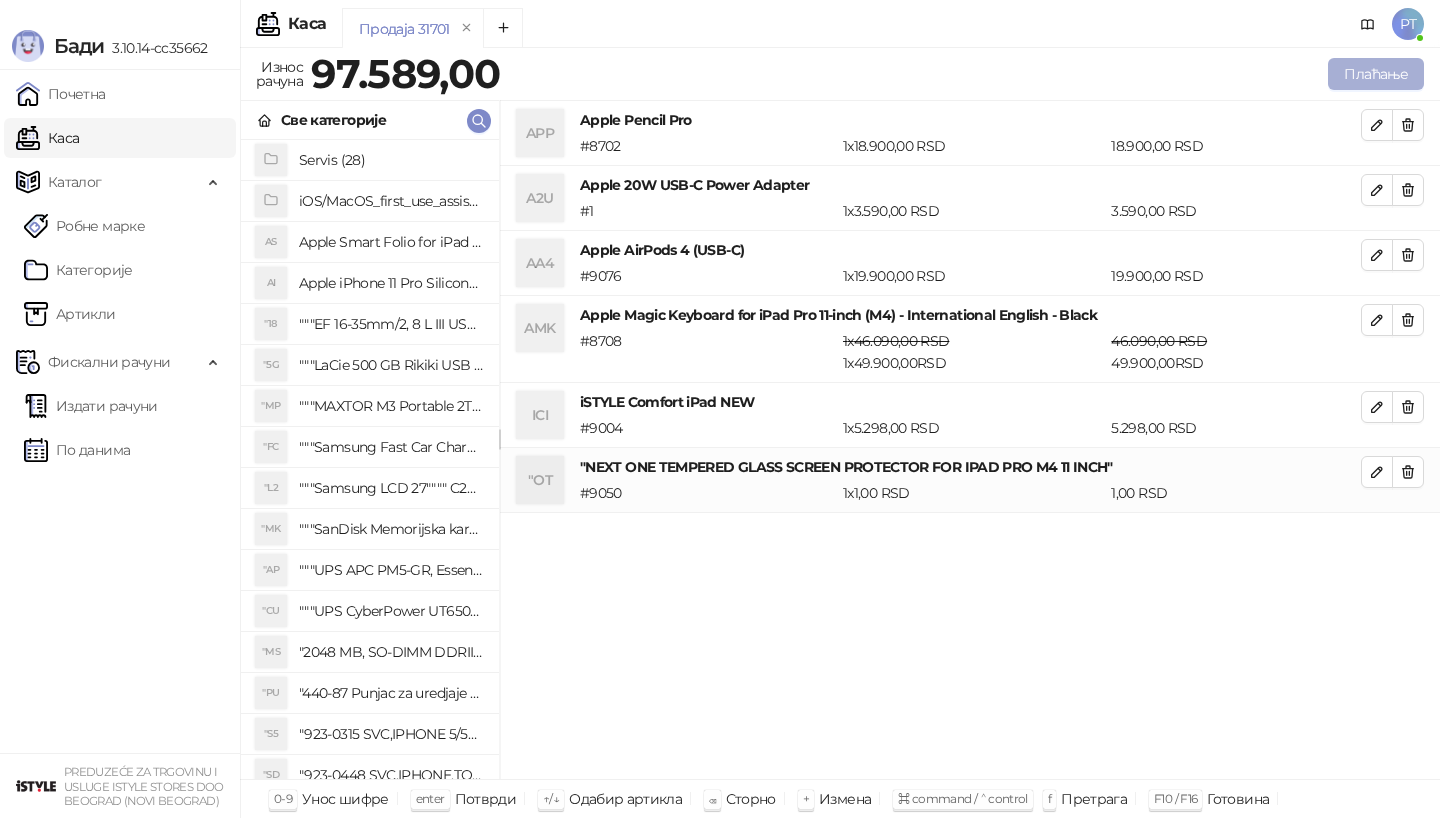 click on "Плаћање" at bounding box center [1376, 74] 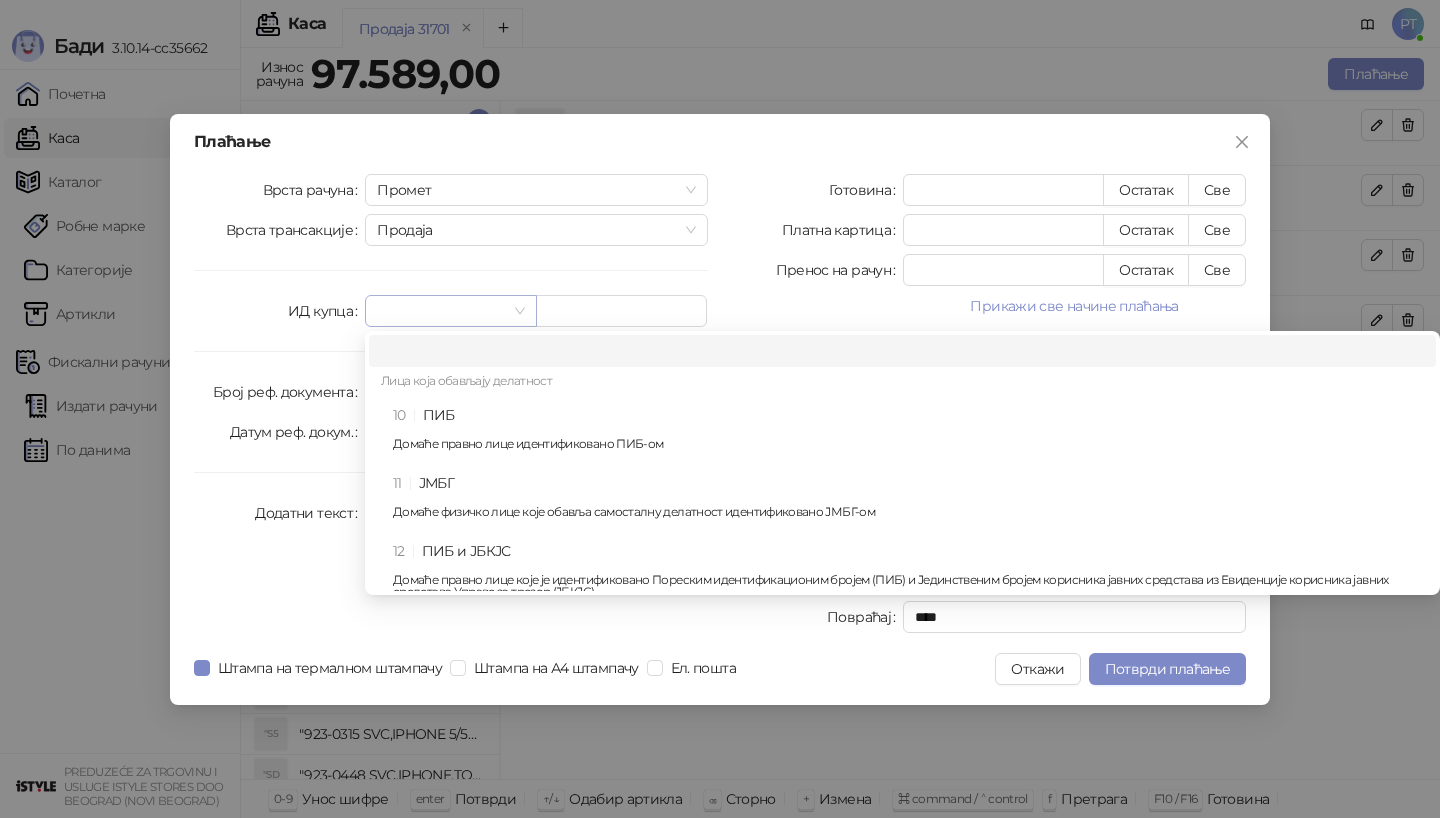 click at bounding box center [450, 311] 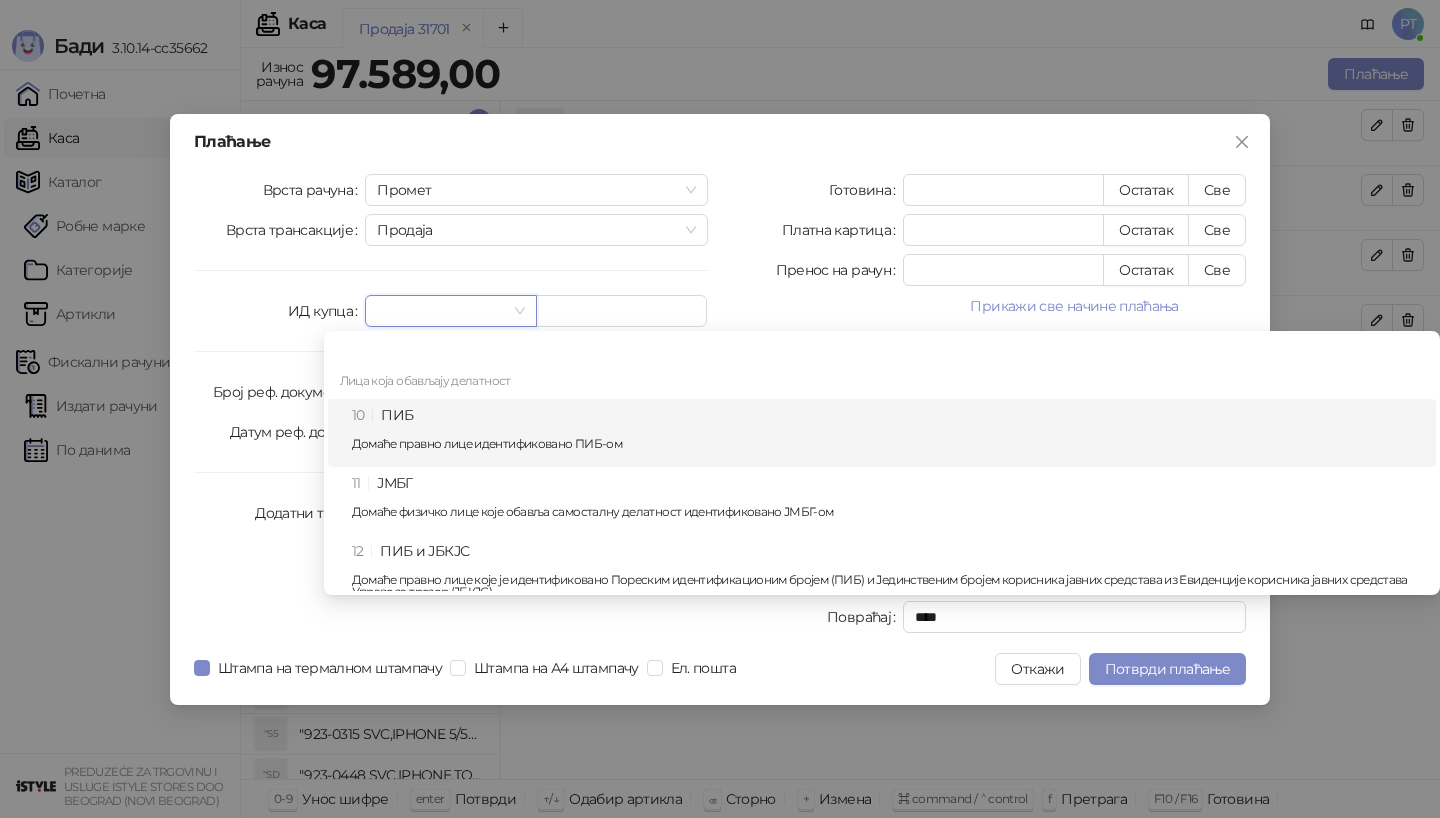 click on "10 ПИБ Домаће правно лице идентификовано ПИБ-ом" at bounding box center [888, 433] 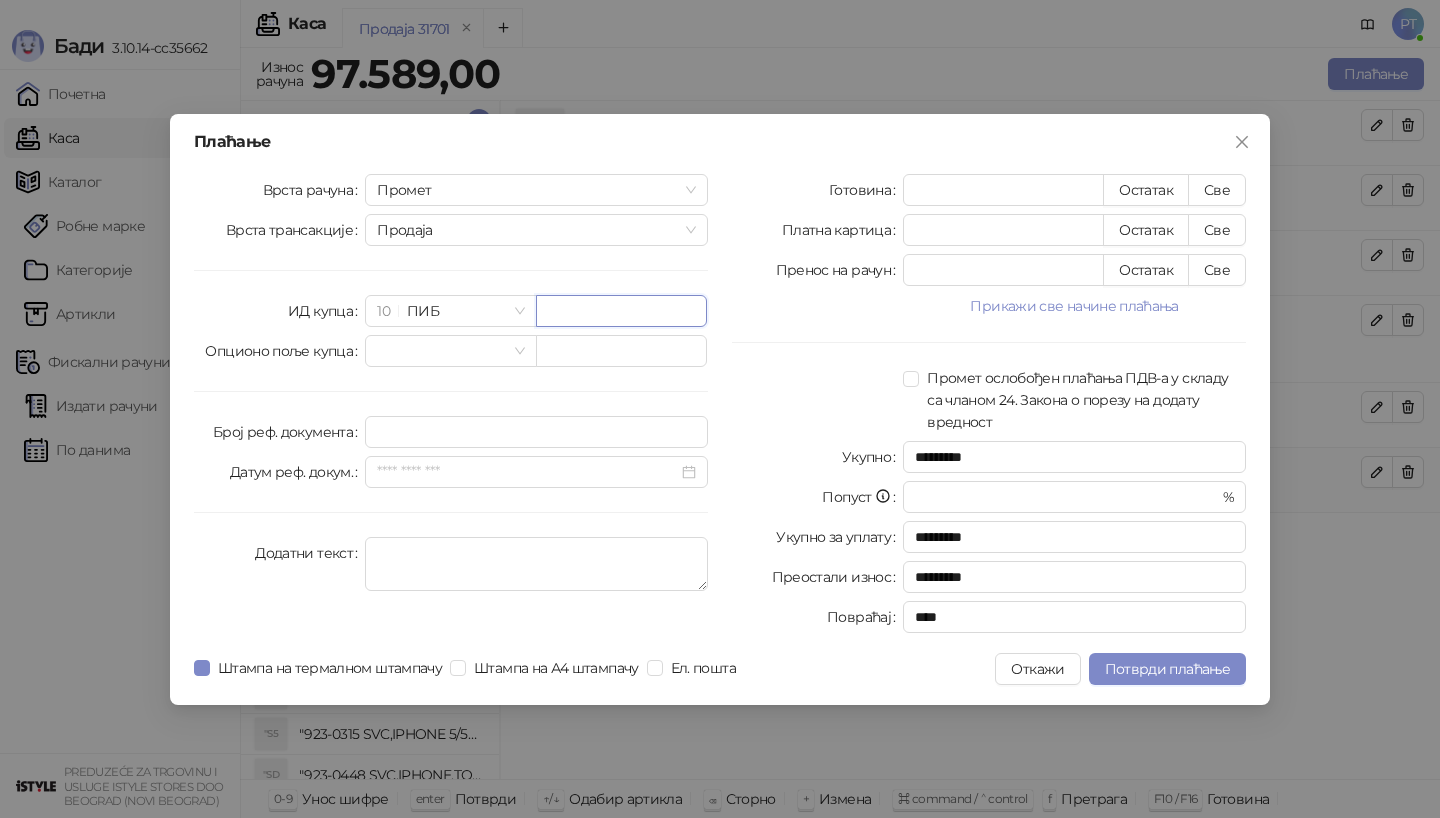 paste on "*********" 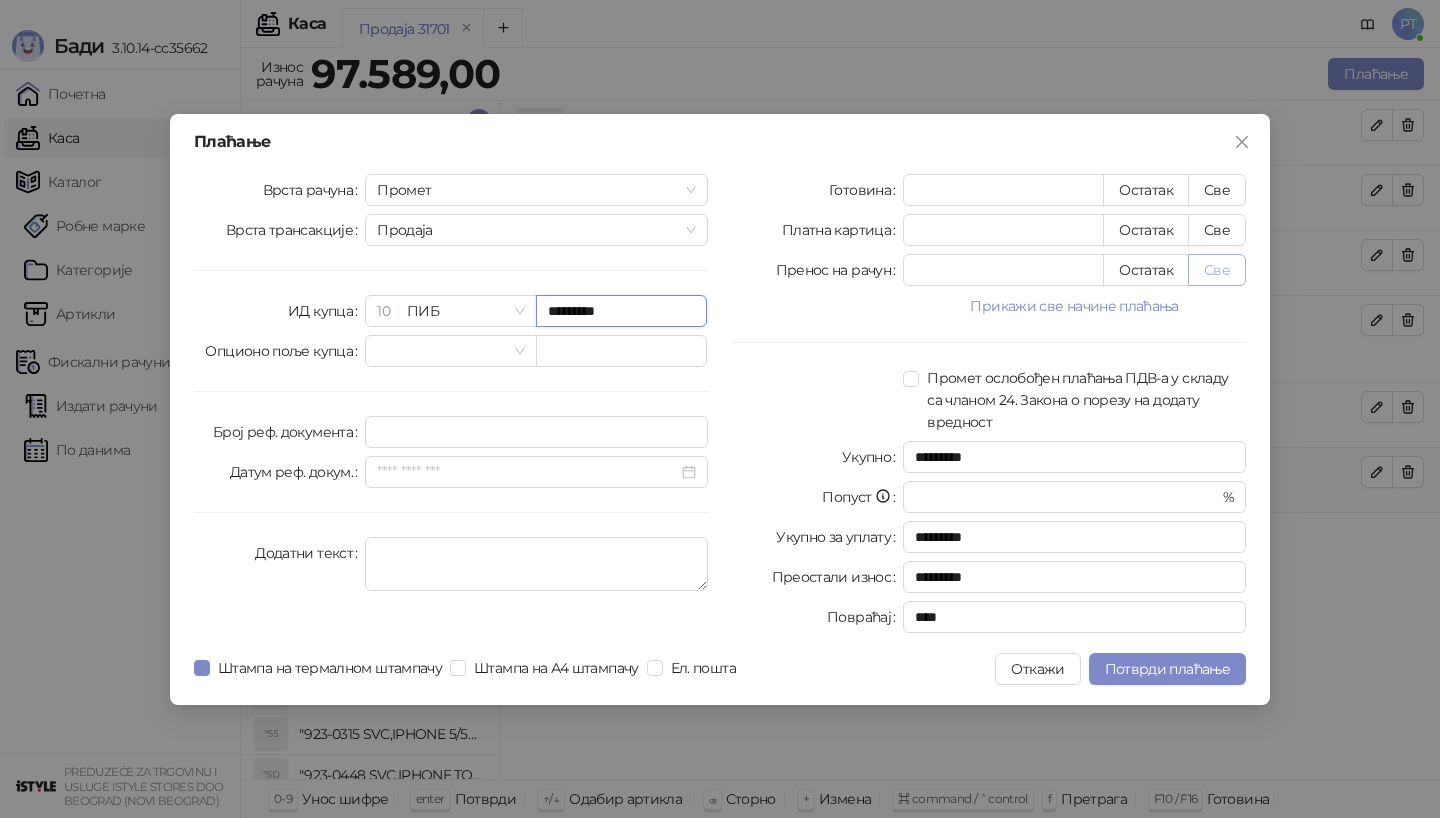 type on "*********" 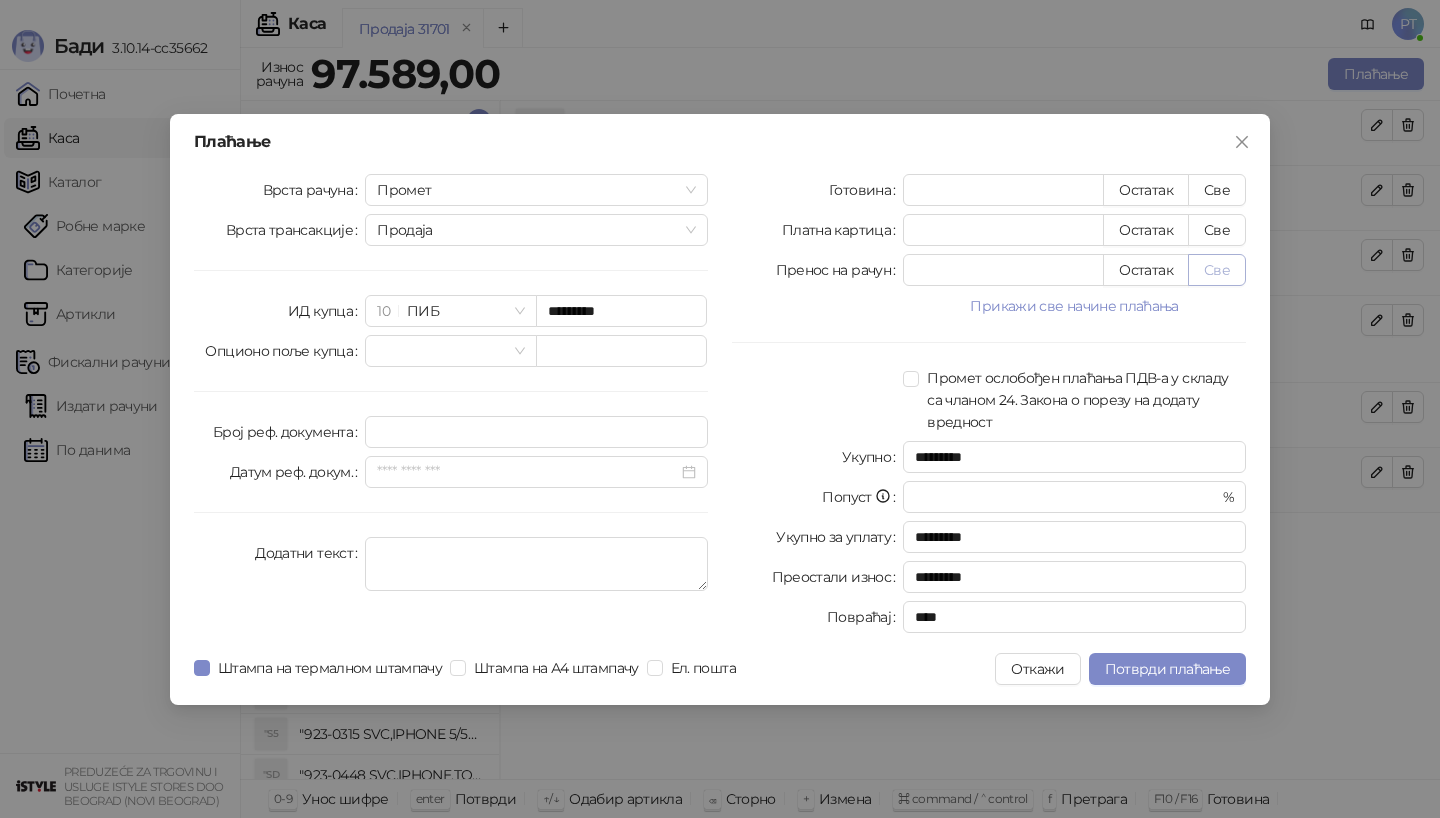click on "Све" at bounding box center (1217, 270) 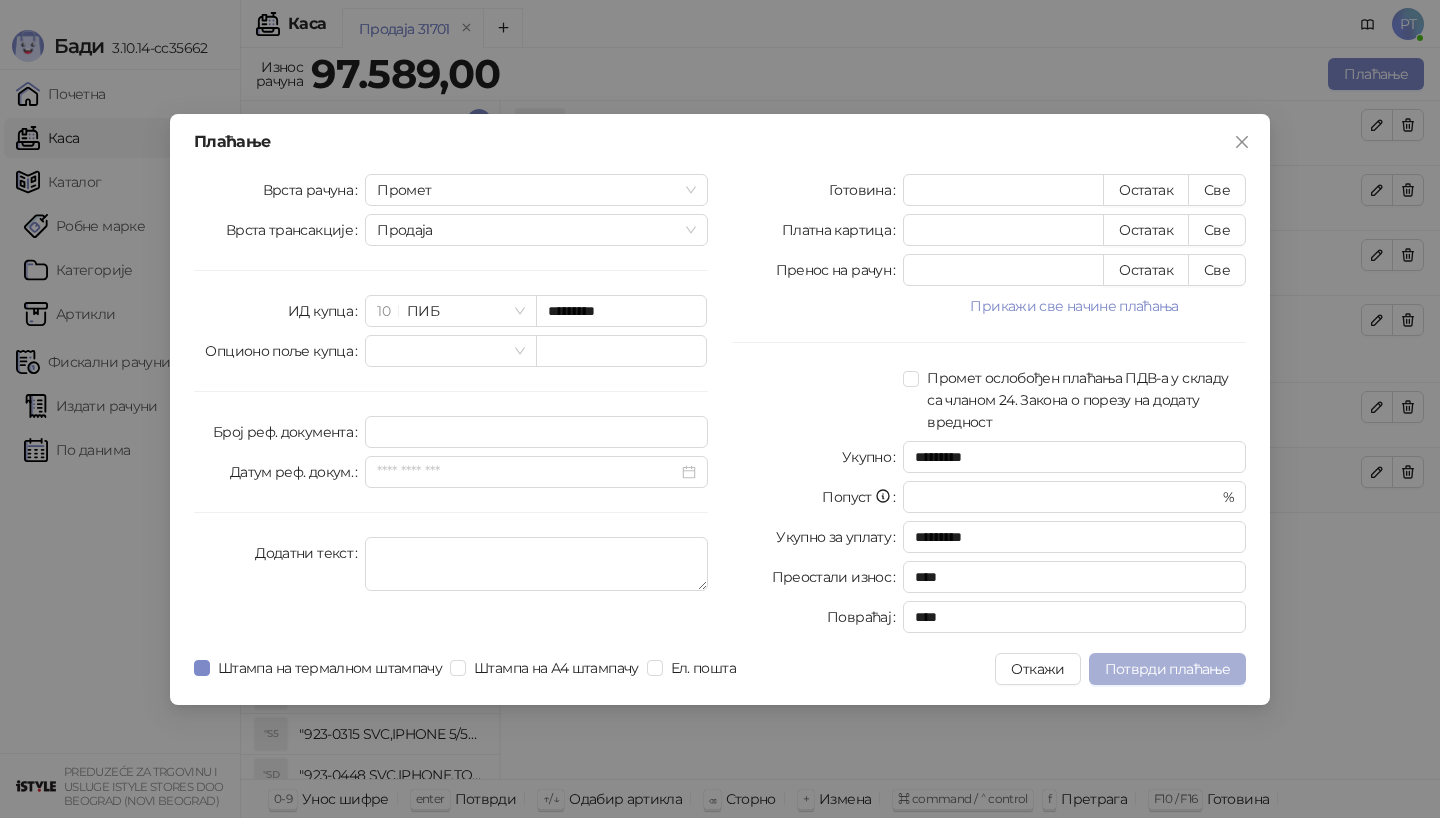 click on "Потврди плаћање" at bounding box center [1167, 669] 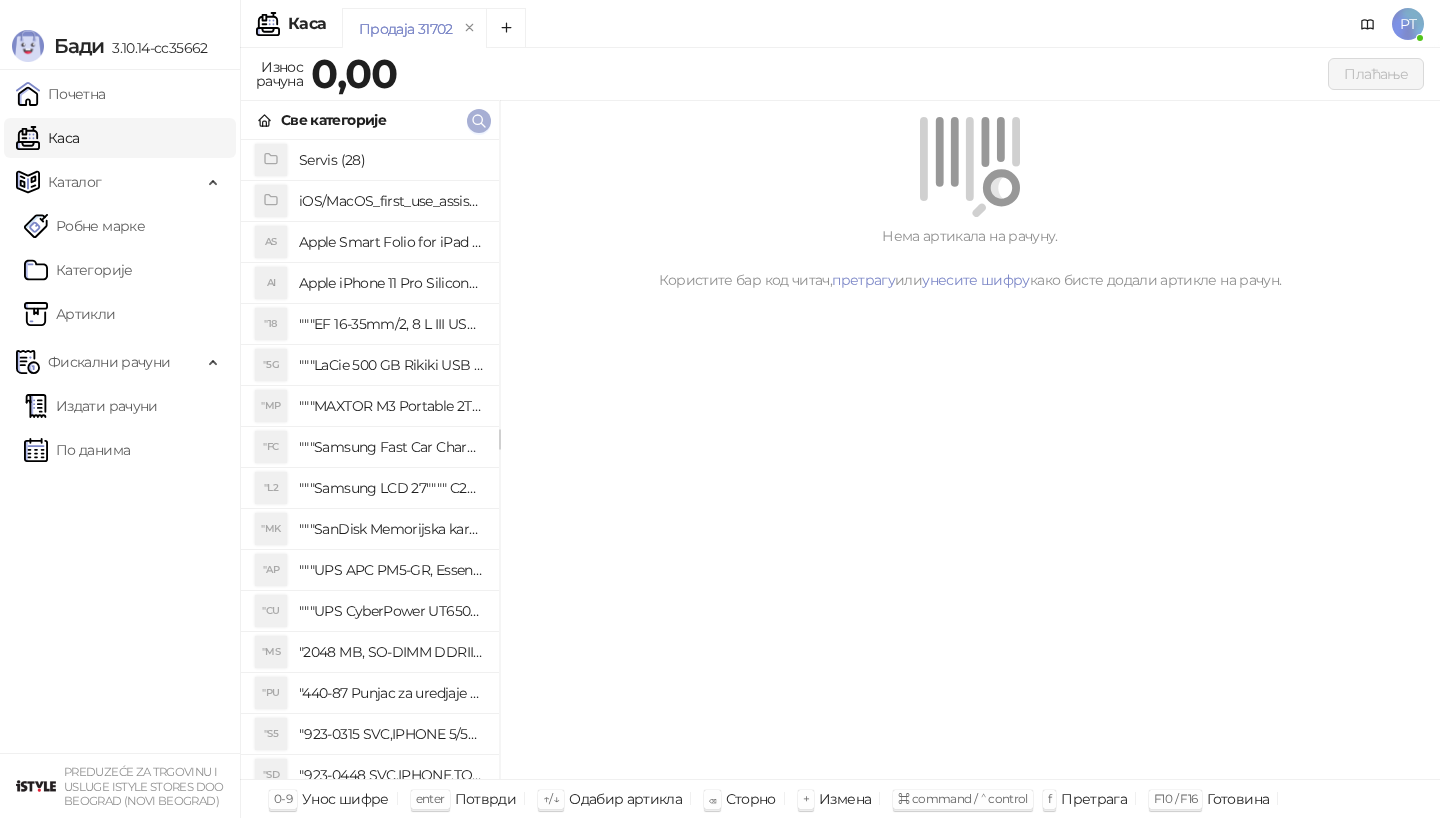 click 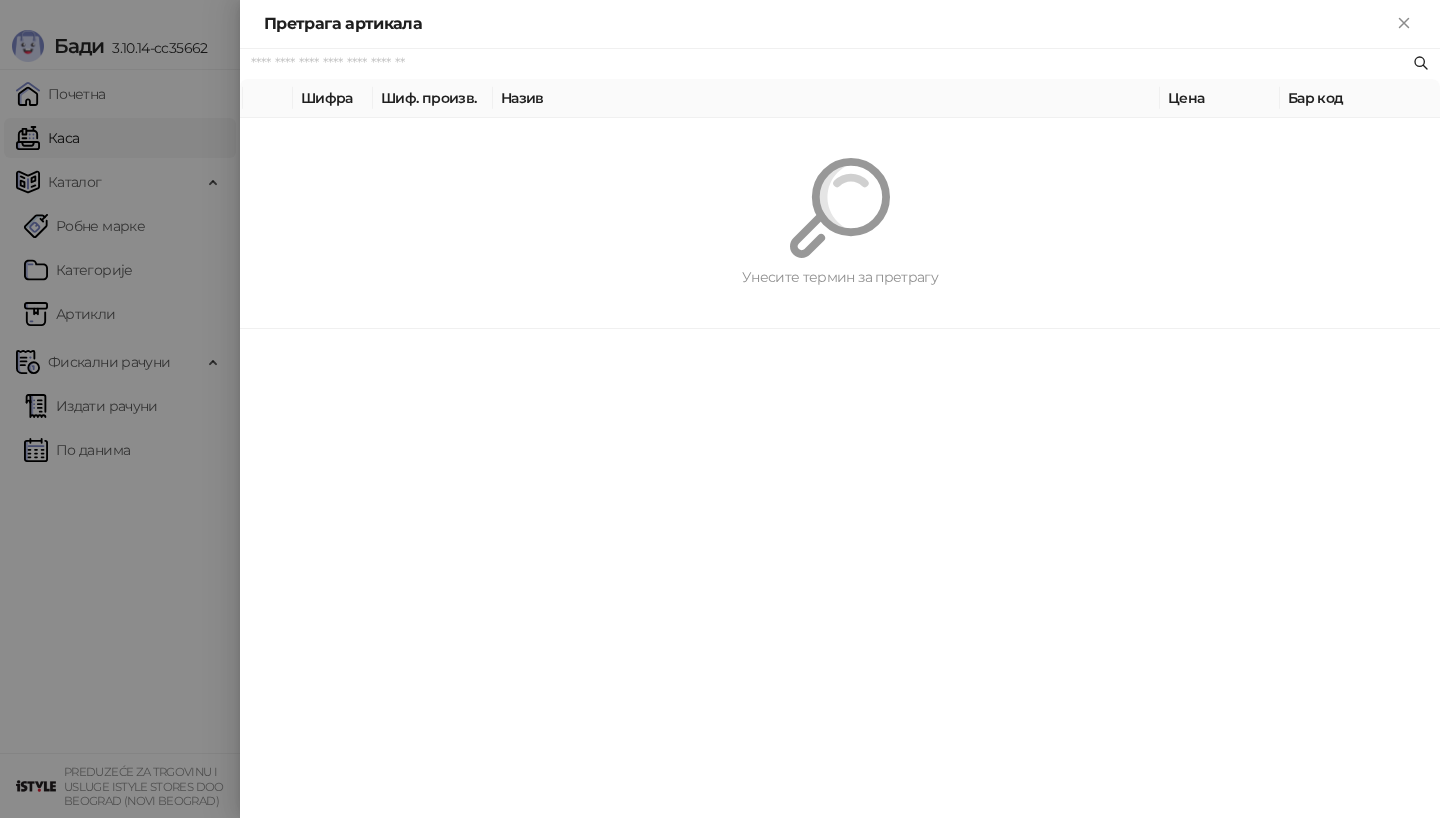 paste on "*********" 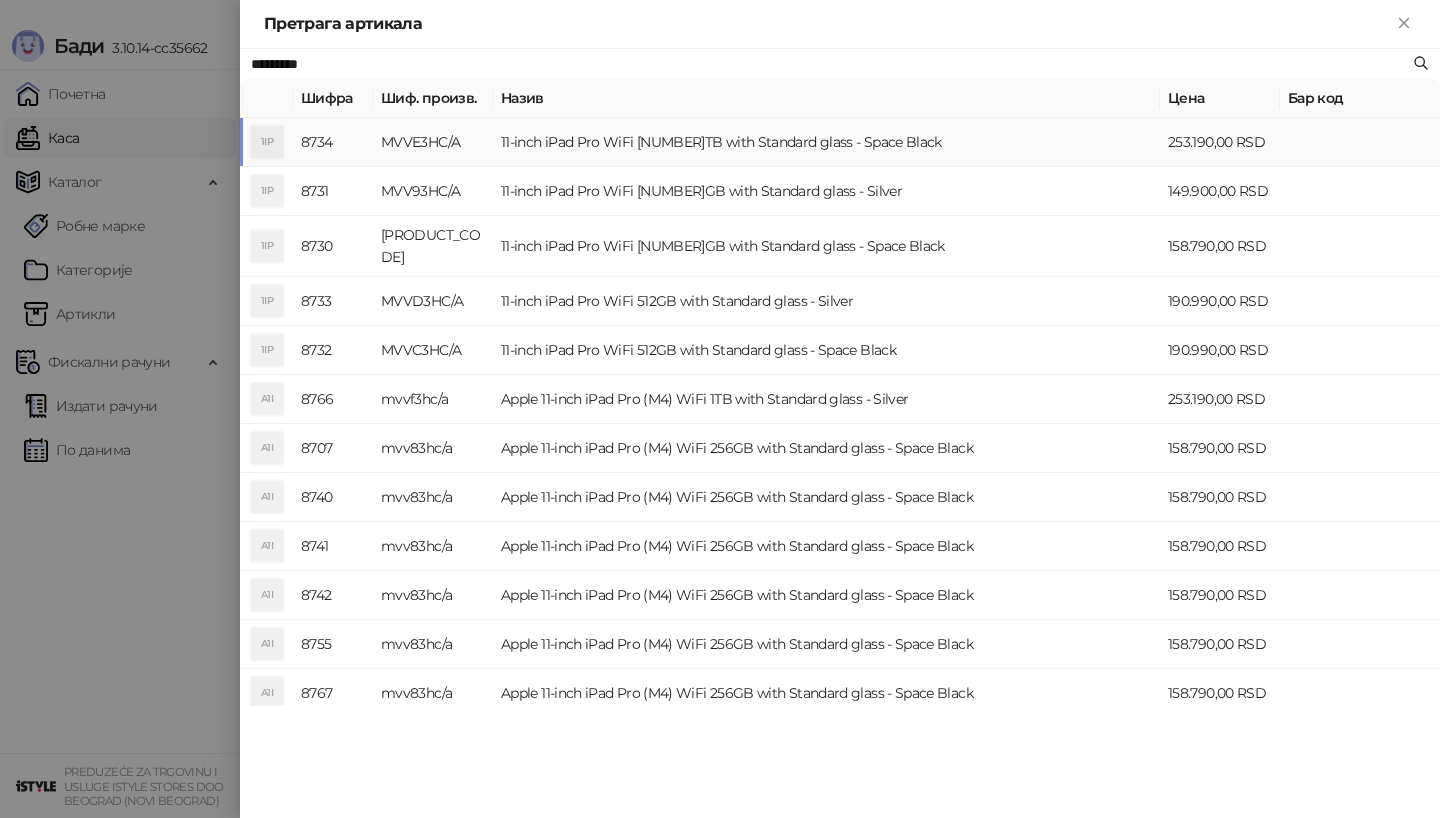 click on "1IP" at bounding box center (267, 142) 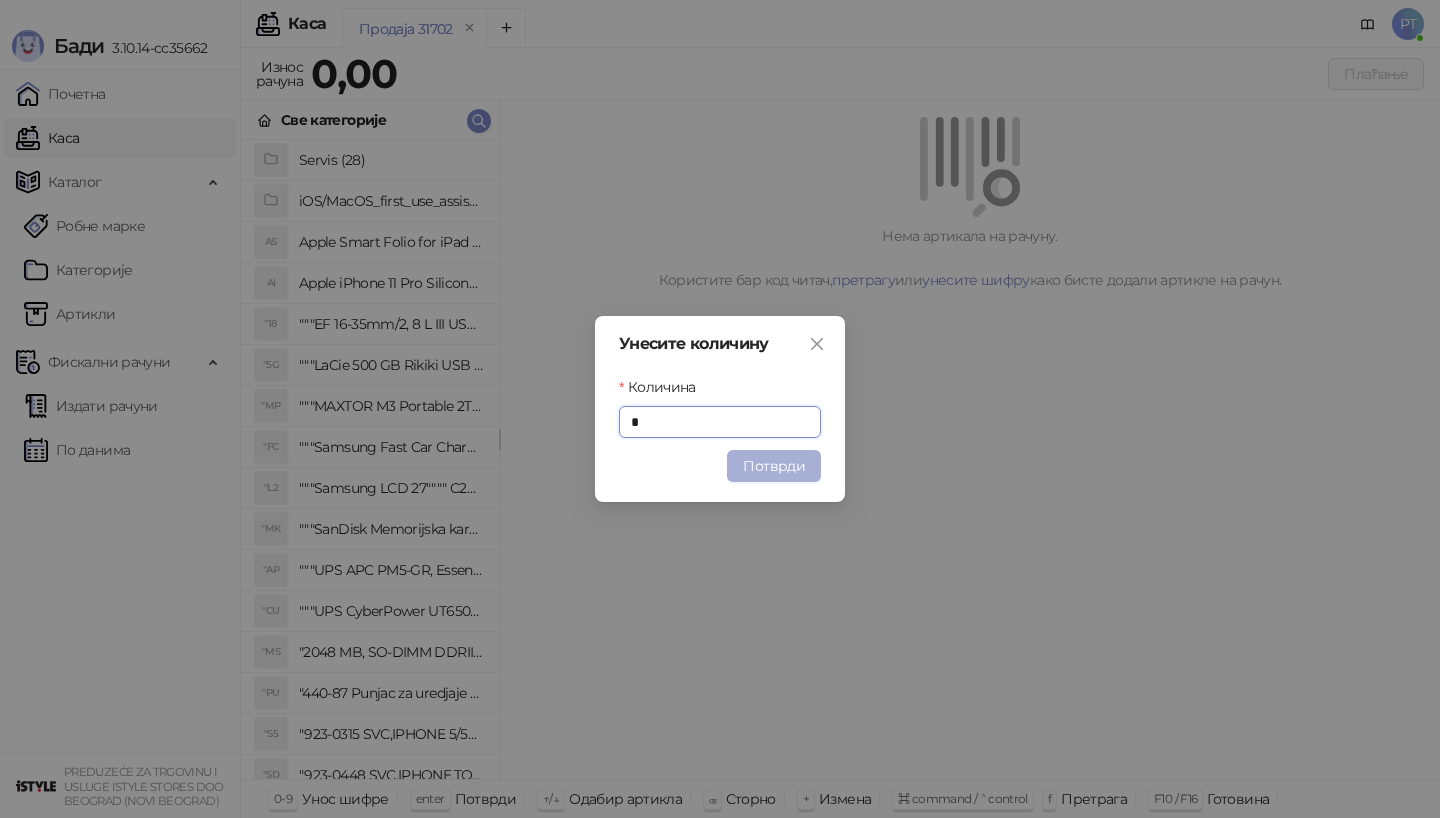 click on "Потврди" at bounding box center [774, 466] 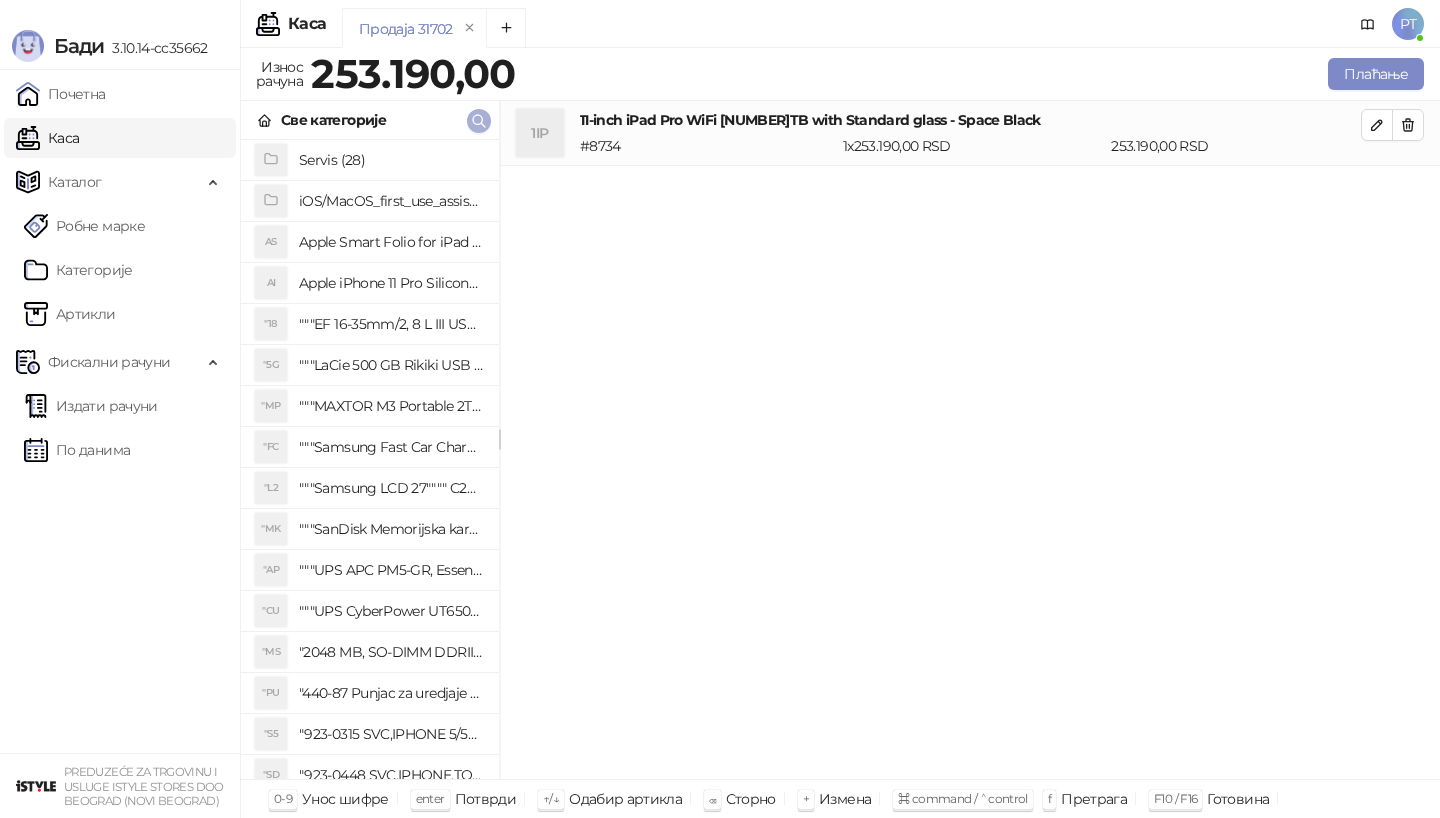 click 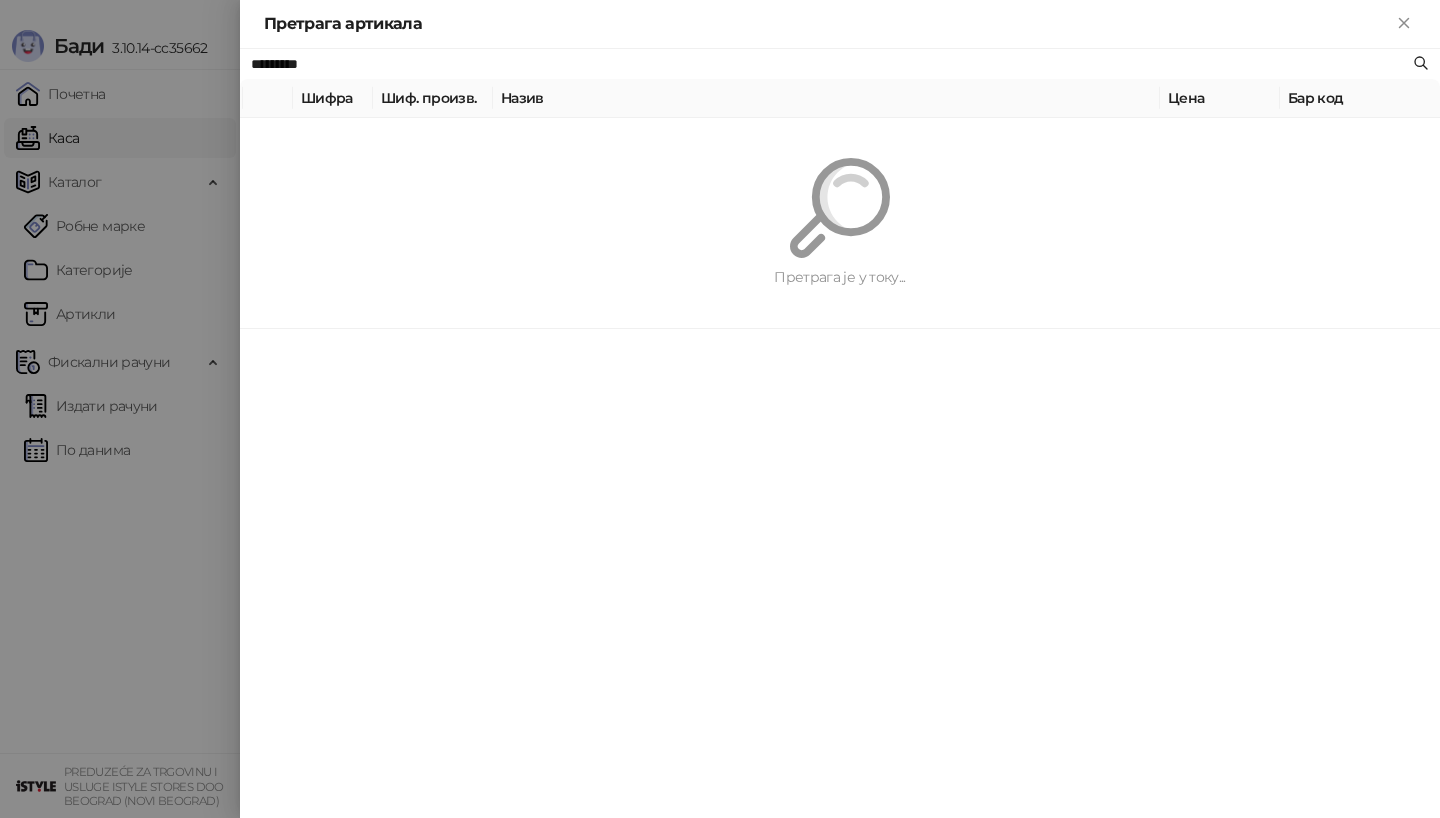 paste on "*" 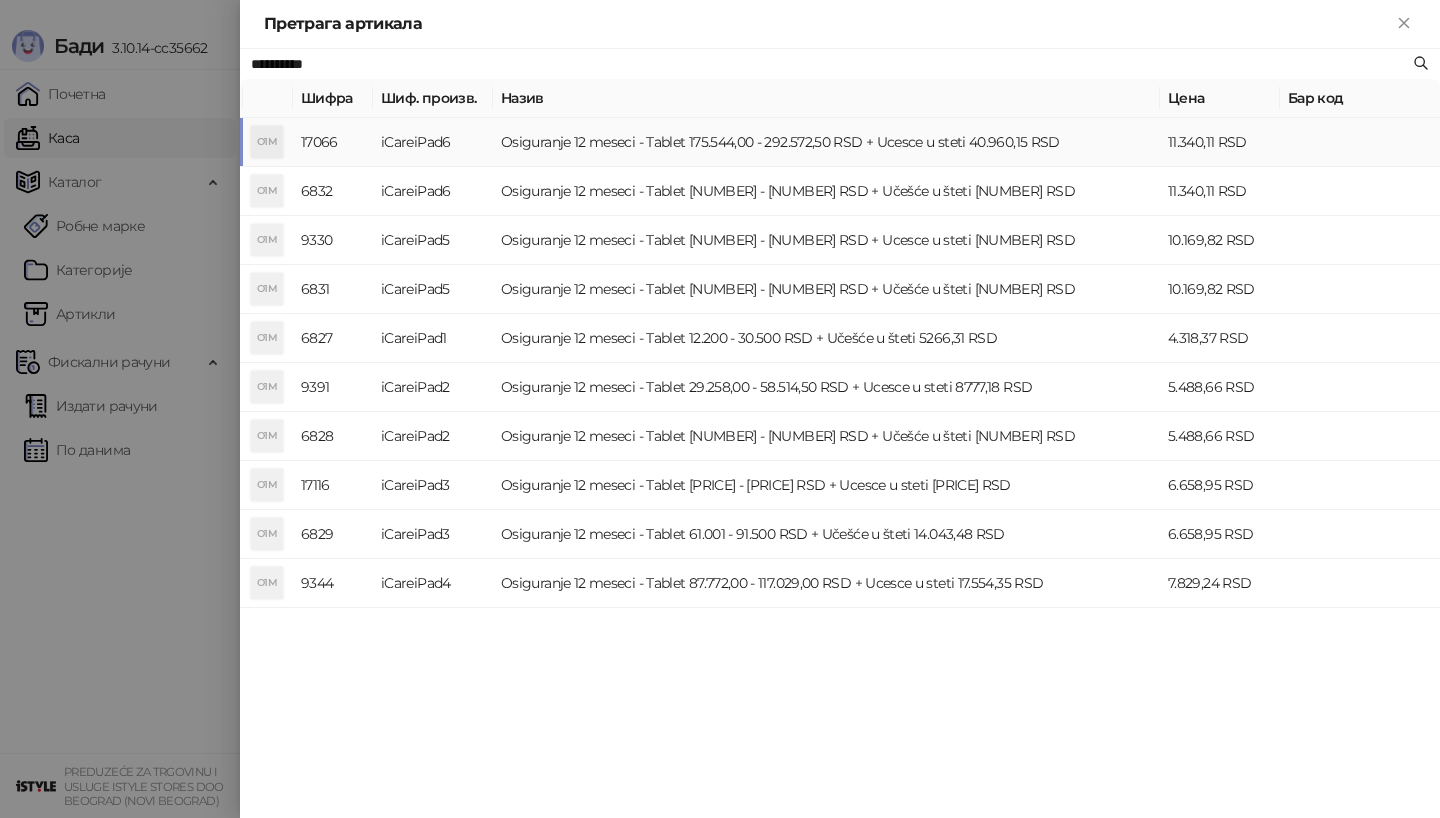 type on "**********" 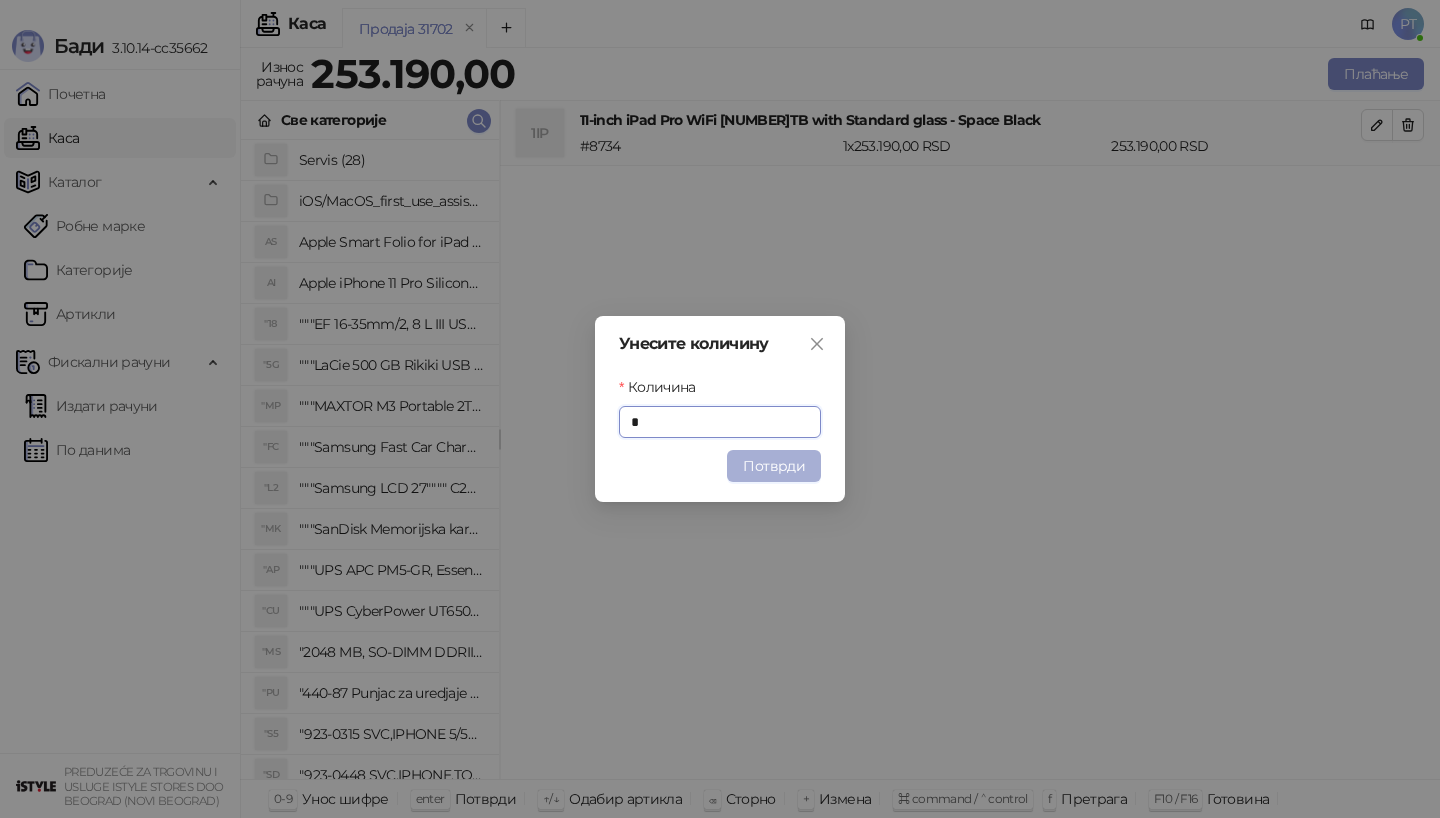 click on "Потврди" at bounding box center [774, 466] 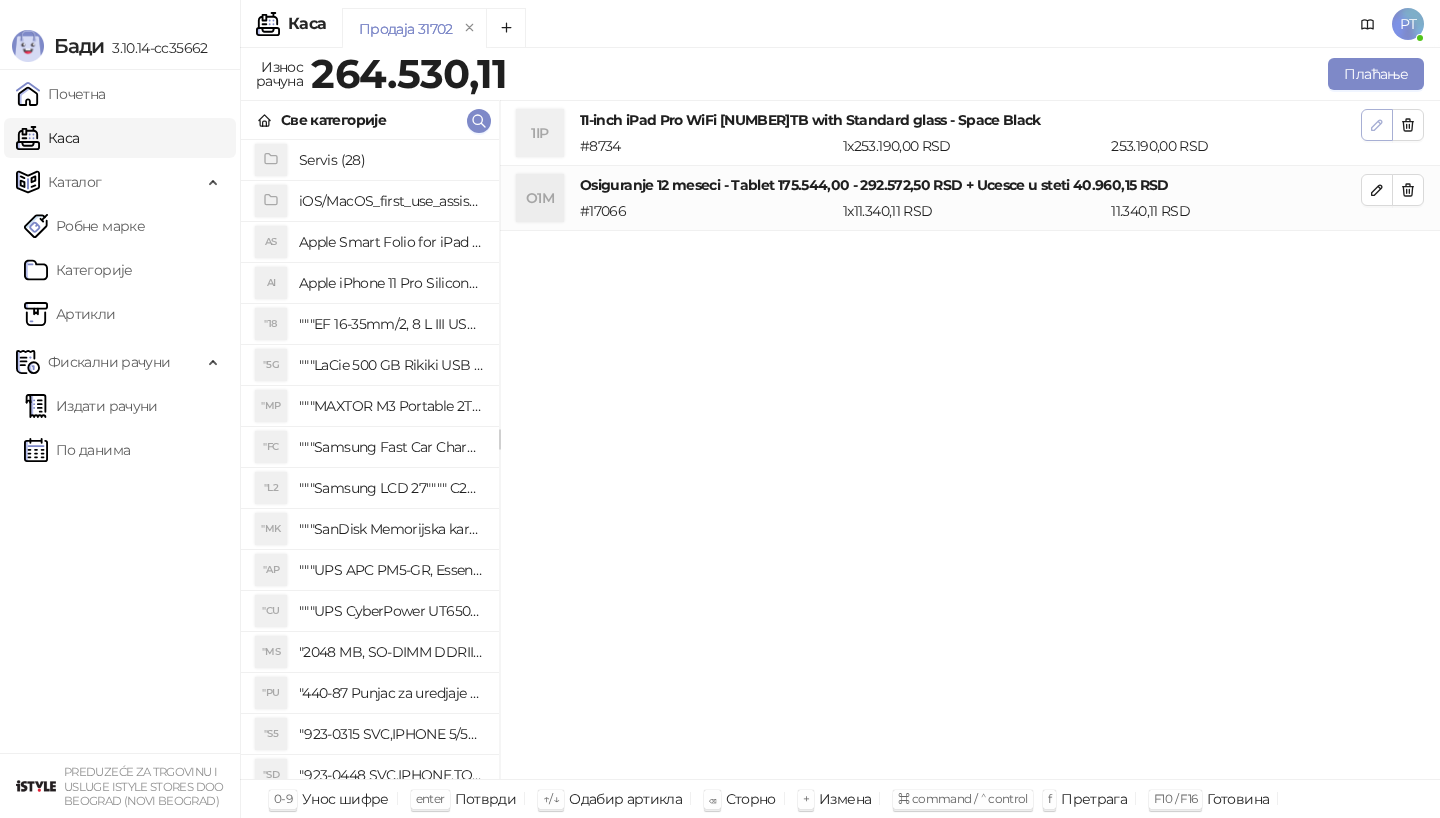 click 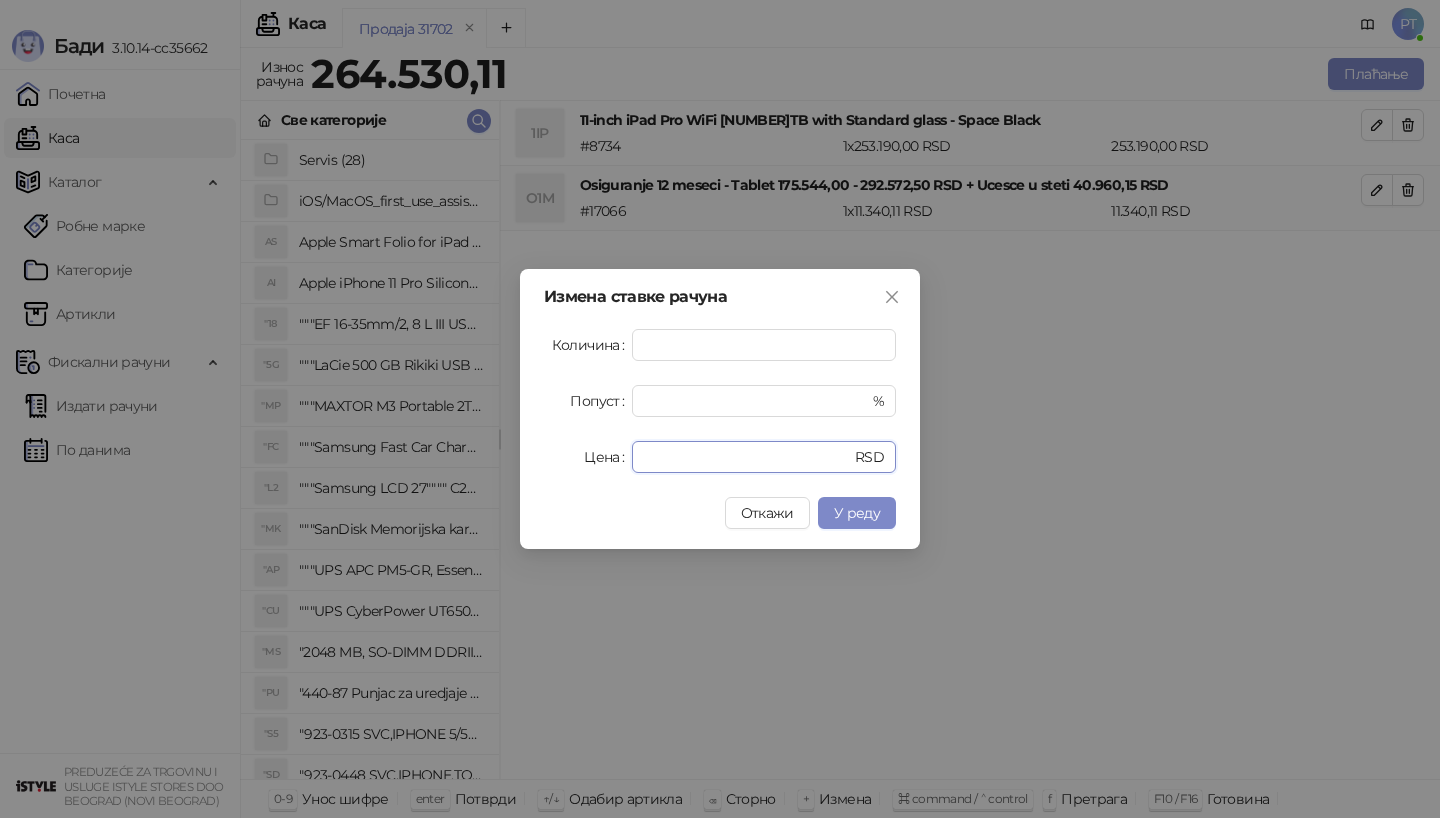 drag, startPoint x: 701, startPoint y: 454, endPoint x: 542, endPoint y: 454, distance: 159 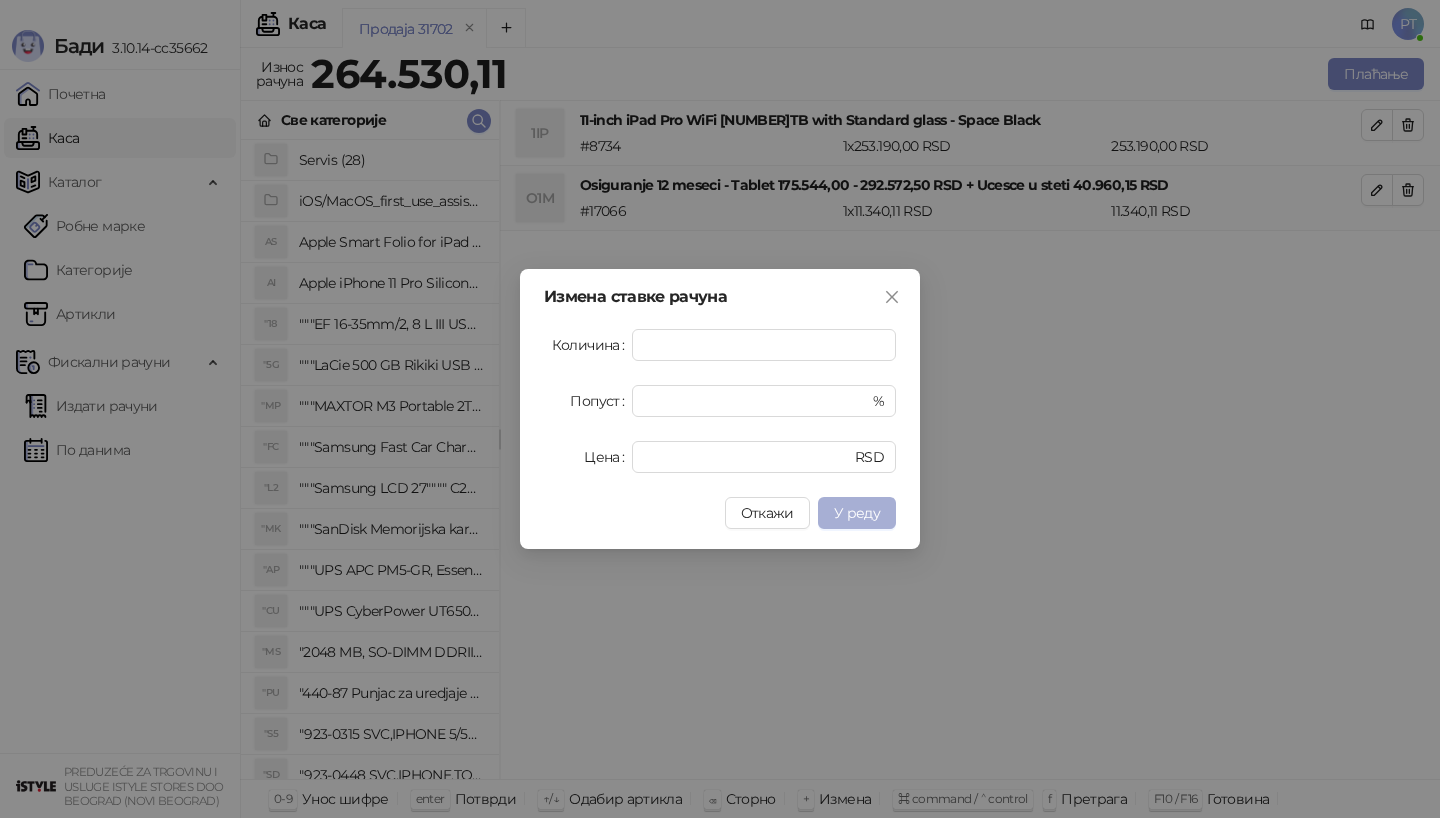 type on "******" 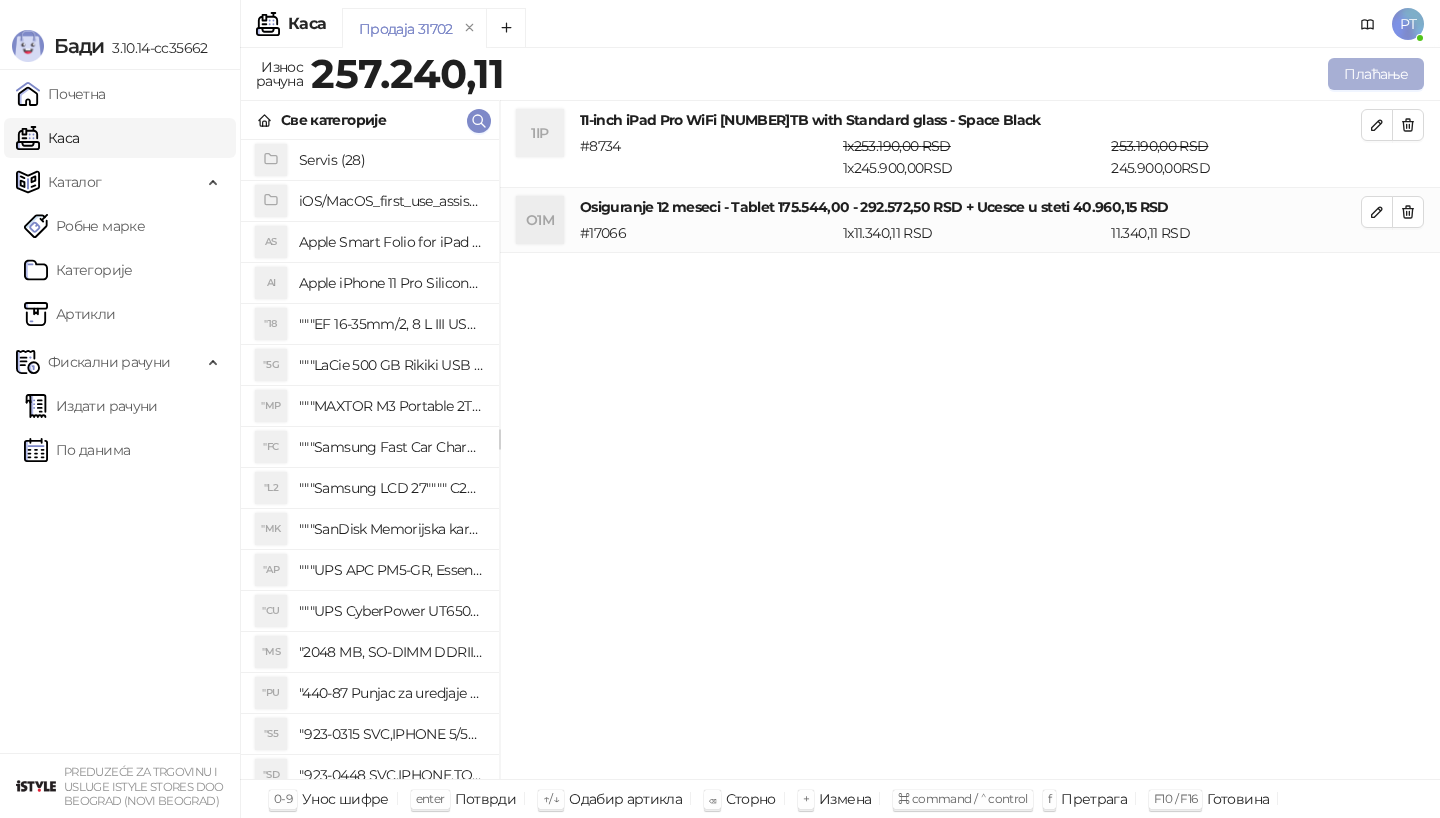click on "Плаћање" at bounding box center [1376, 74] 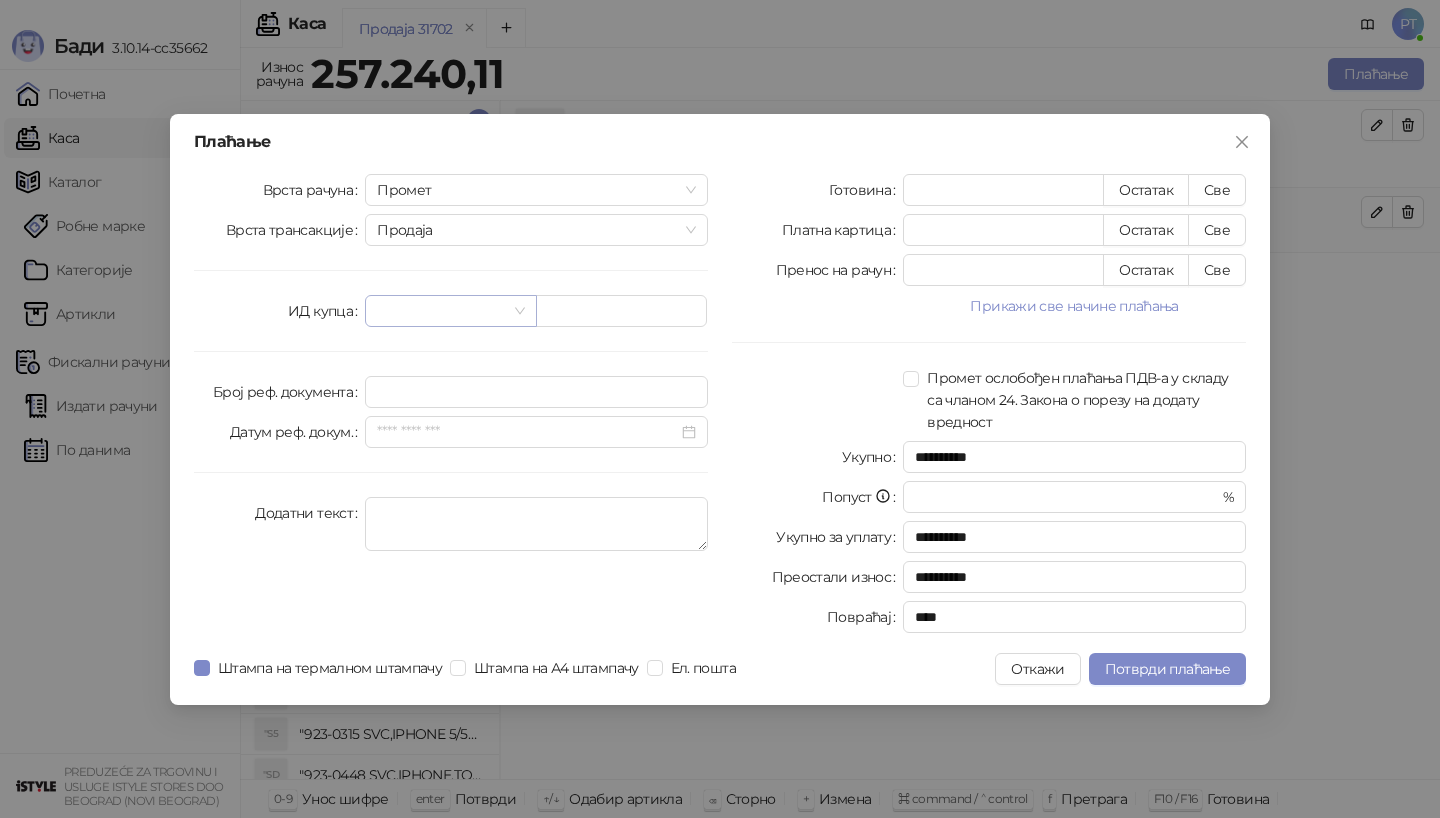 click at bounding box center (450, 311) 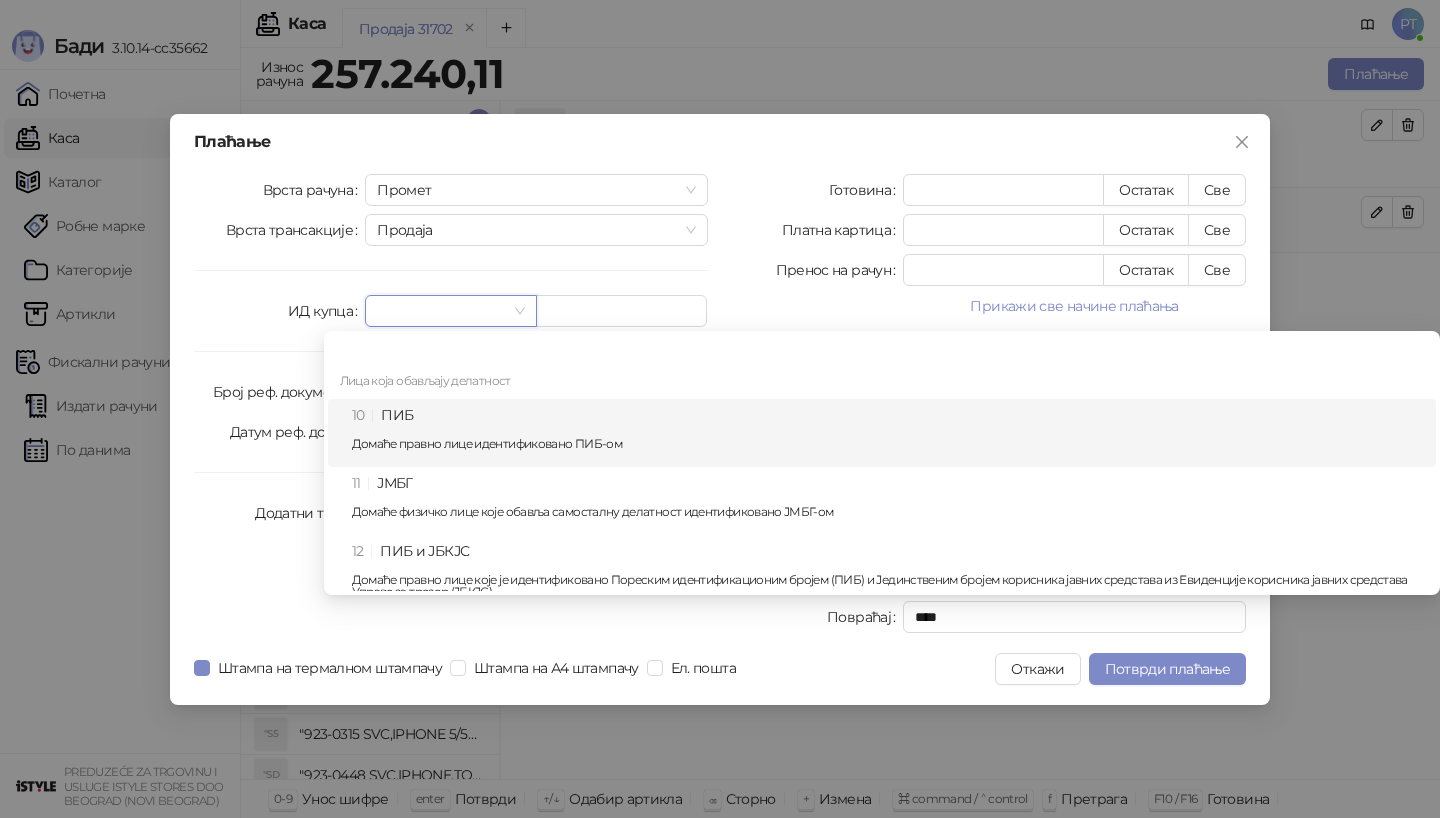 click on "10 ПИБ Домаће правно лице идентификовано ПИБ-ом" at bounding box center (888, 433) 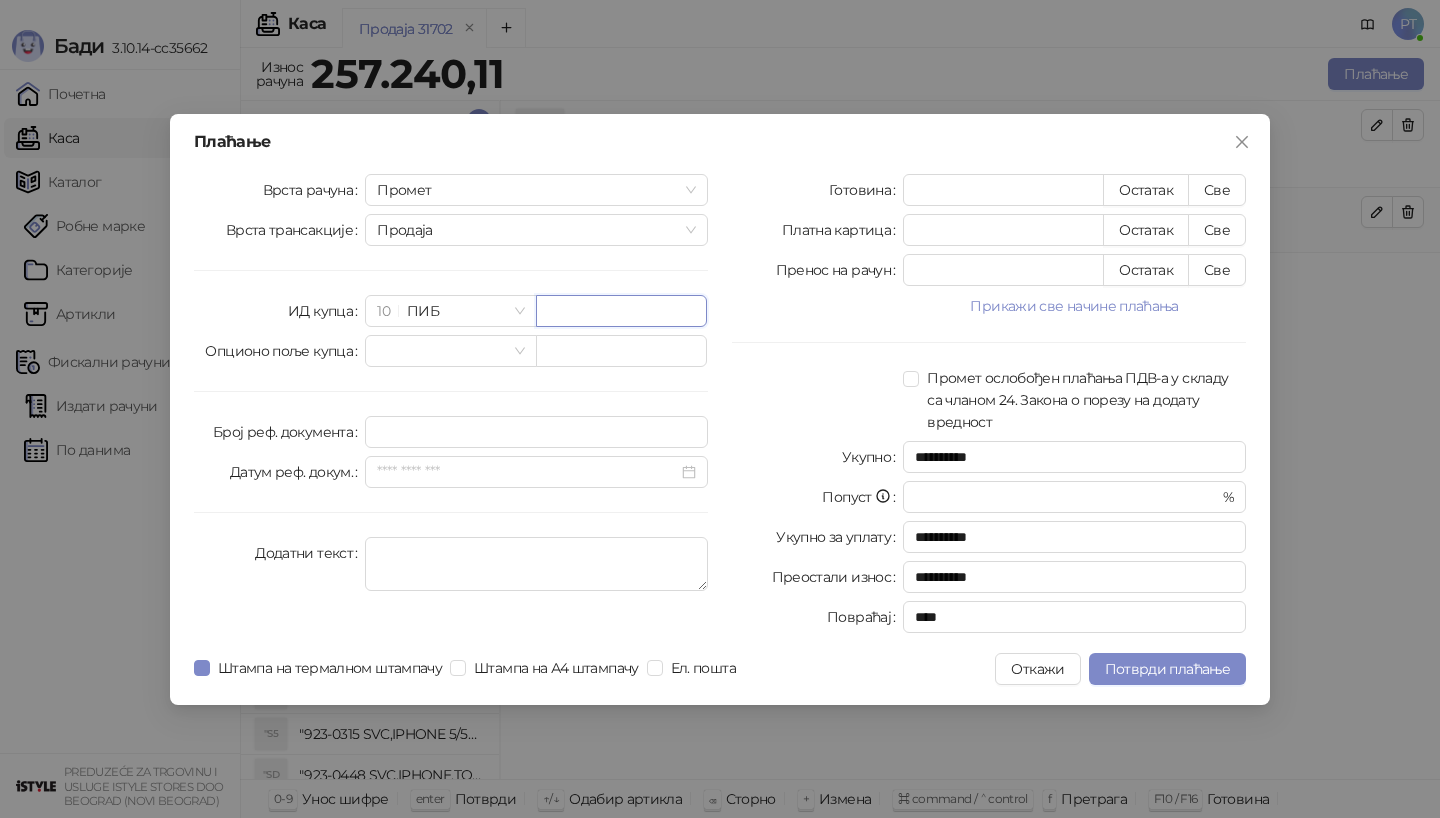 paste on "*********" 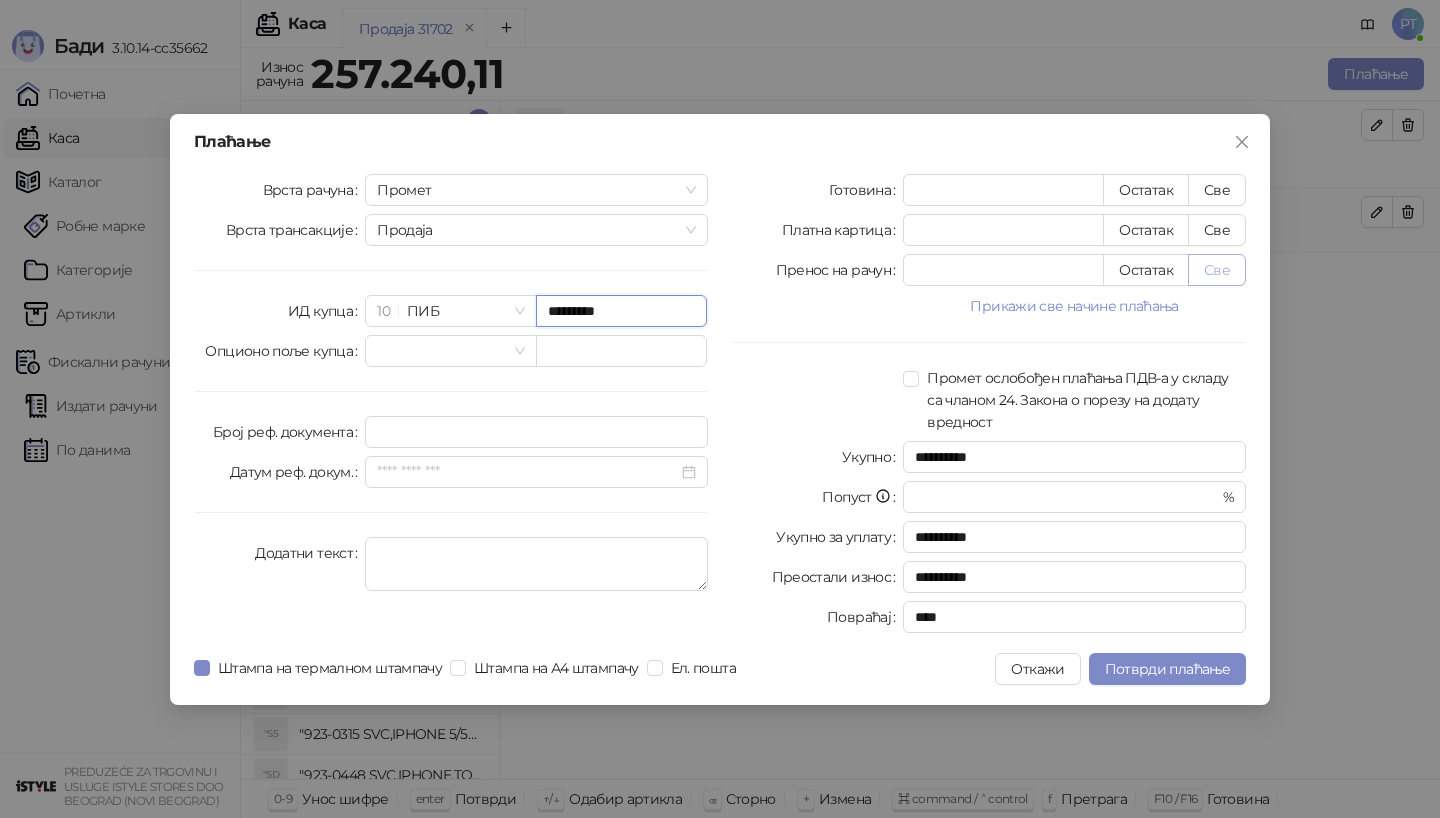 type on "*********" 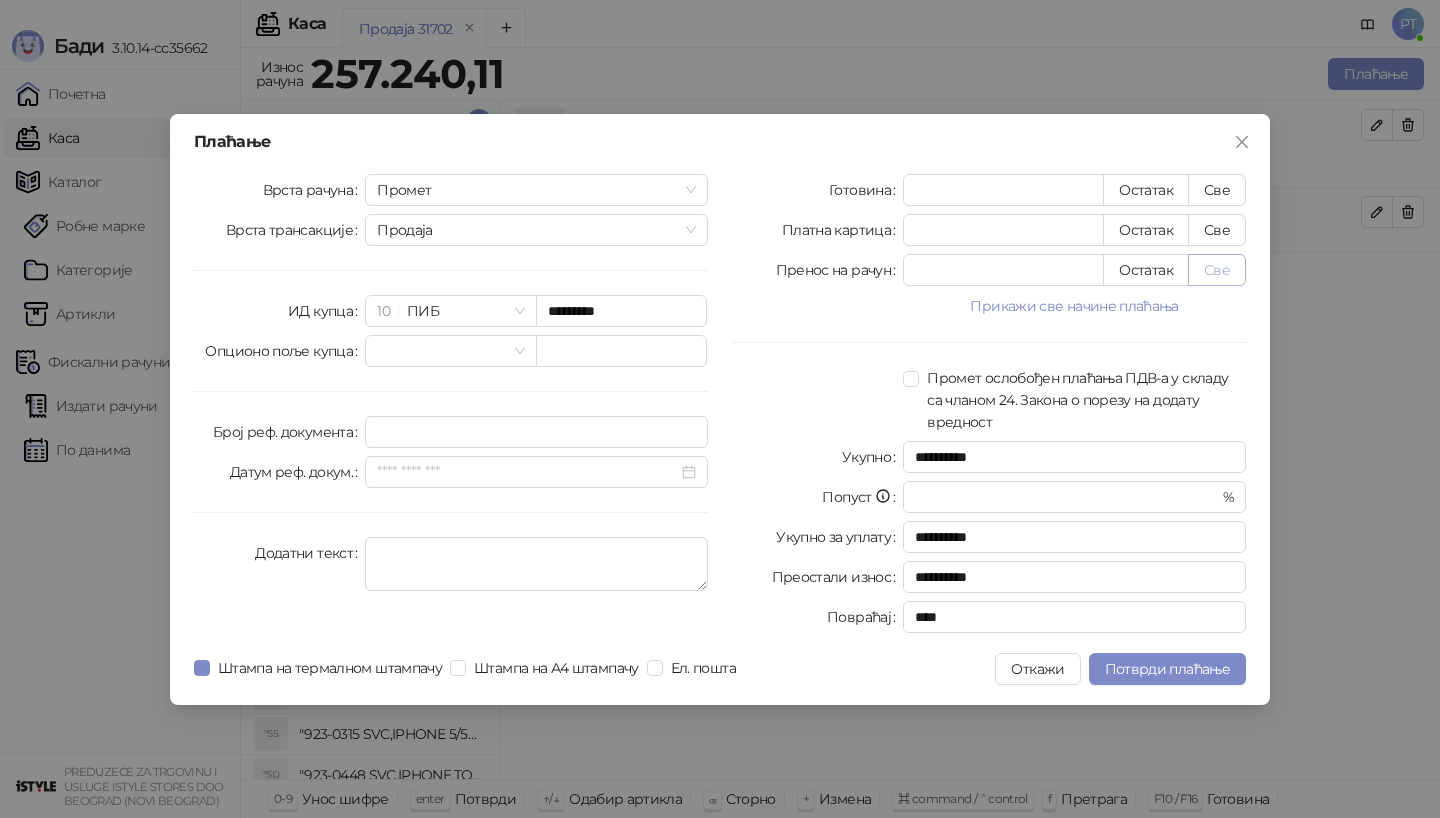 click on "Све" at bounding box center (1217, 270) 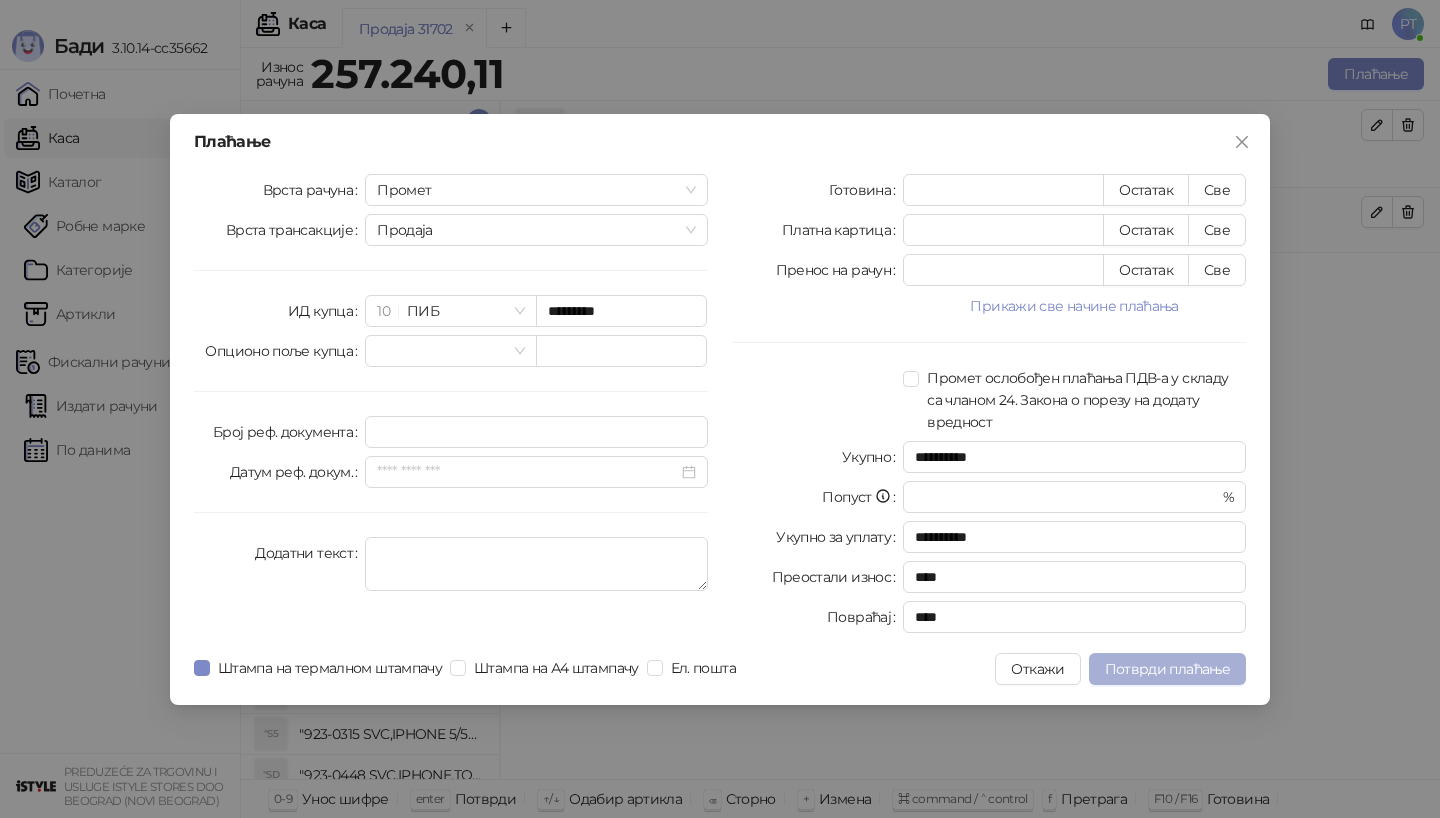 click on "Потврди плаћање" at bounding box center (1167, 669) 